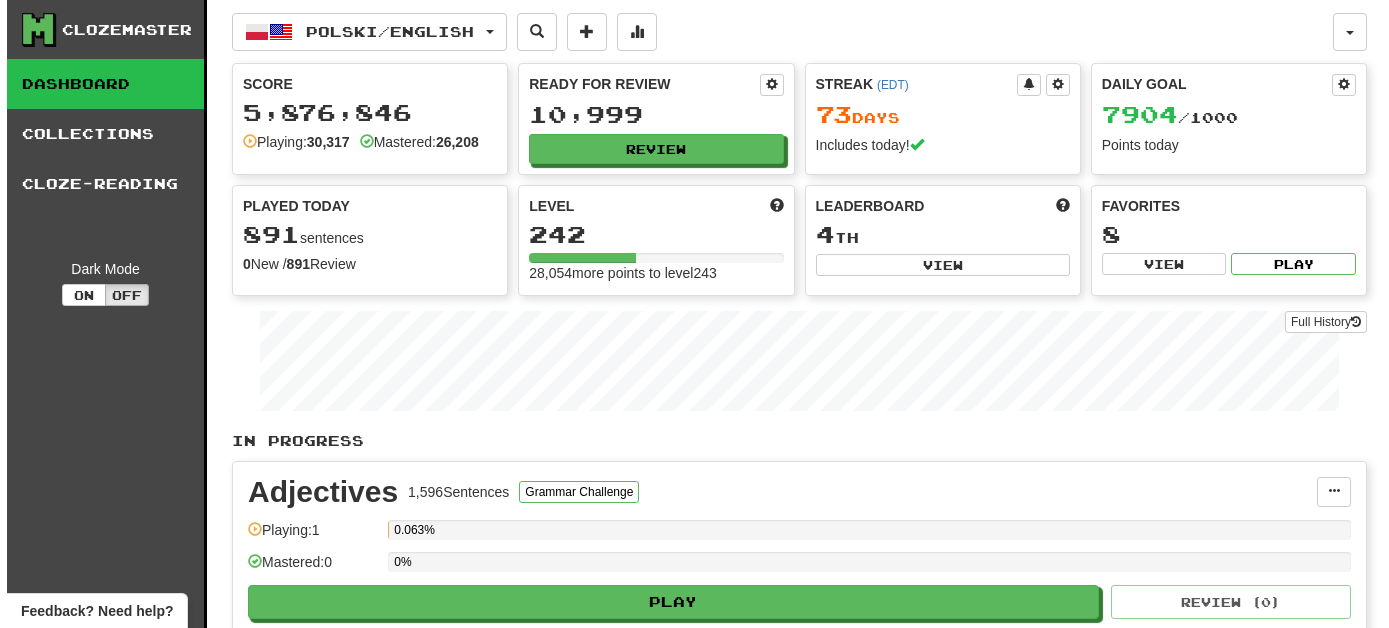 scroll, scrollTop: 0, scrollLeft: 0, axis: both 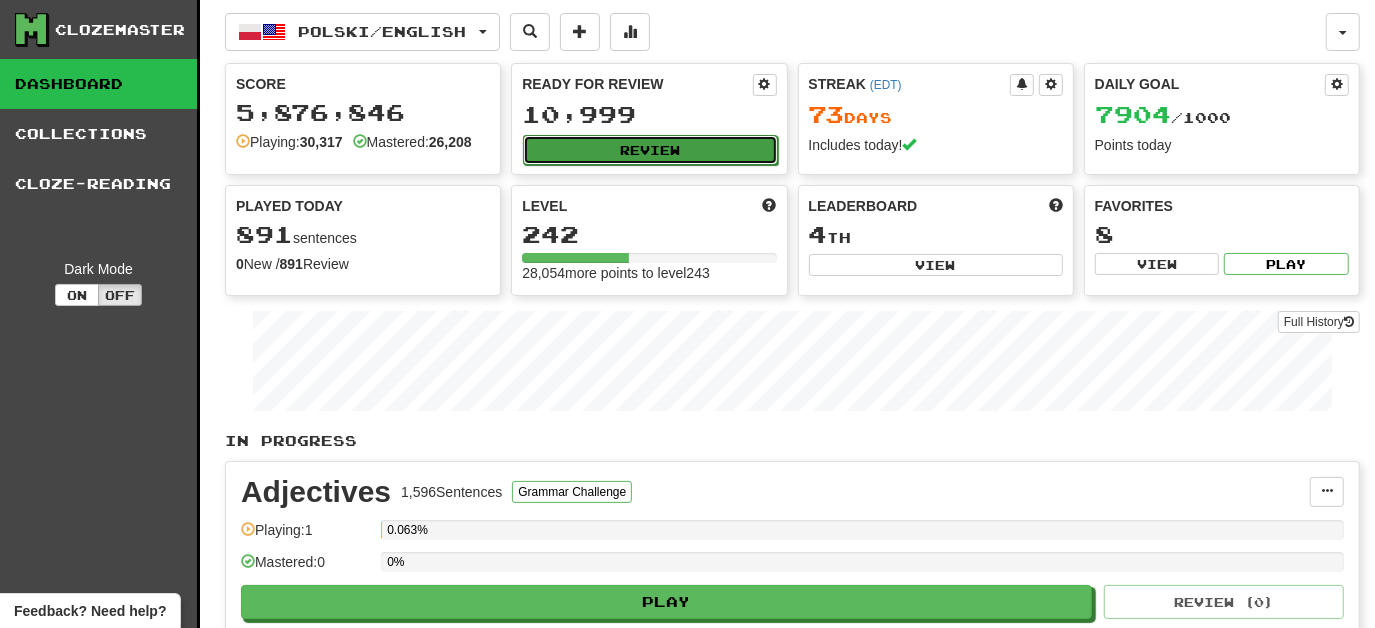 click on "Review" at bounding box center [650, 150] 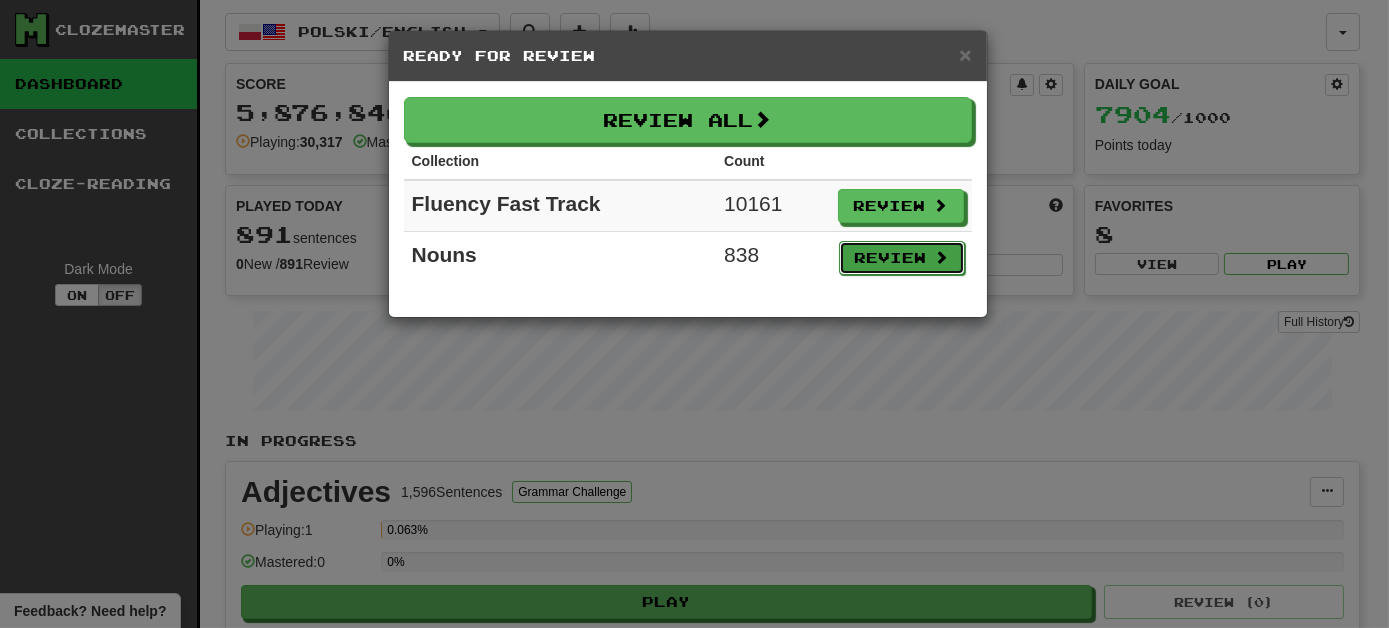 click on "Review" at bounding box center [902, 258] 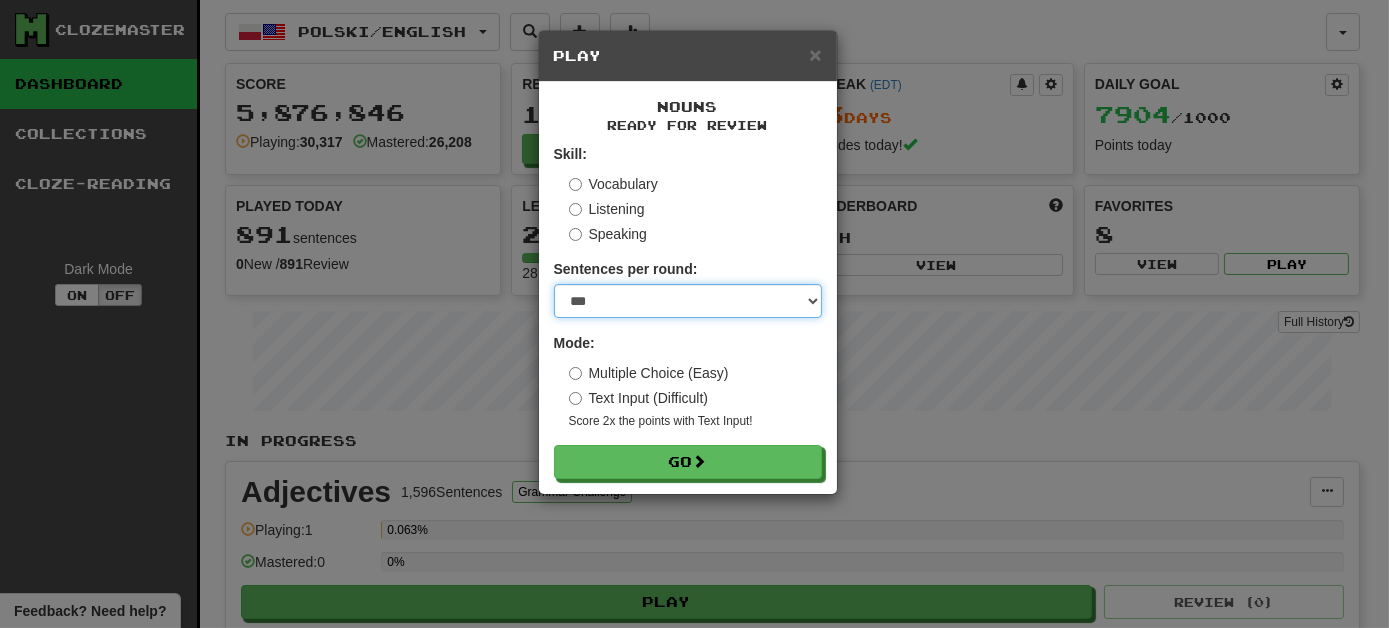 click on "* ** ** ** ** ** *** ********" at bounding box center [688, 301] 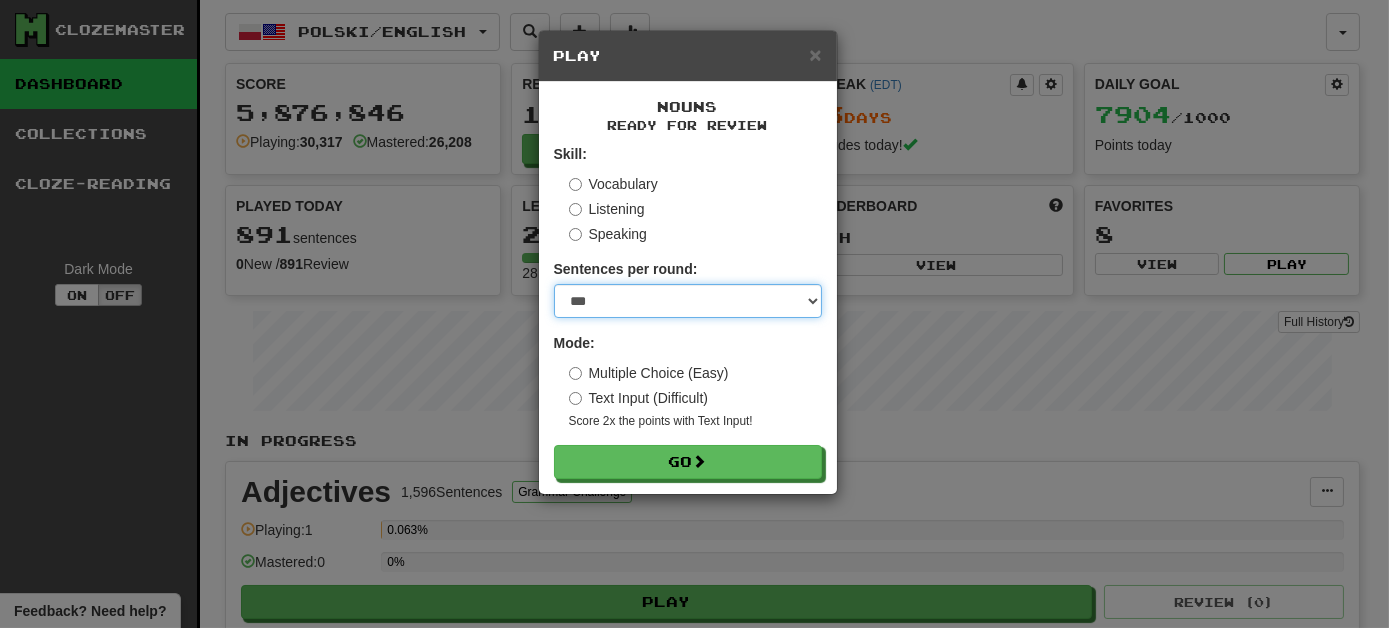 select on "*" 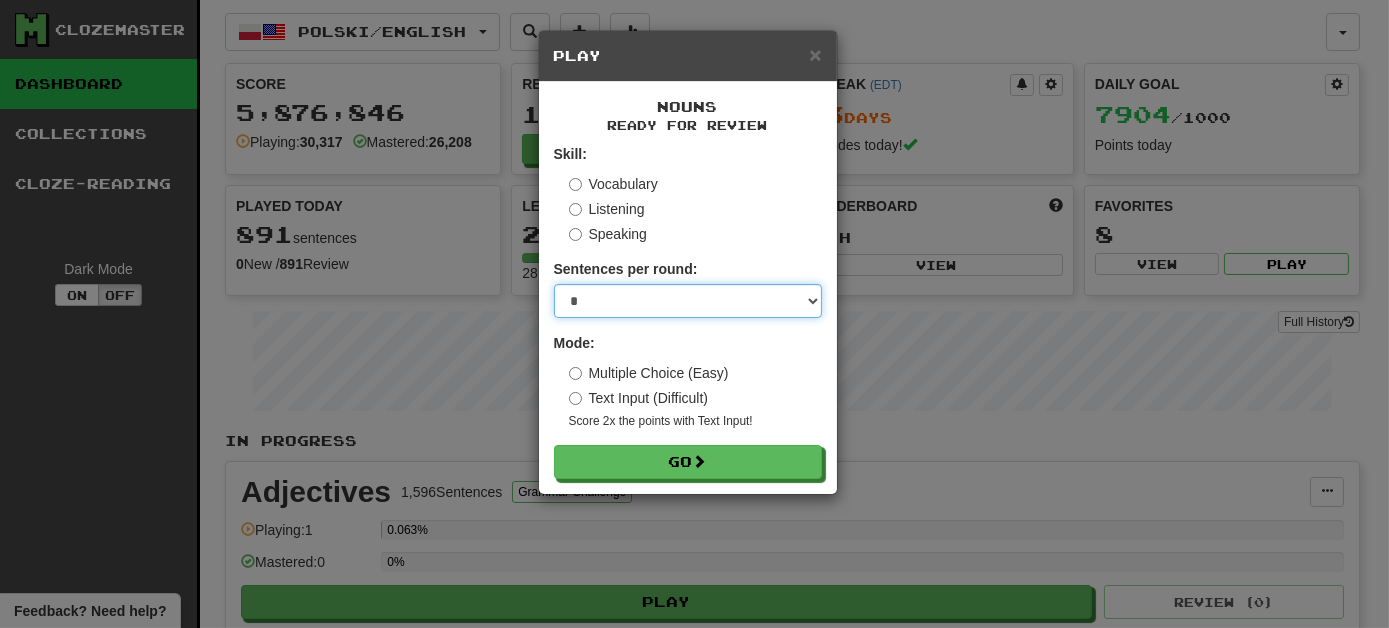 click on "* ** ** ** ** ** *** ********" at bounding box center (688, 301) 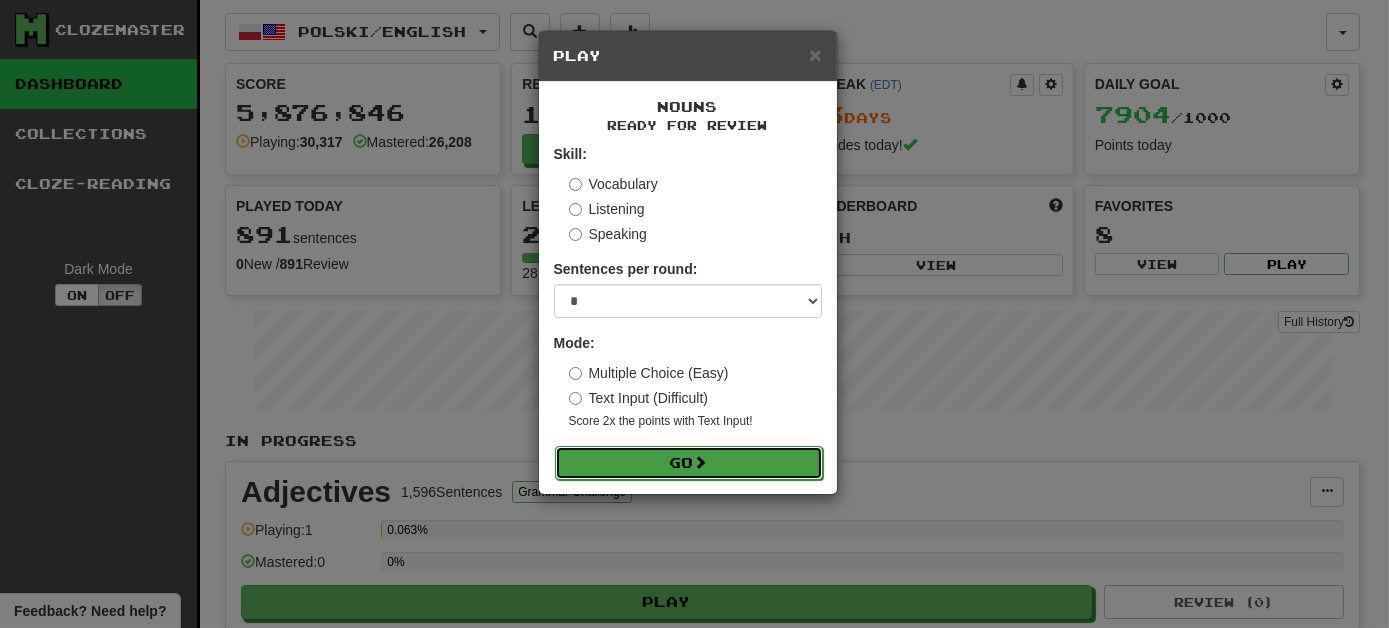 click on "Go" at bounding box center (689, 463) 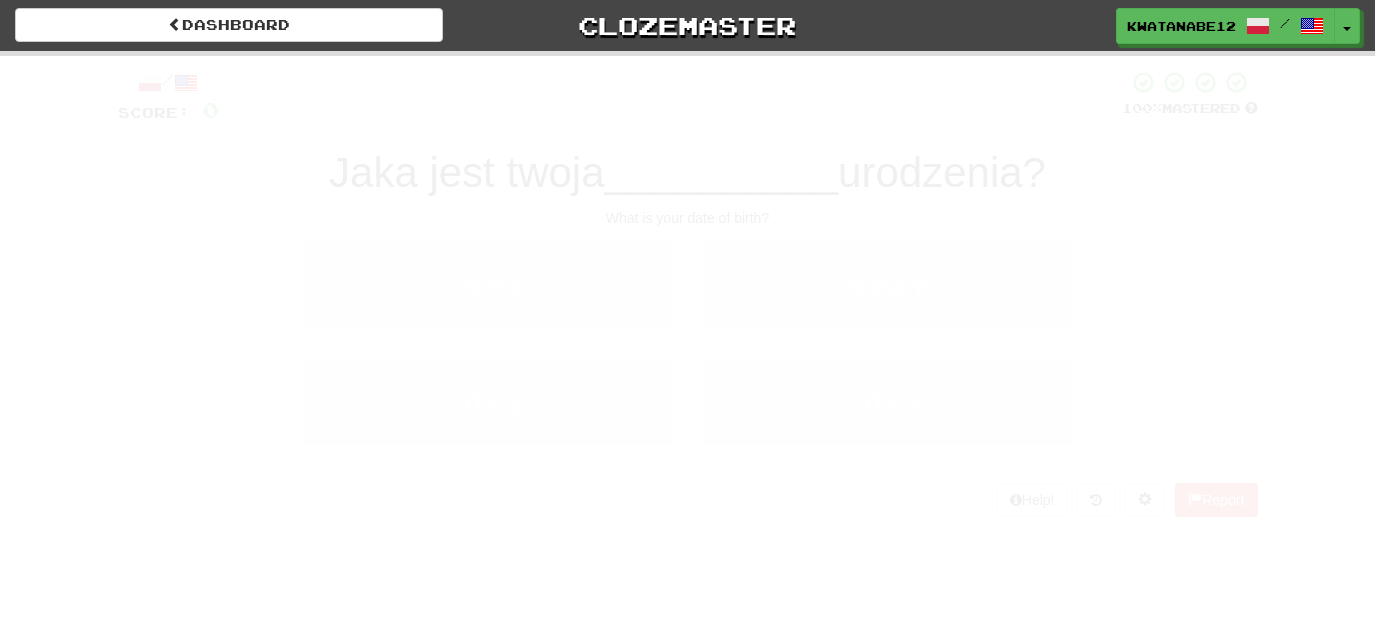 scroll, scrollTop: 0, scrollLeft: 0, axis: both 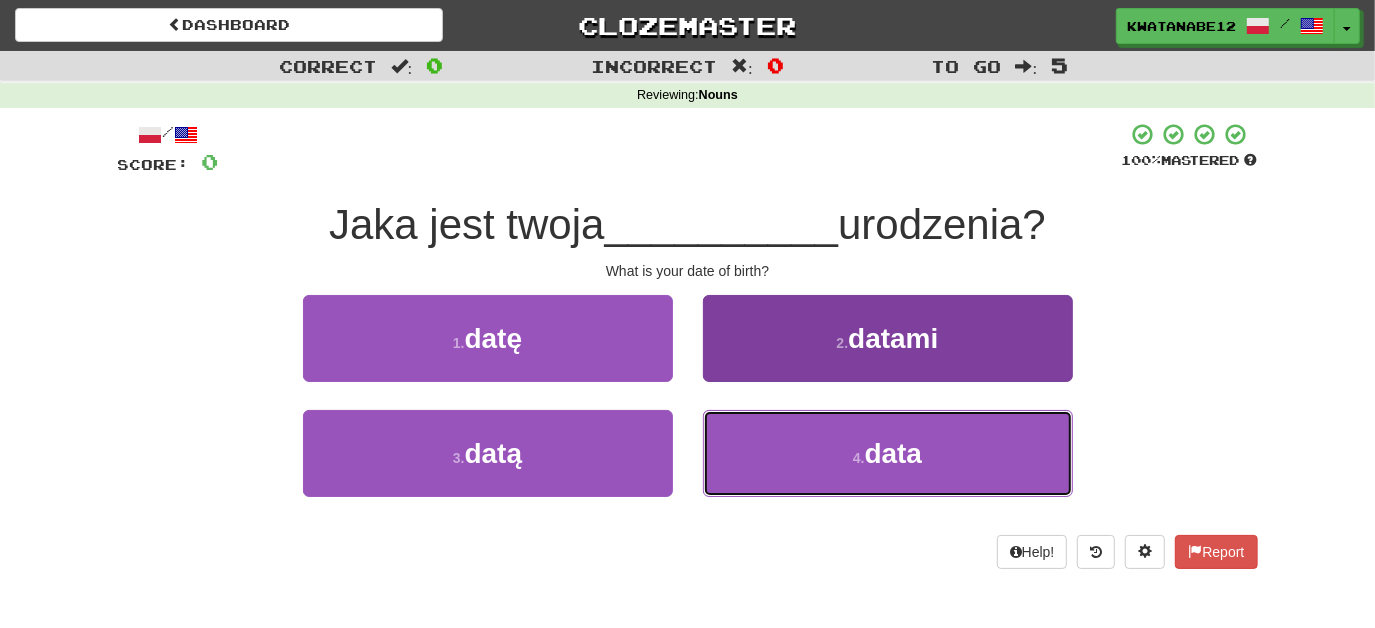 click on "4 .  data" at bounding box center [888, 453] 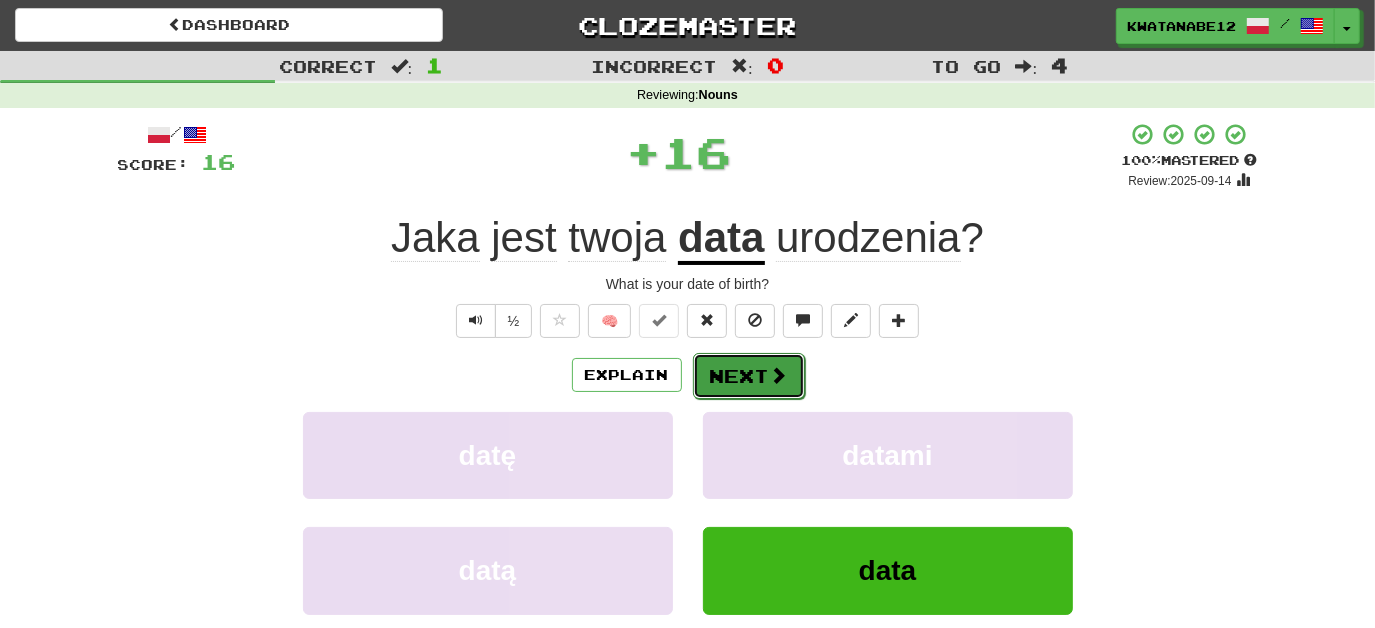 click on "Next" at bounding box center [749, 376] 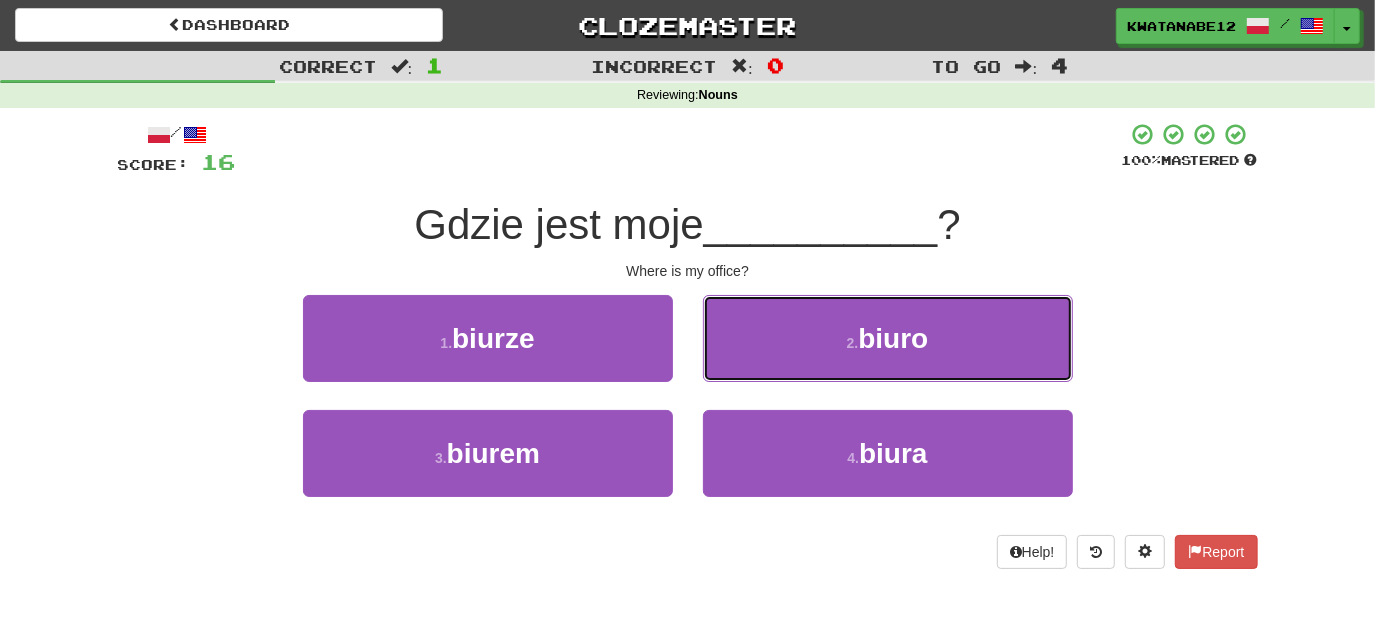 click on "2 .  biuro" at bounding box center [888, 338] 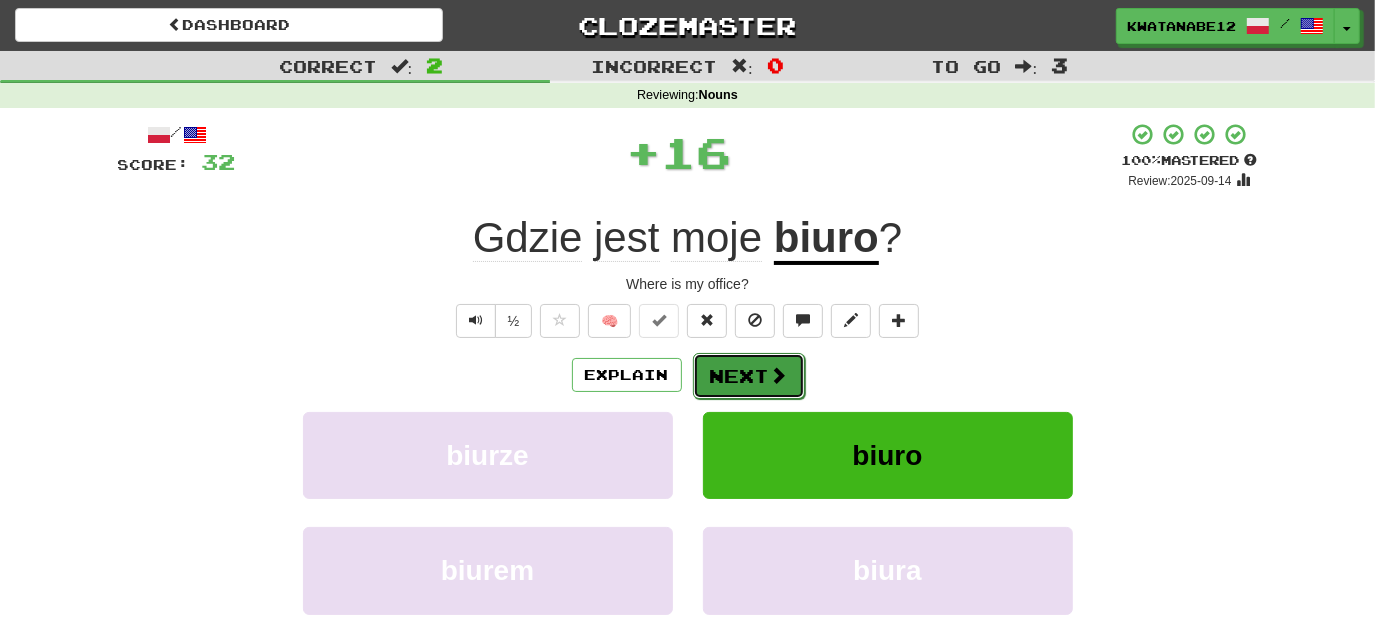 click on "Next" at bounding box center [749, 376] 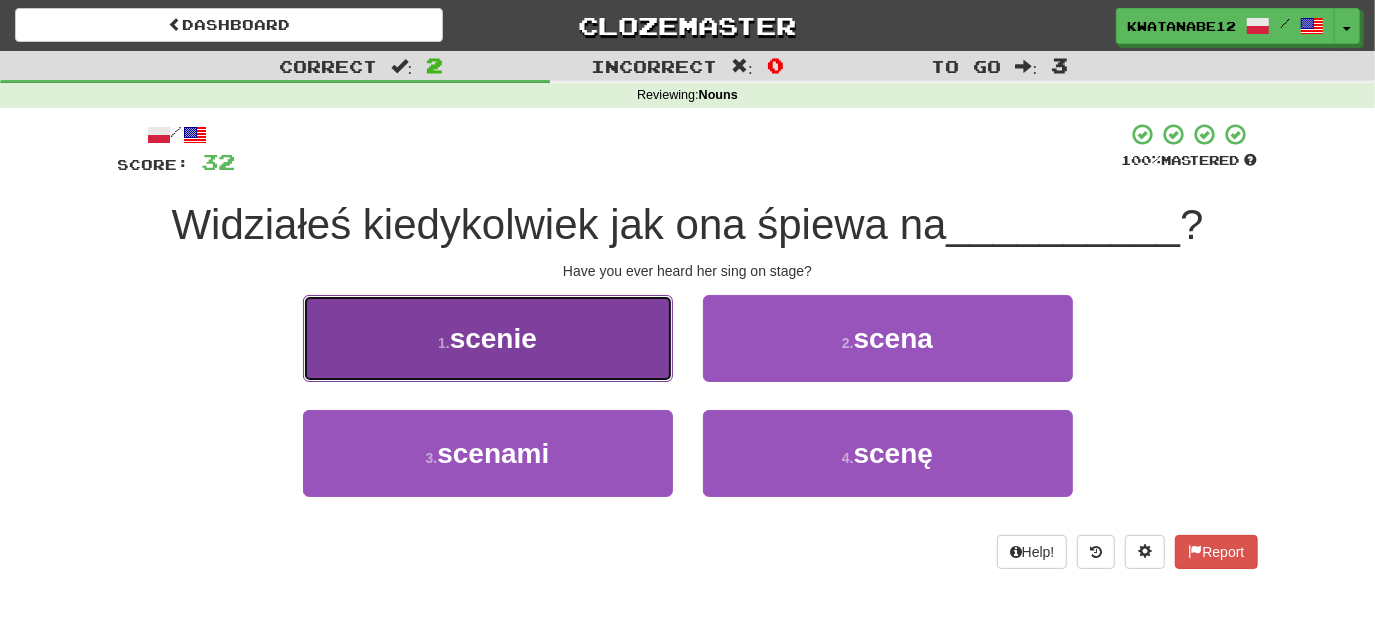 drag, startPoint x: 614, startPoint y: 359, endPoint x: 633, endPoint y: 354, distance: 19.646883 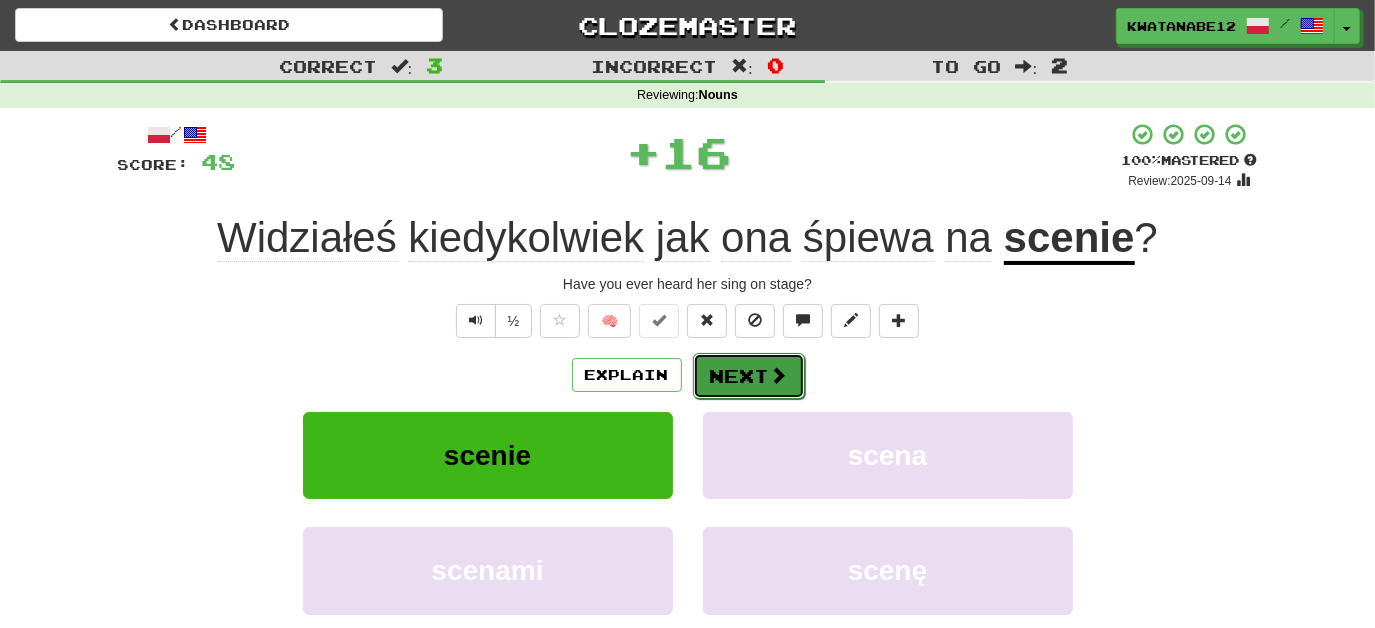 click on "Next" at bounding box center [749, 376] 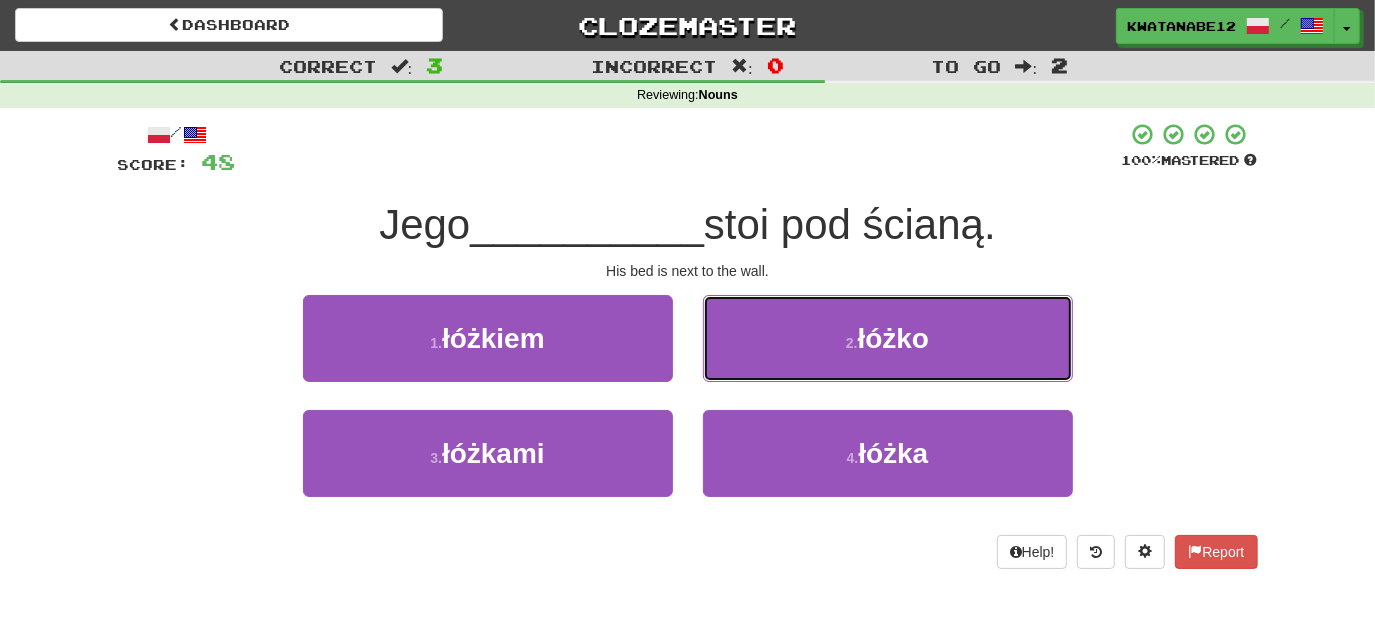 drag, startPoint x: 770, startPoint y: 317, endPoint x: 760, endPoint y: 348, distance: 32.572994 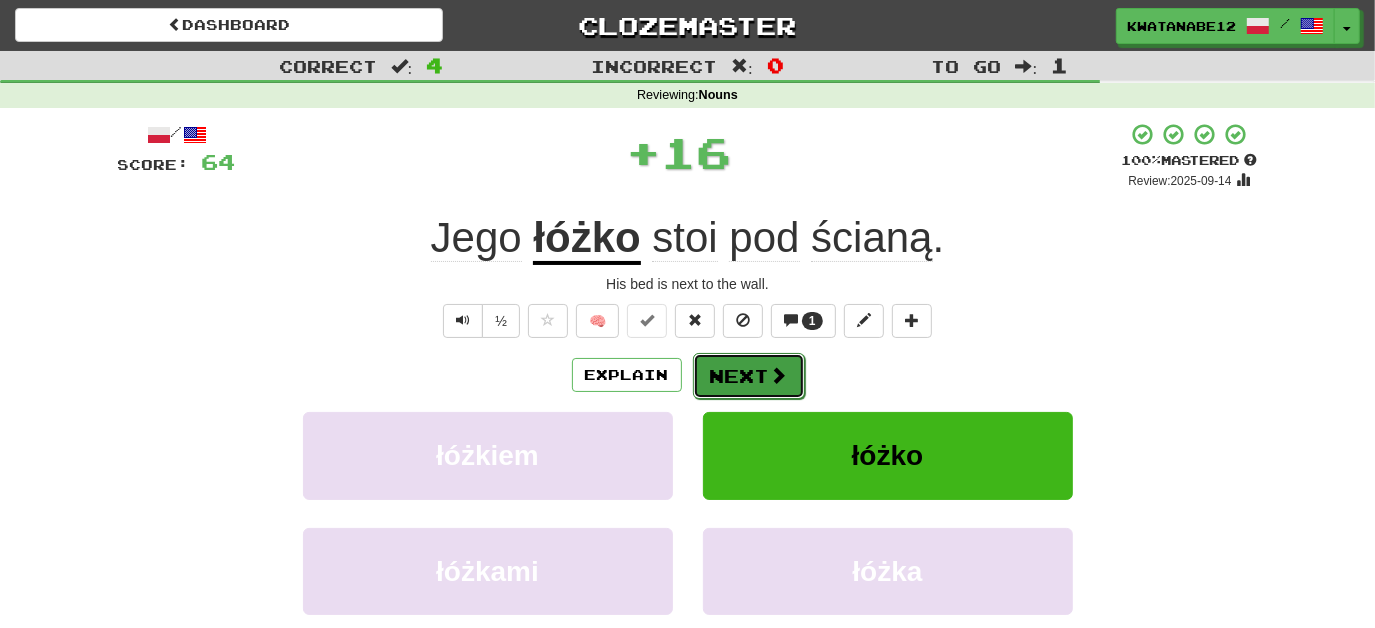 click on "Next" at bounding box center [749, 376] 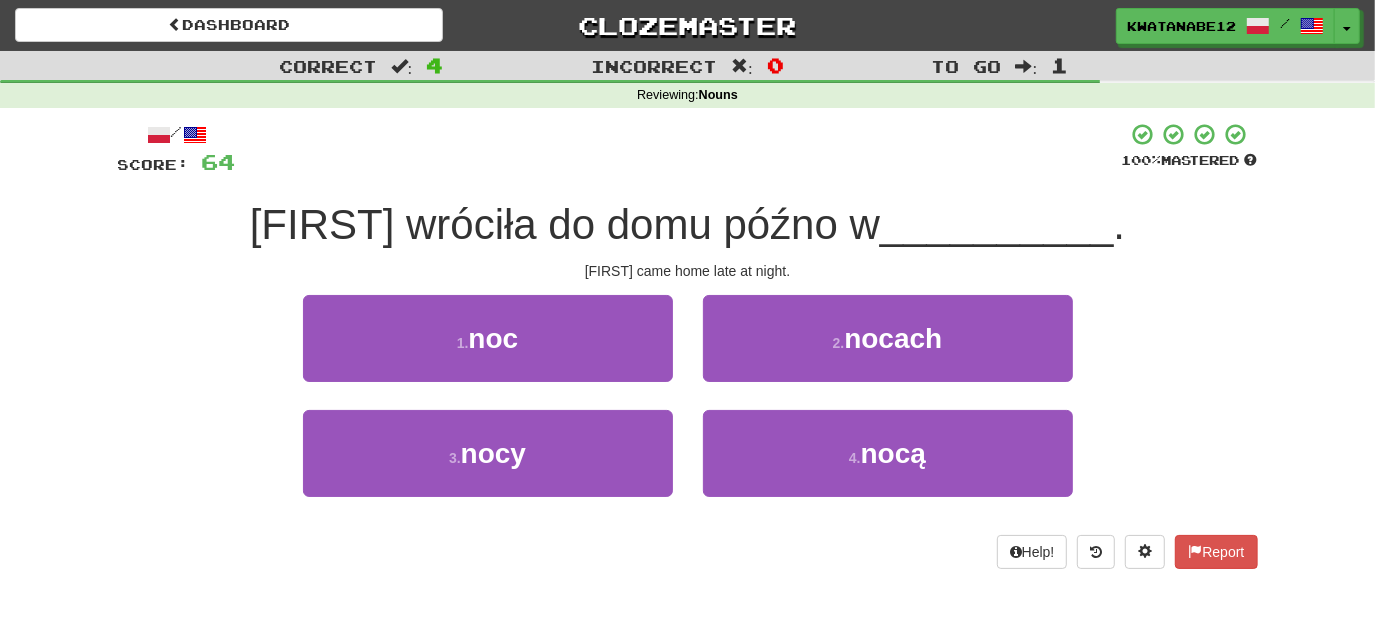click on "Dashboard
Clozemaster
kwatanabe12
/
Toggle Dropdown
Dashboard
Leaderboard
Activity Feed
Notifications
12
Profile
Discussions
አማርኛ
/
English
Streak:
0
Review:
0
Points Today: 0
Deutsch
/
English
Streak:
0
Review:
287
Points Today: 0
Français
/
English
Streak:
0
Review:
60
Points Today: 0
Polski
/
English
Streak:
73
Review:
11,412
Daily Goal:  0 /1000
Tagalog
/
English
Streak:
0
Review:
0
Points Today: 0
Русский
/
English
Streak:
0
Review:
130
Points Today: 0
Українська
/
English
Streak:
0
Review:
10
Points Today: 0" at bounding box center [687, 669] 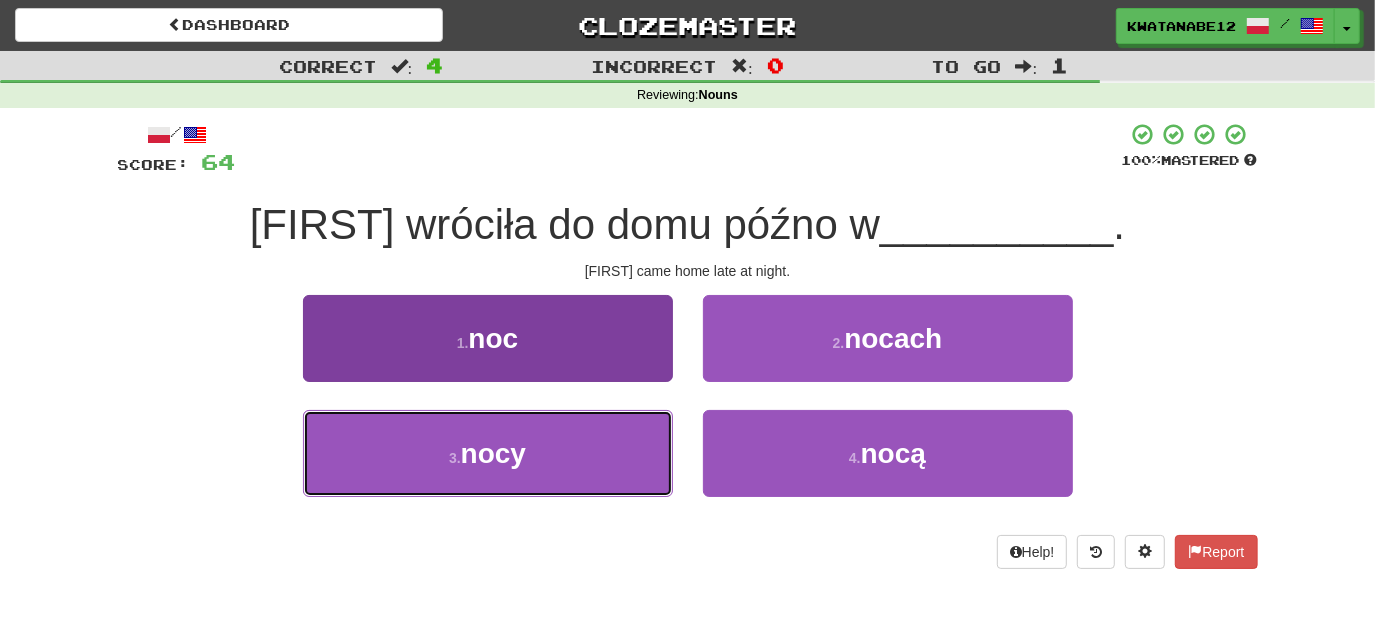 click on "3 .  nocy" at bounding box center [488, 453] 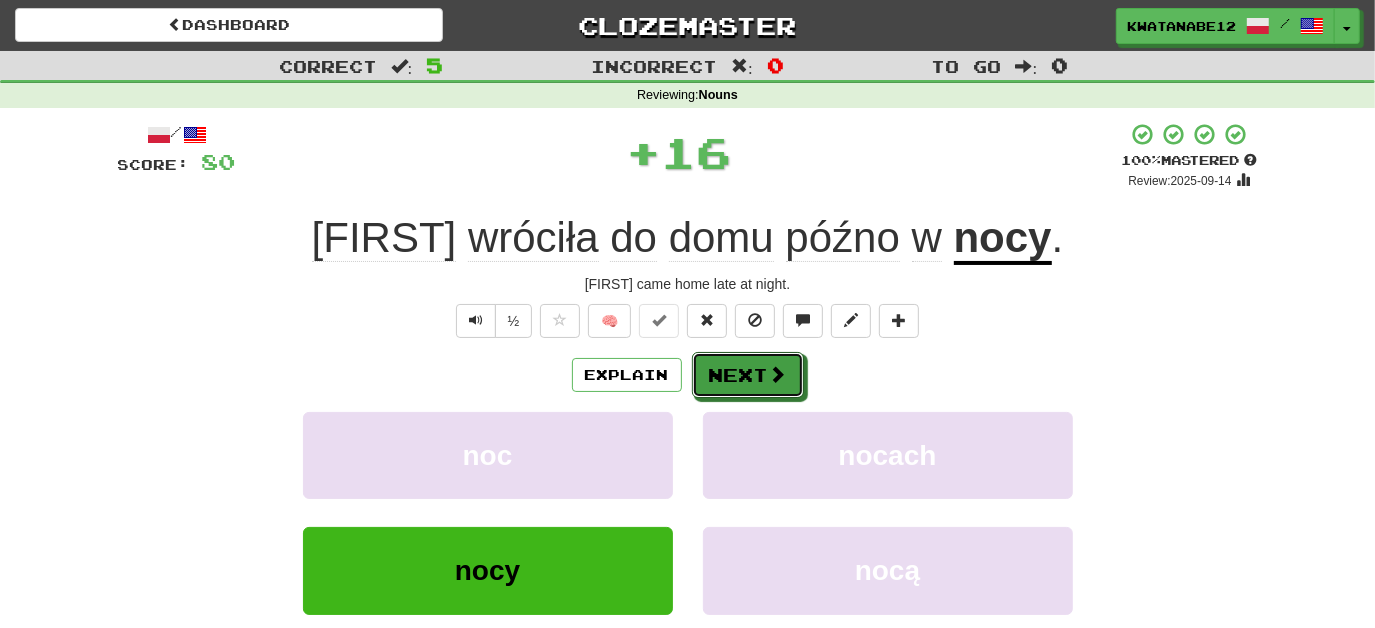 drag, startPoint x: 733, startPoint y: 369, endPoint x: 718, endPoint y: 353, distance: 21.931713 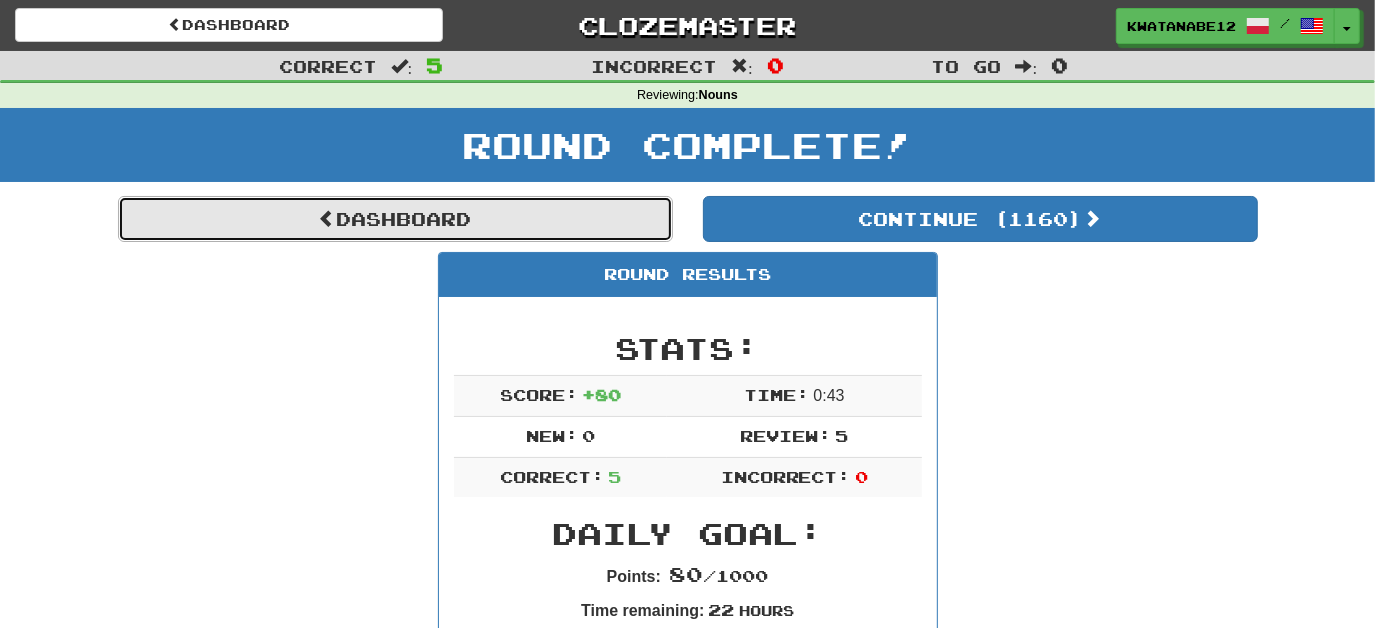 click on "Dashboard" at bounding box center [395, 219] 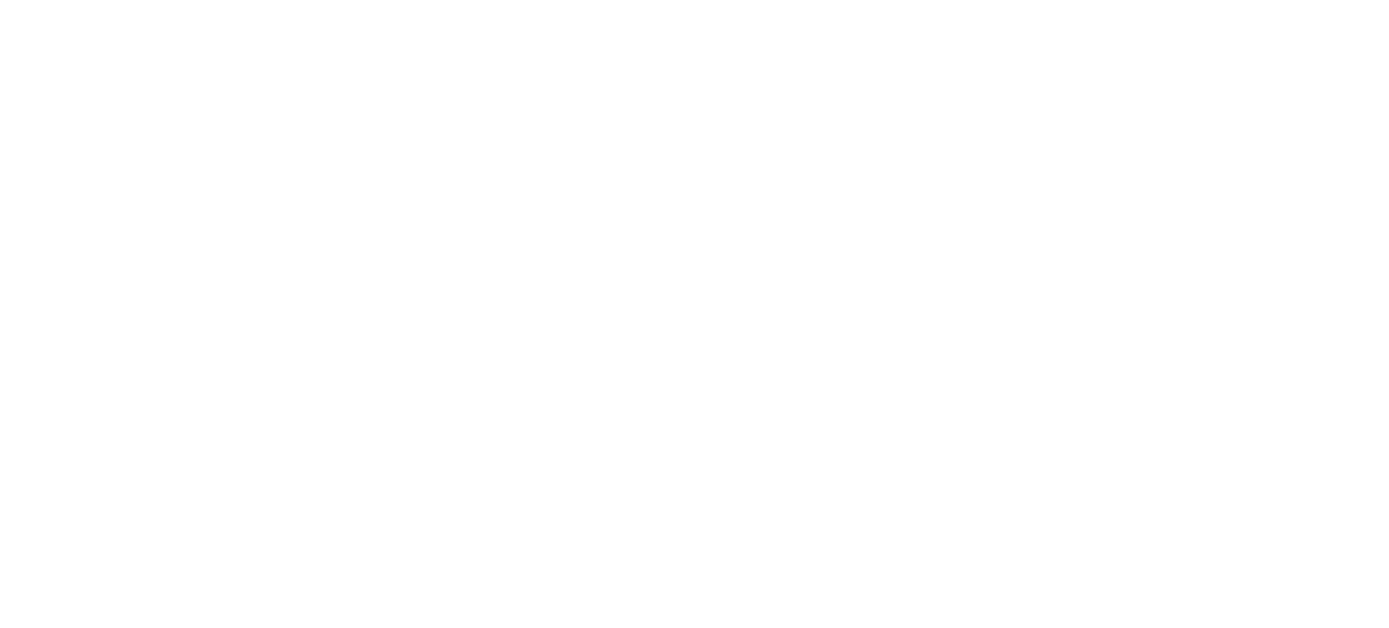 scroll, scrollTop: 0, scrollLeft: 0, axis: both 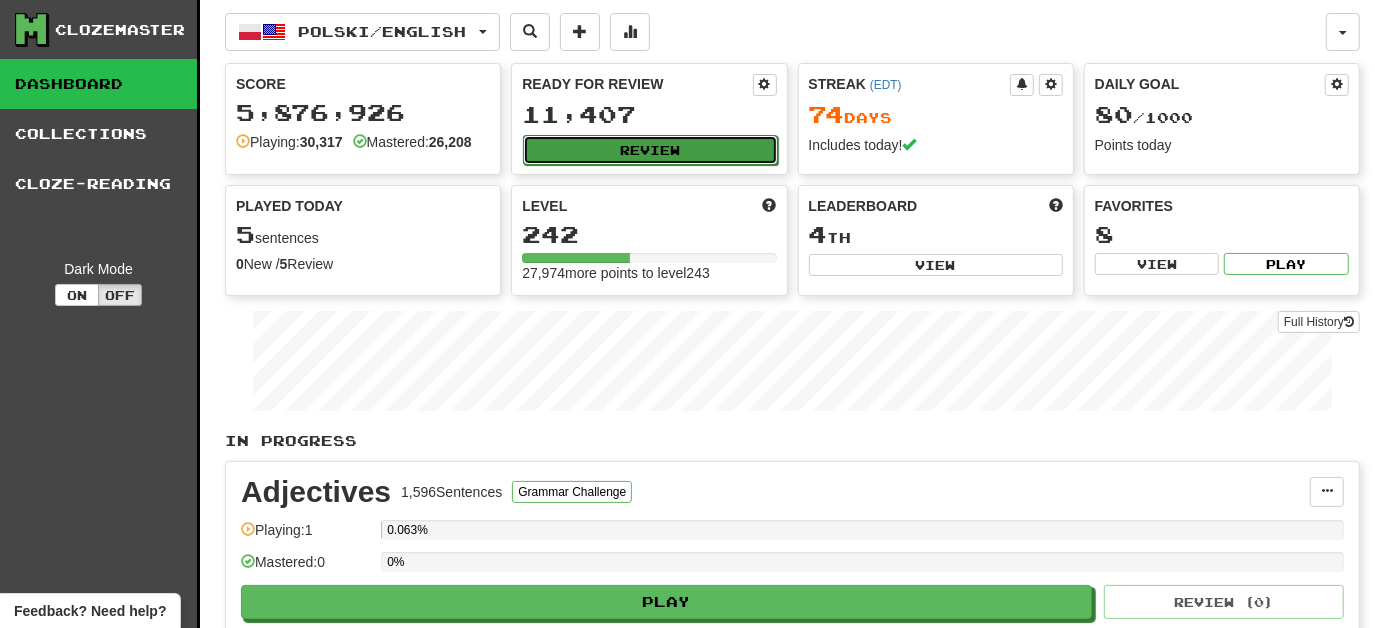 click on "Review" at bounding box center [650, 150] 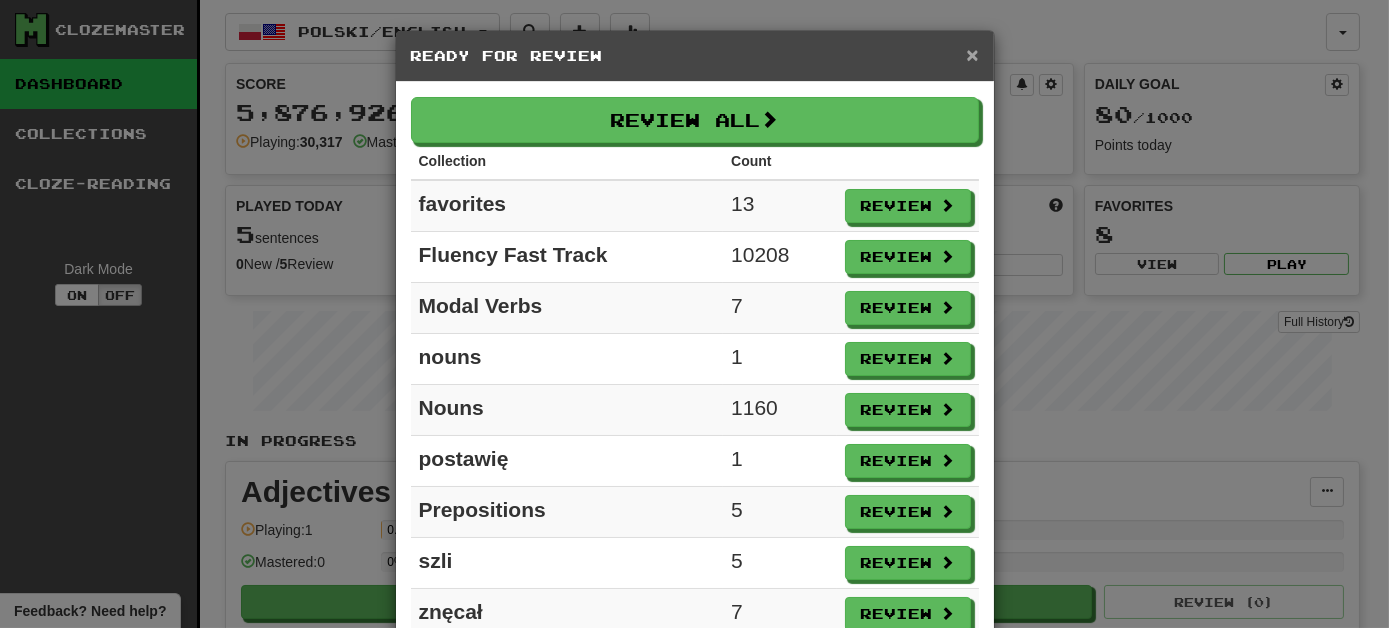 click on "×" at bounding box center [972, 54] 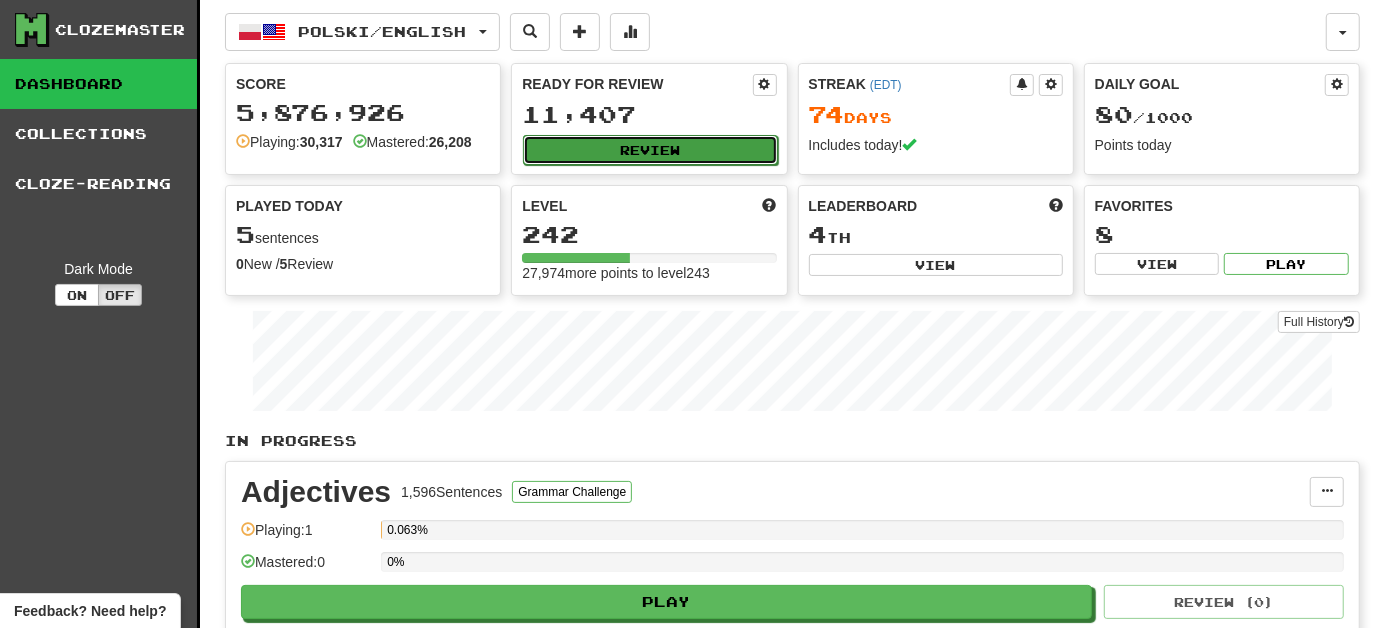 click on "Review" at bounding box center [650, 150] 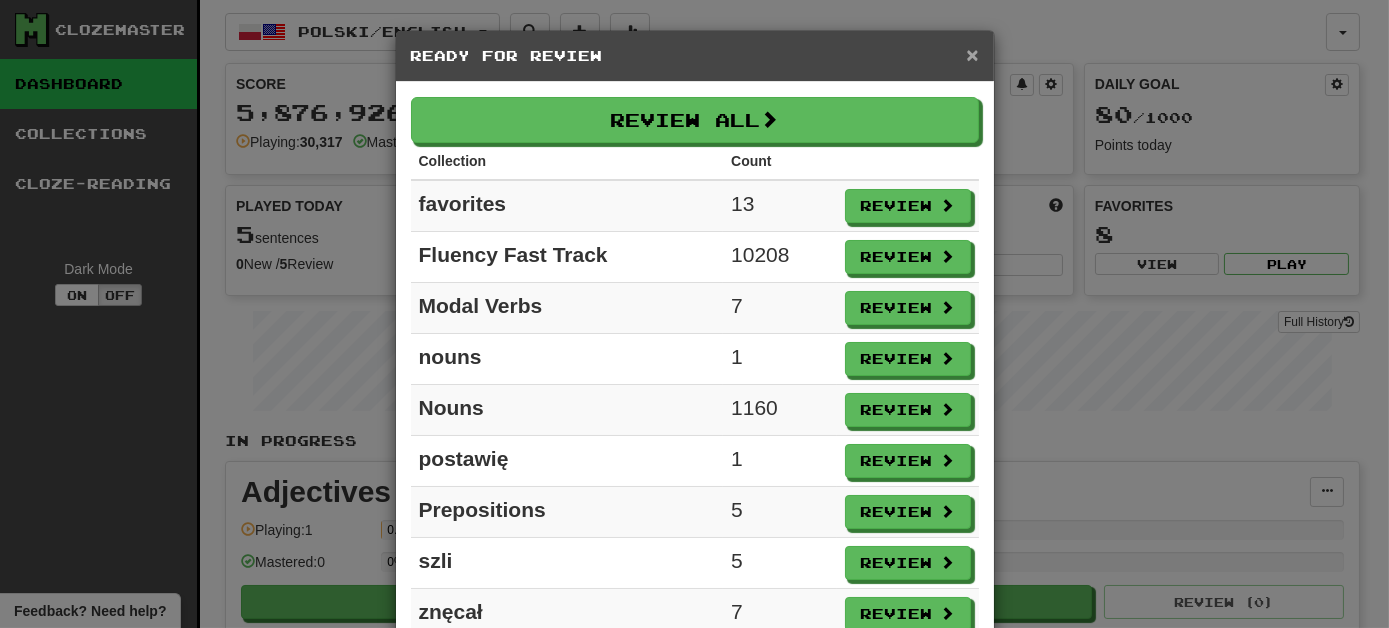 click on "×" at bounding box center [972, 54] 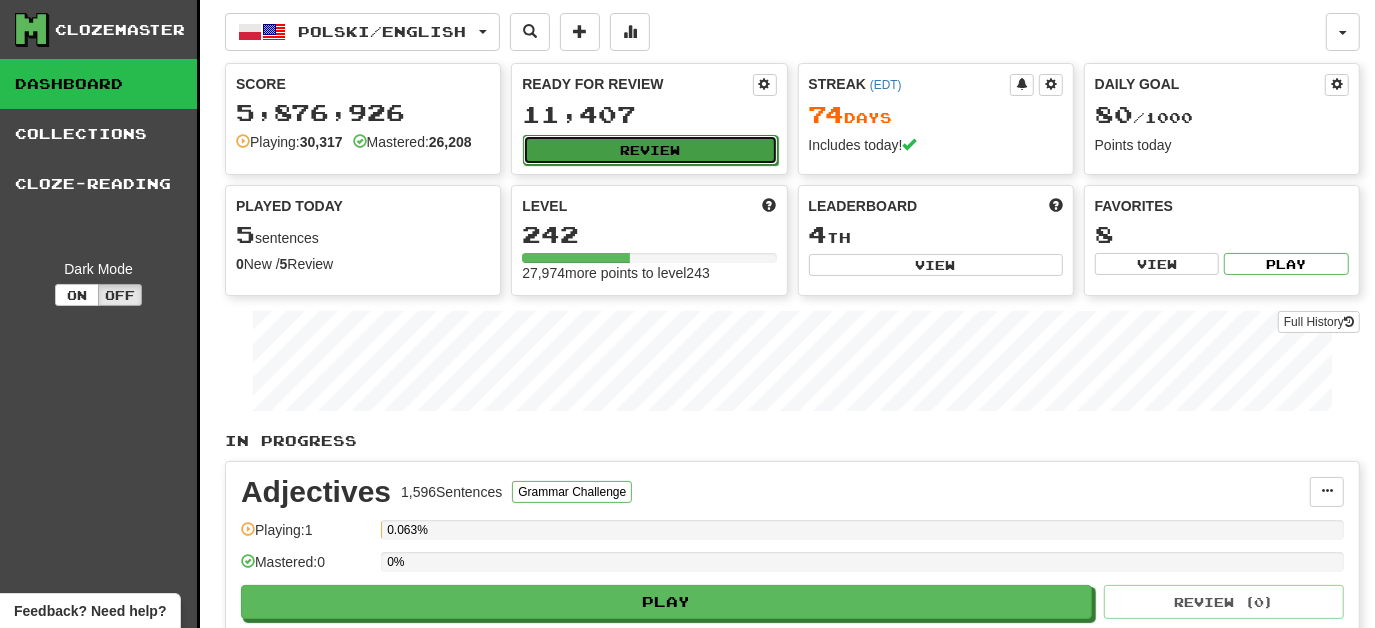 click on "Review" at bounding box center [650, 150] 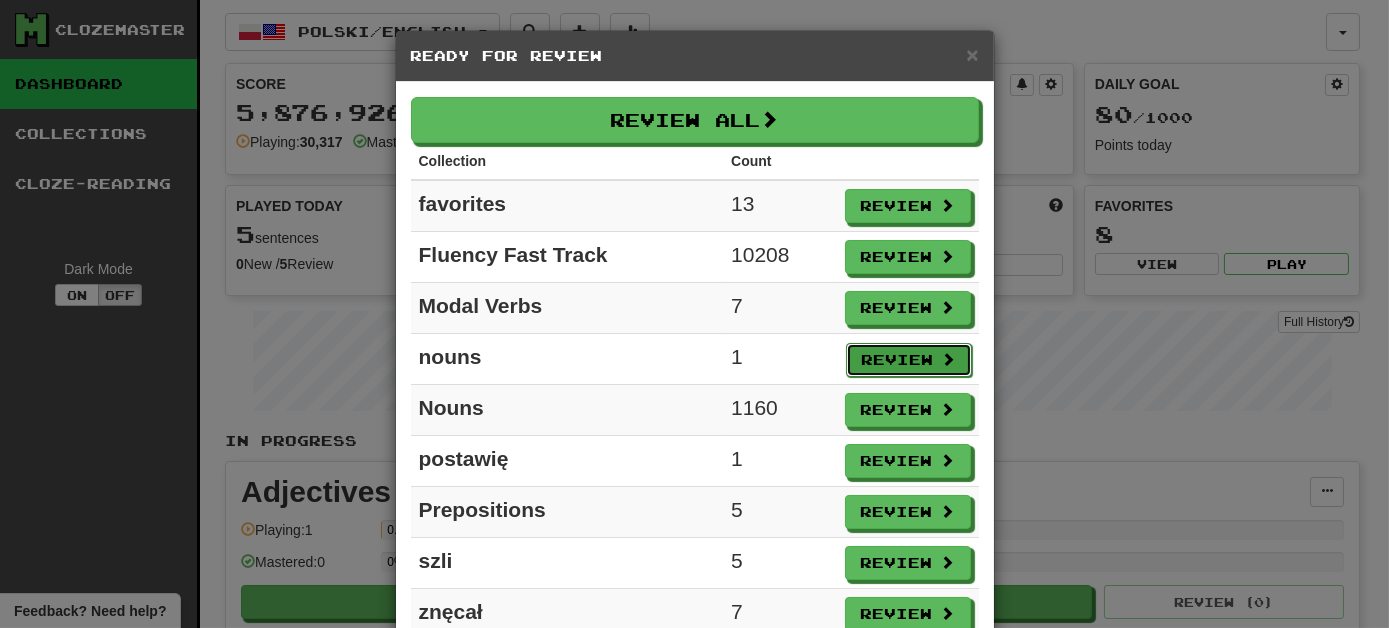 click at bounding box center [949, 359] 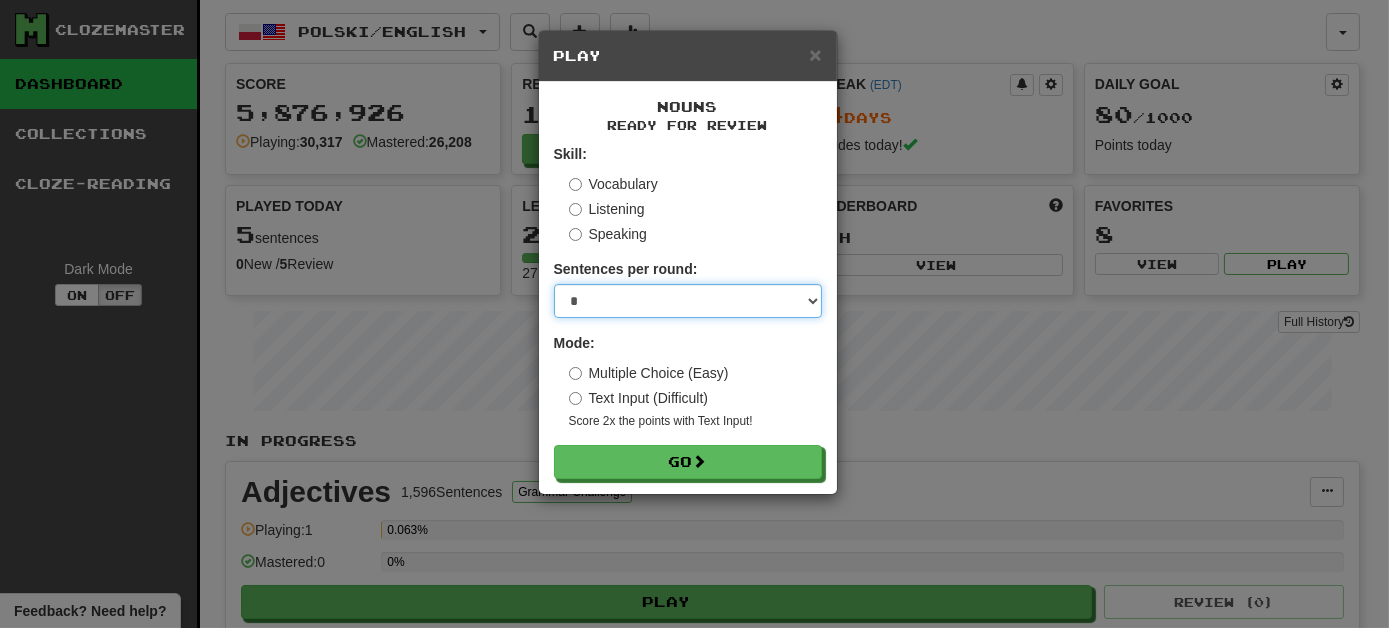 click on "* ** ** ** ** ** *** ********" at bounding box center (688, 301) 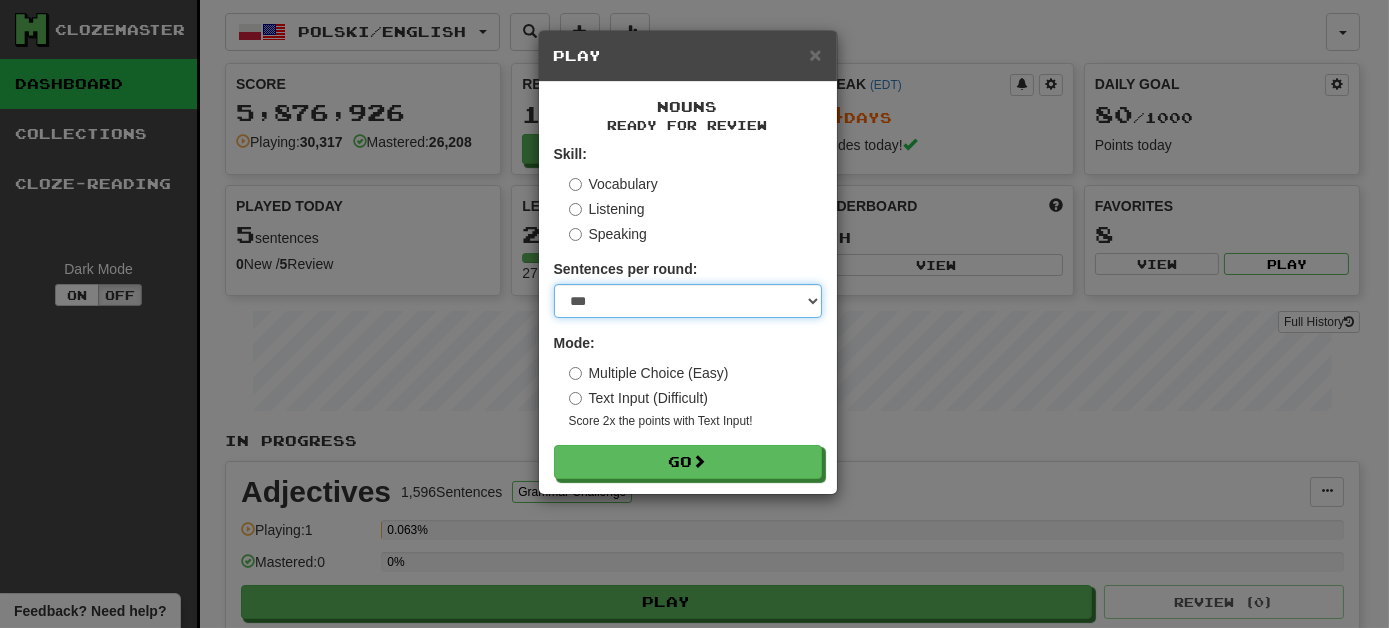 click on "* ** ** ** ** ** *** ********" at bounding box center (688, 301) 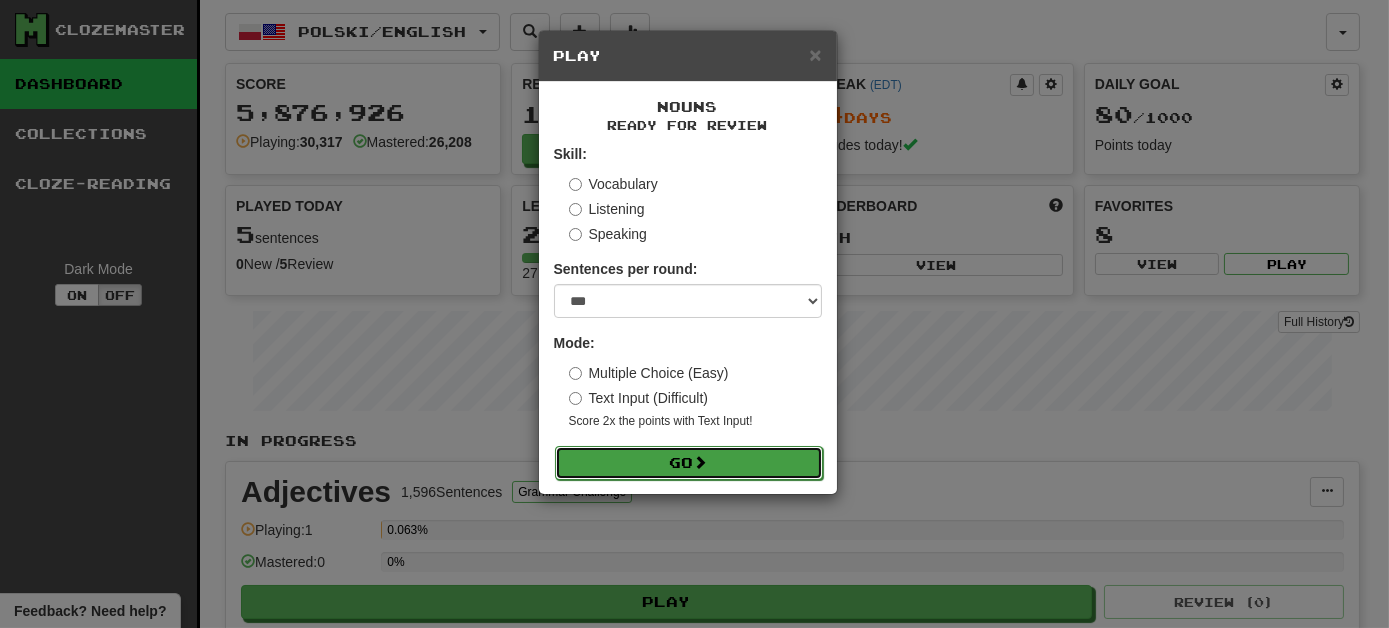 click on "Go" at bounding box center (689, 463) 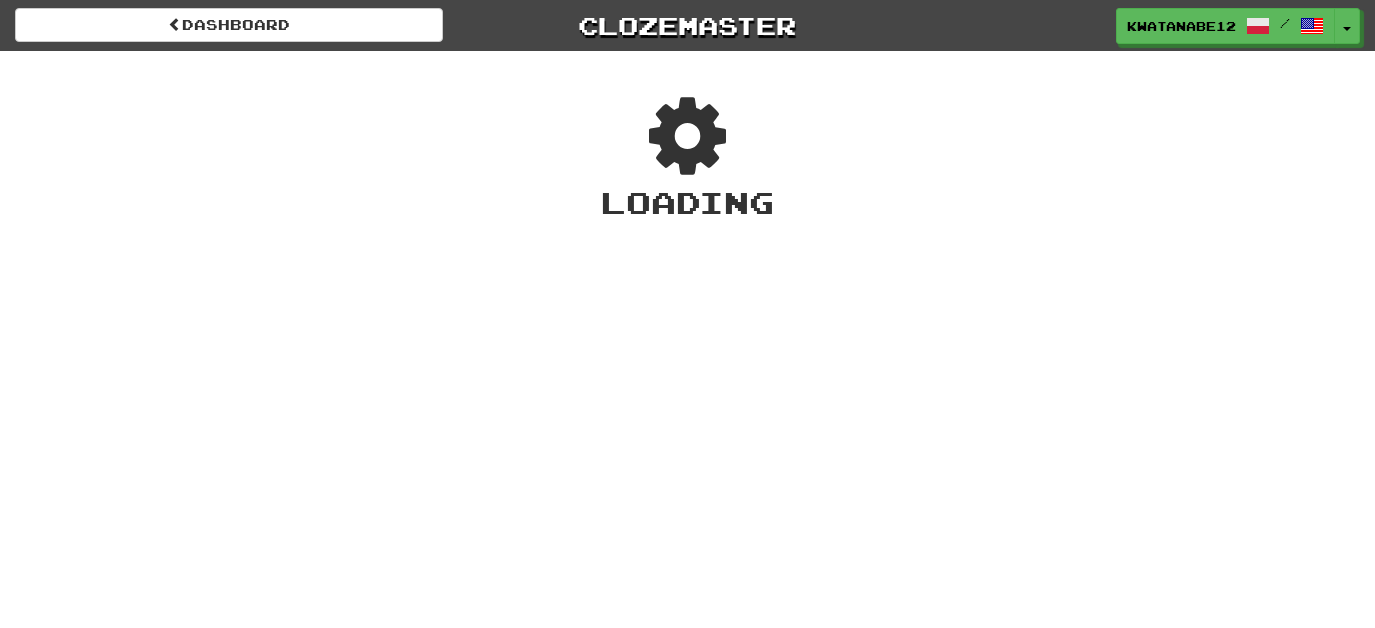 scroll, scrollTop: 0, scrollLeft: 0, axis: both 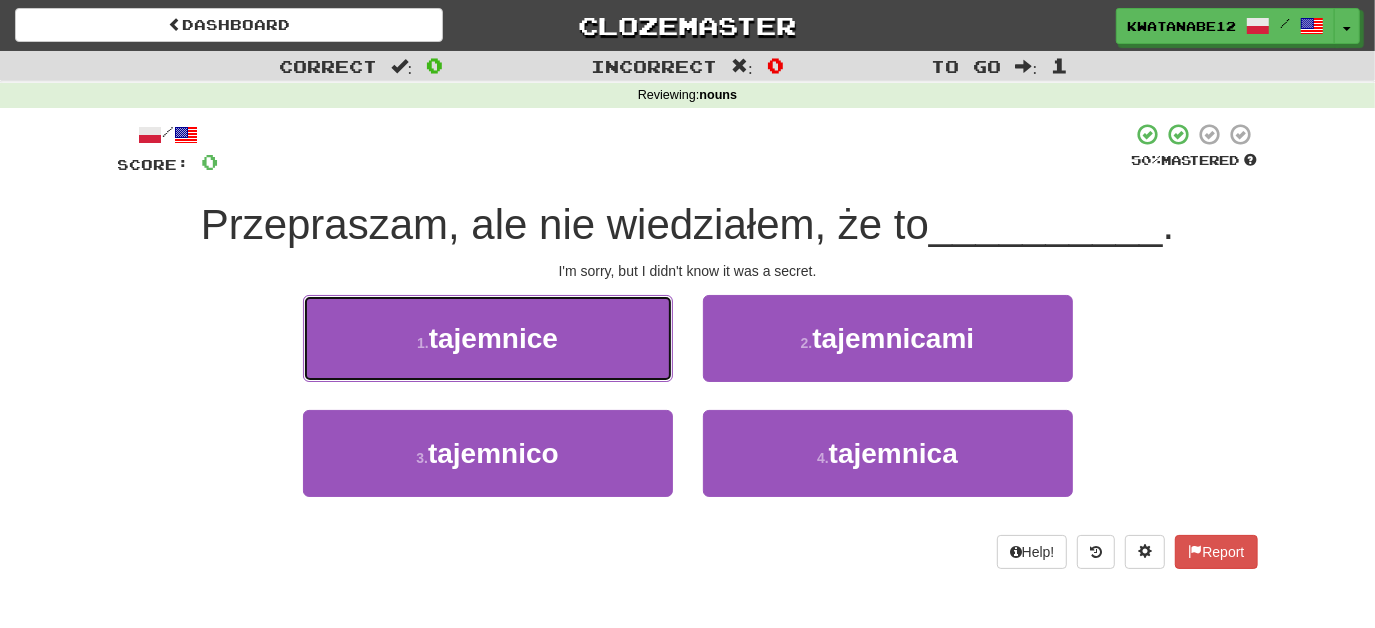 click on "1 .  tajemnice" at bounding box center [488, 338] 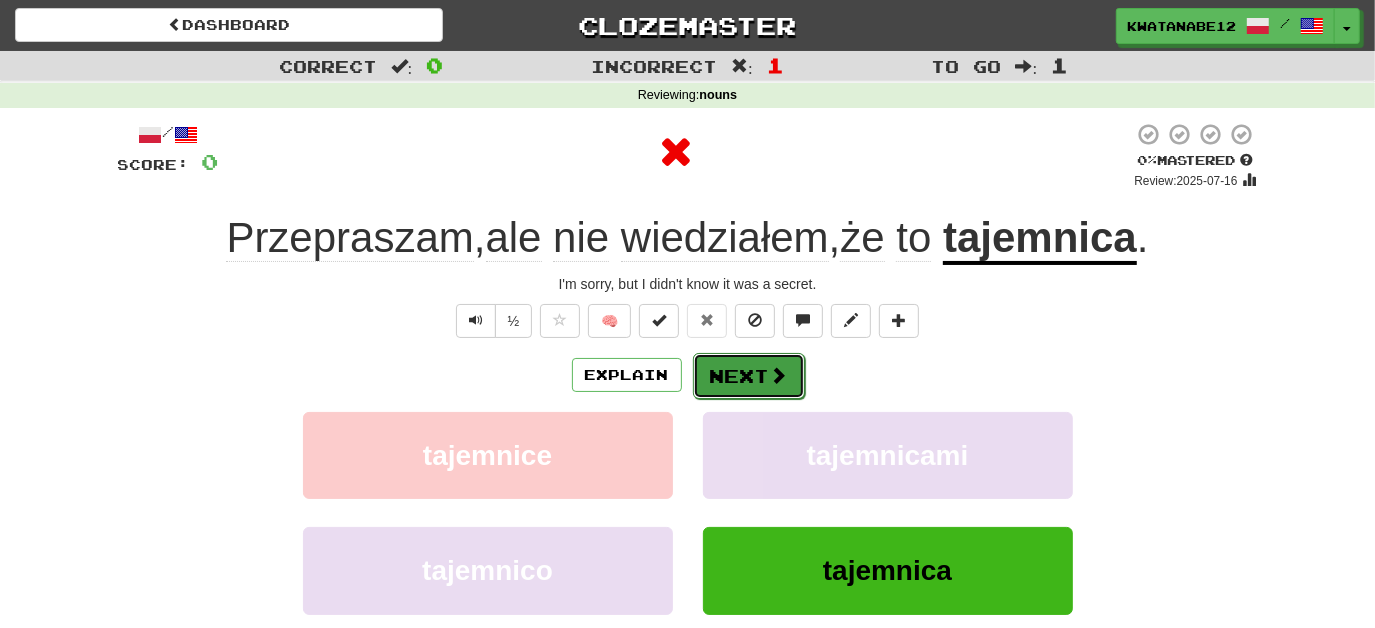 click on "Next" at bounding box center (749, 376) 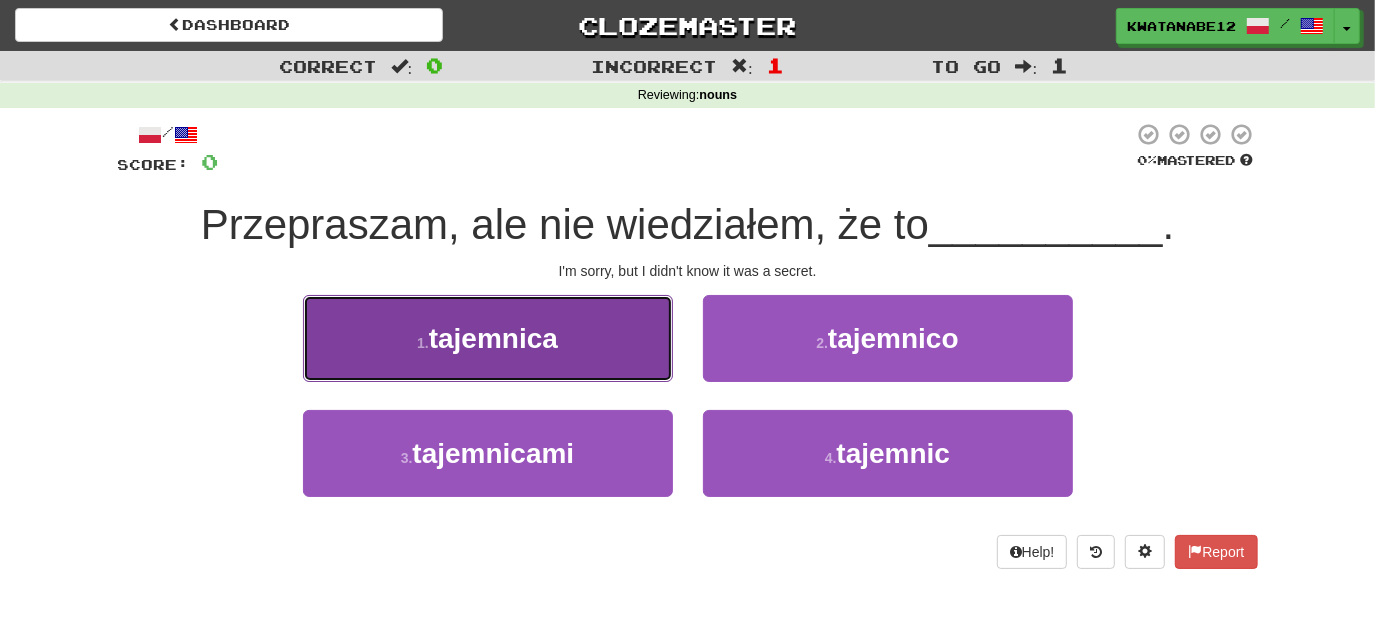 drag, startPoint x: 600, startPoint y: 316, endPoint x: 629, endPoint y: 328, distance: 31.38471 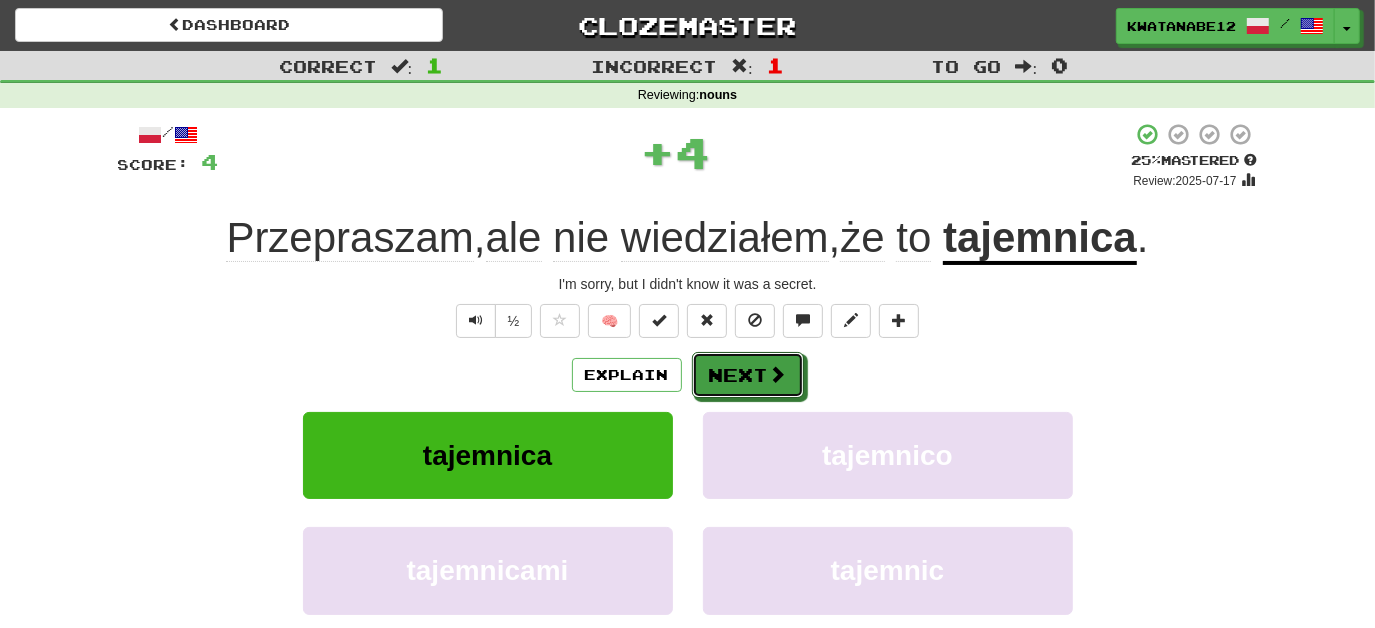 click at bounding box center (778, 374) 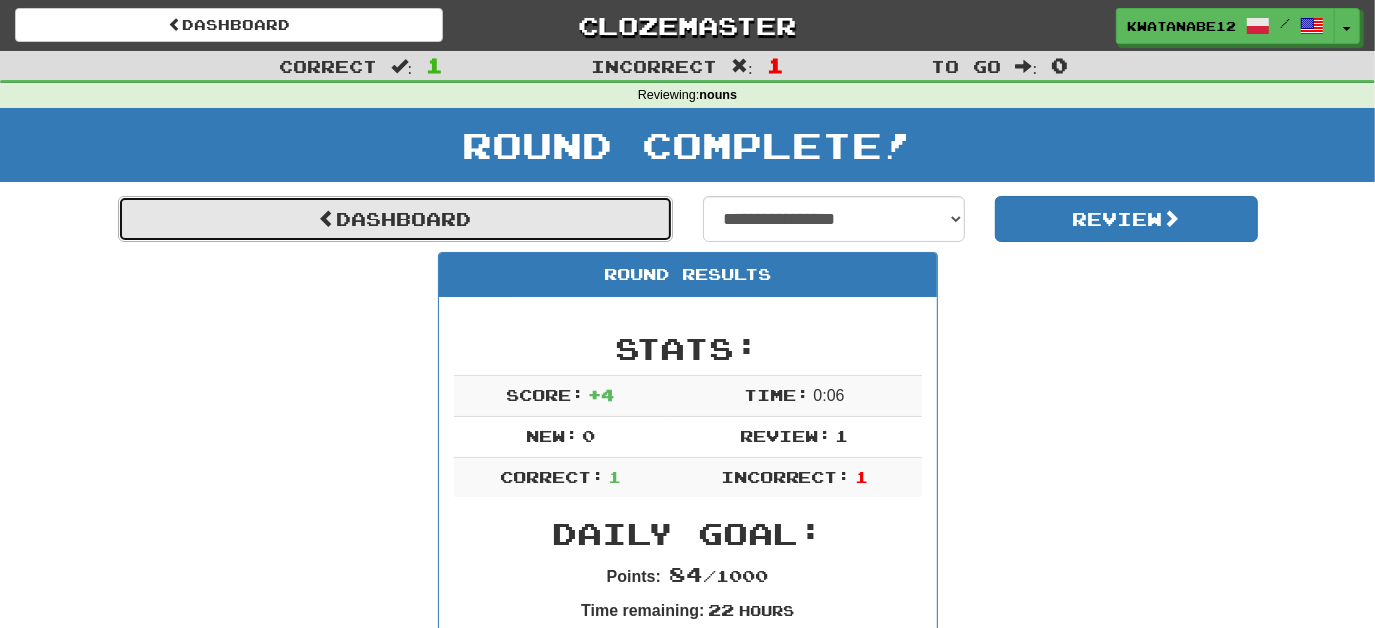 click on "Dashboard" at bounding box center [395, 219] 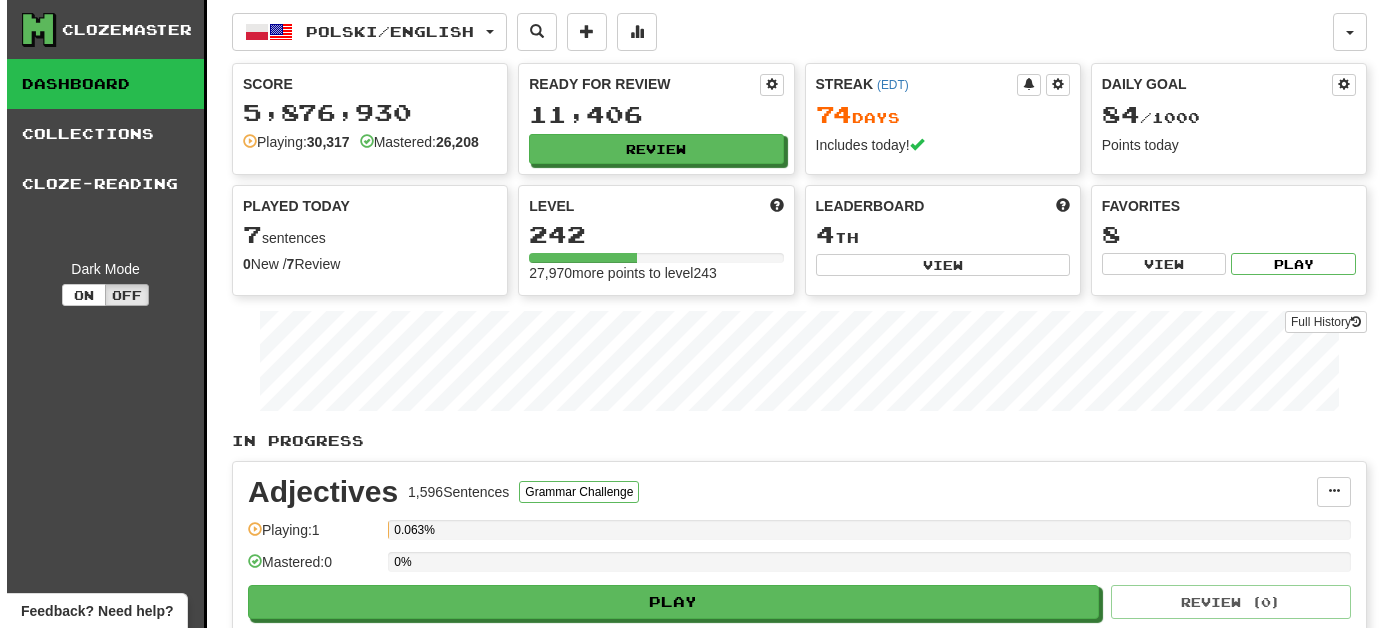 scroll, scrollTop: 0, scrollLeft: 0, axis: both 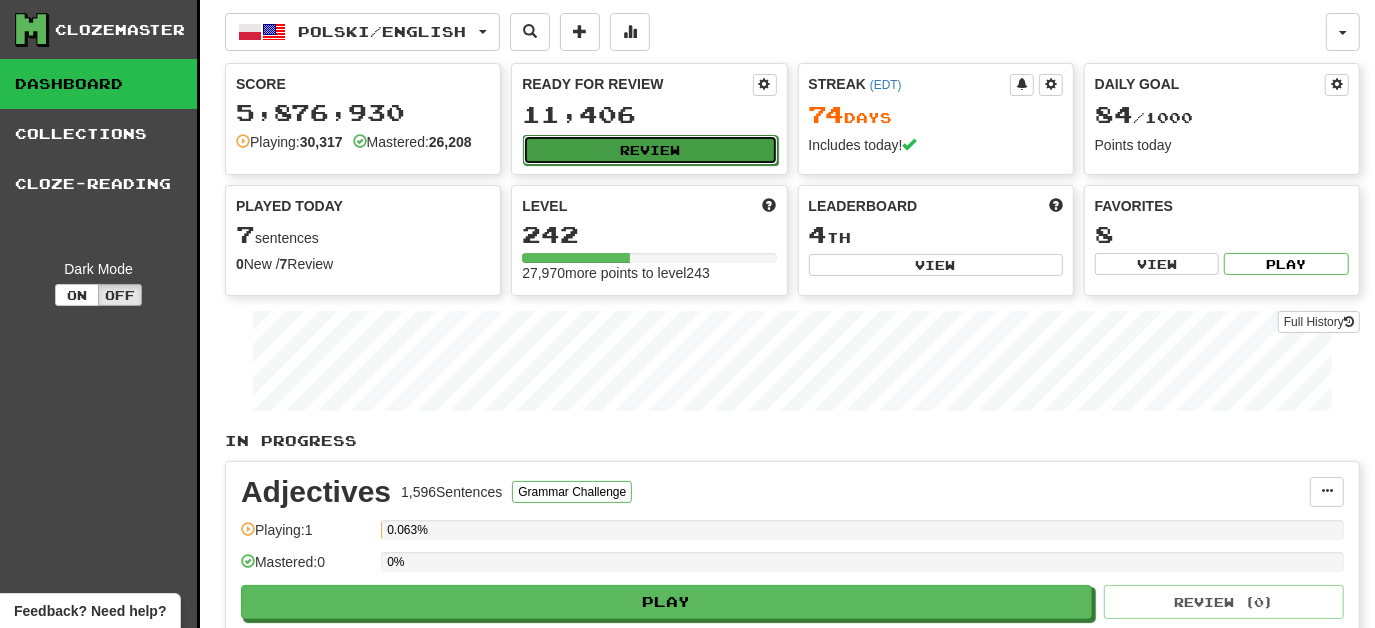 click on "Review" at bounding box center [650, 150] 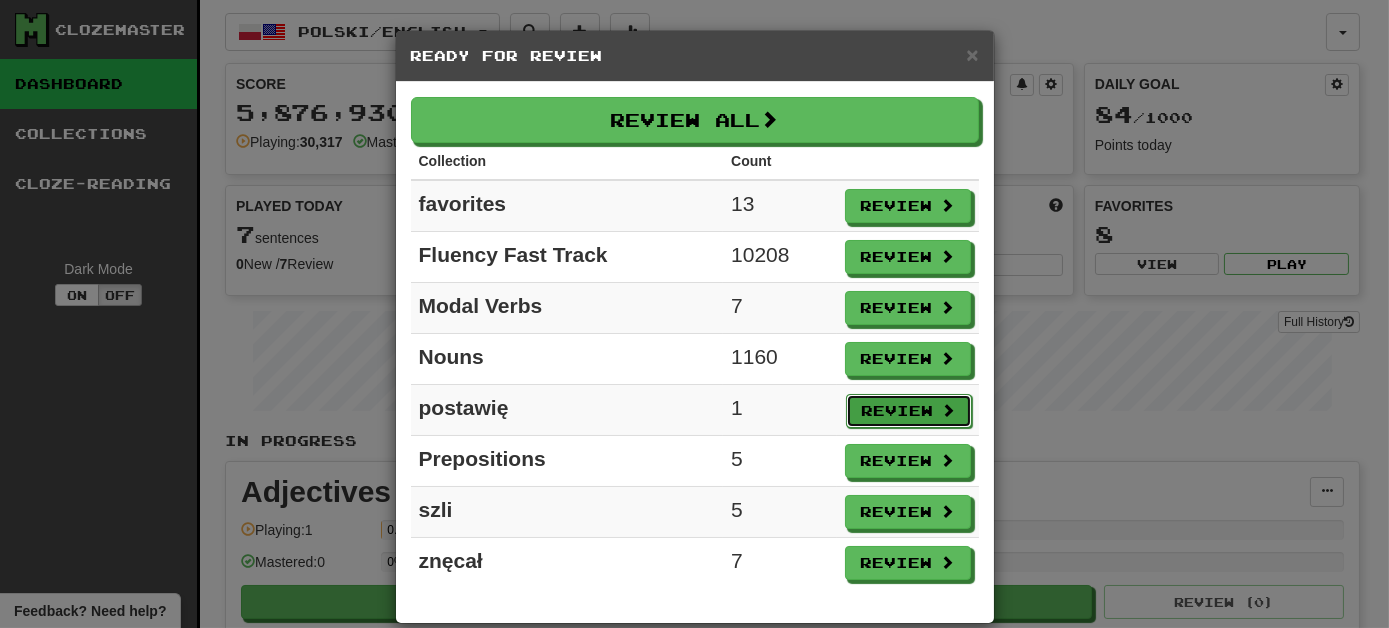 click on "Review" at bounding box center [909, 411] 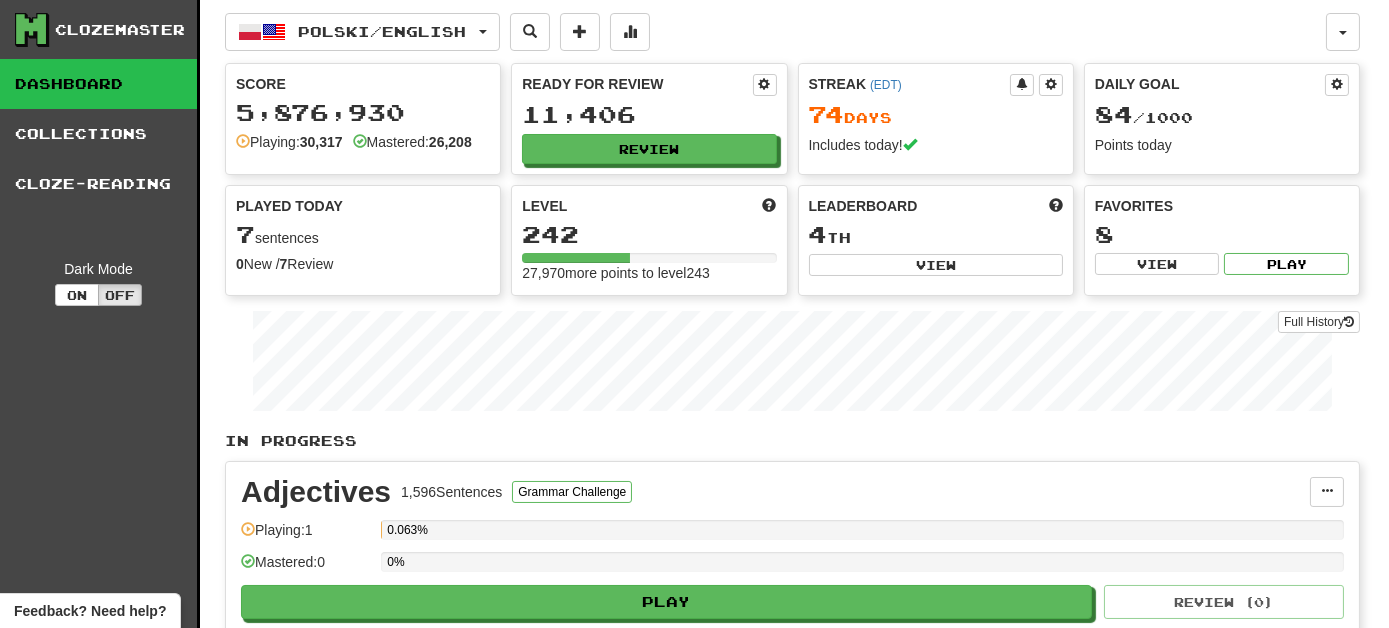 select on "***" 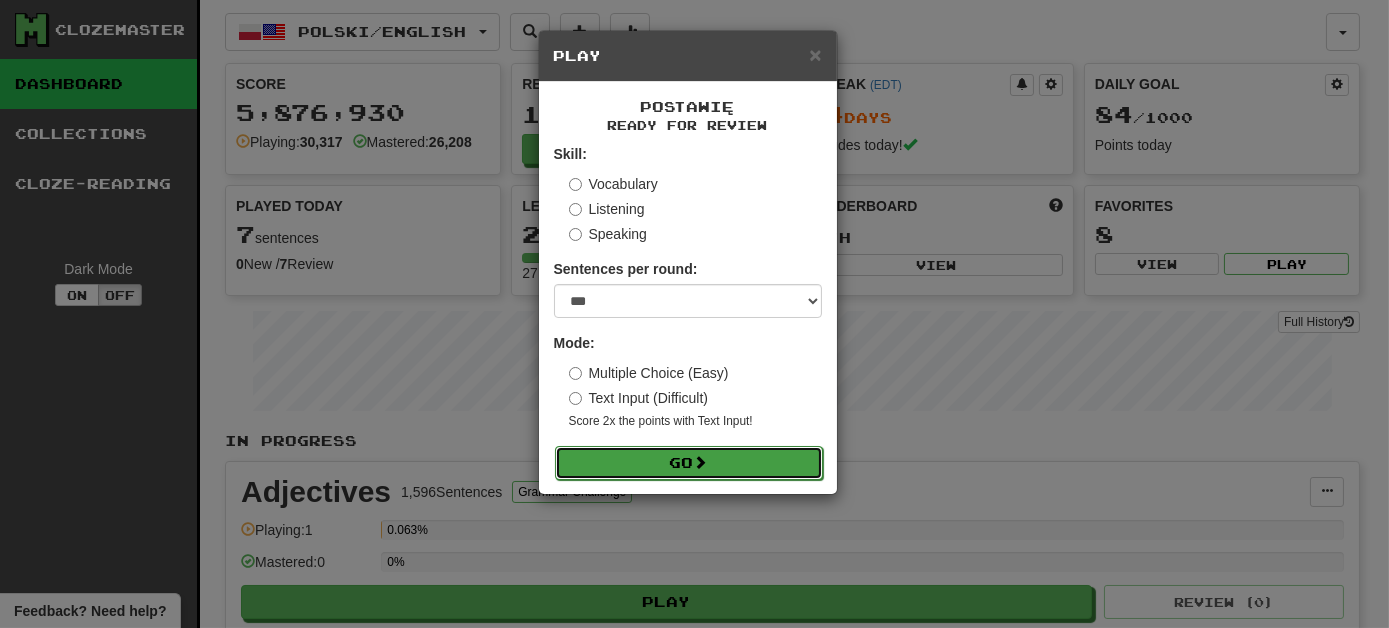 click on "Go" at bounding box center [689, 463] 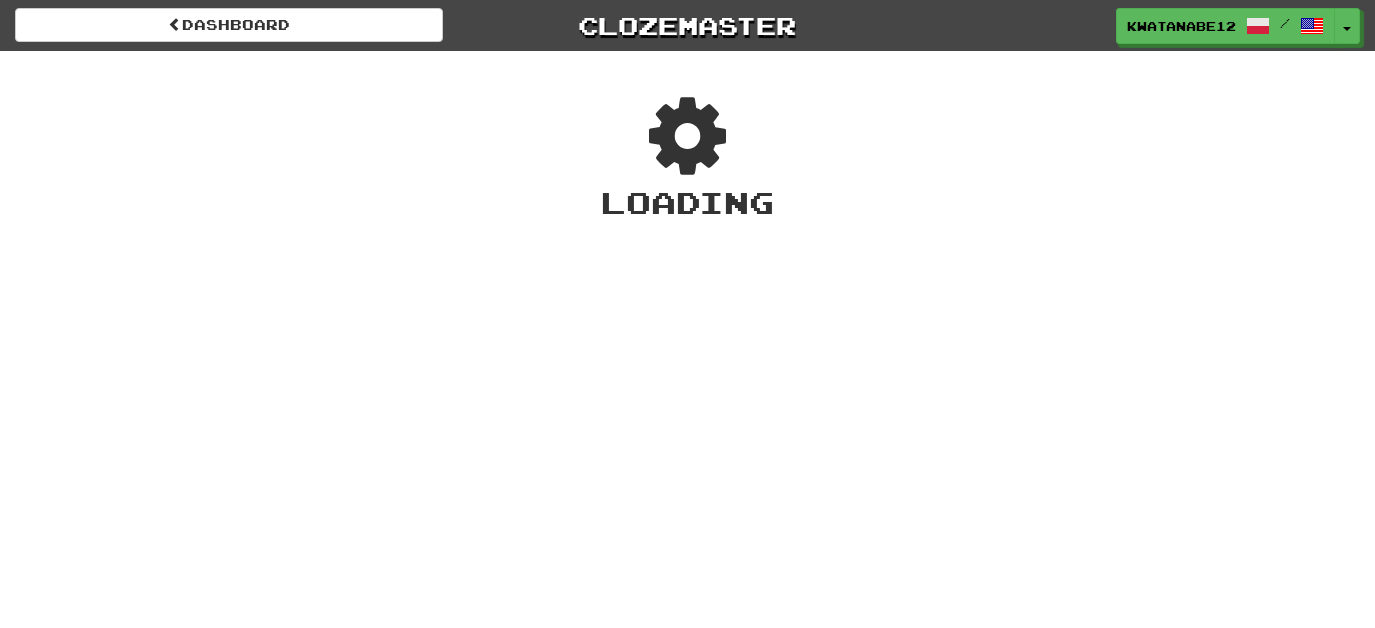 scroll, scrollTop: 0, scrollLeft: 0, axis: both 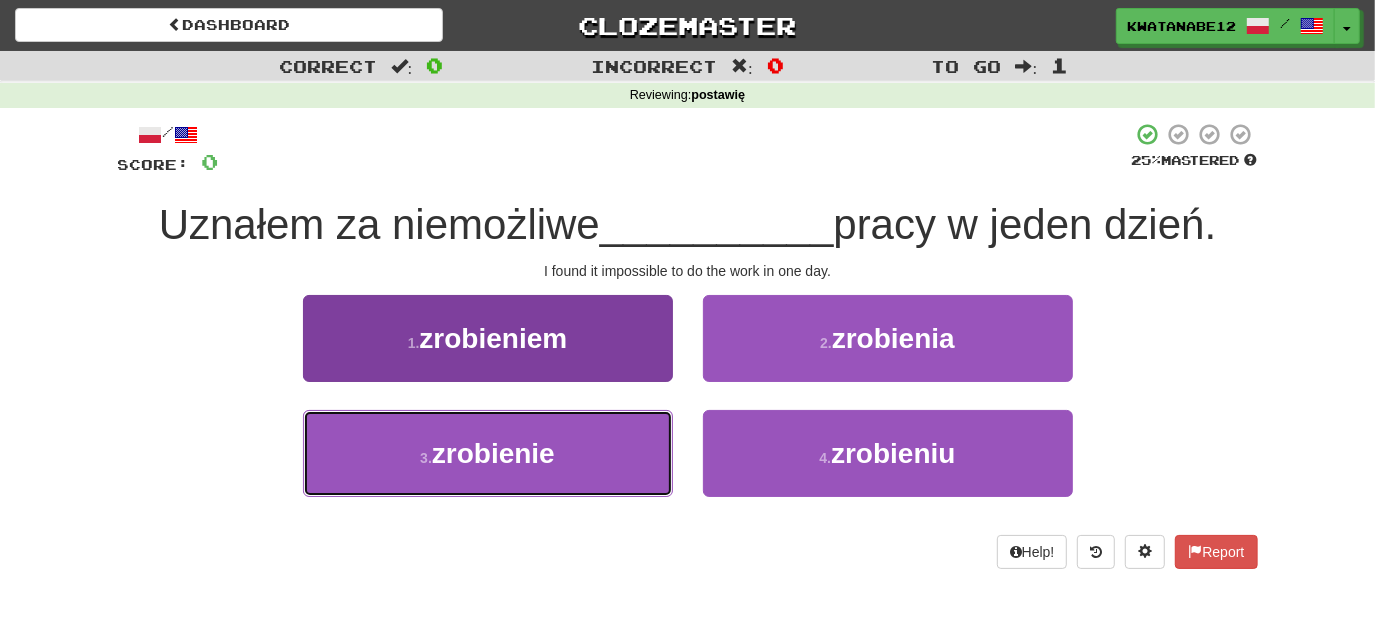 drag, startPoint x: 629, startPoint y: 444, endPoint x: 644, endPoint y: 423, distance: 25.806976 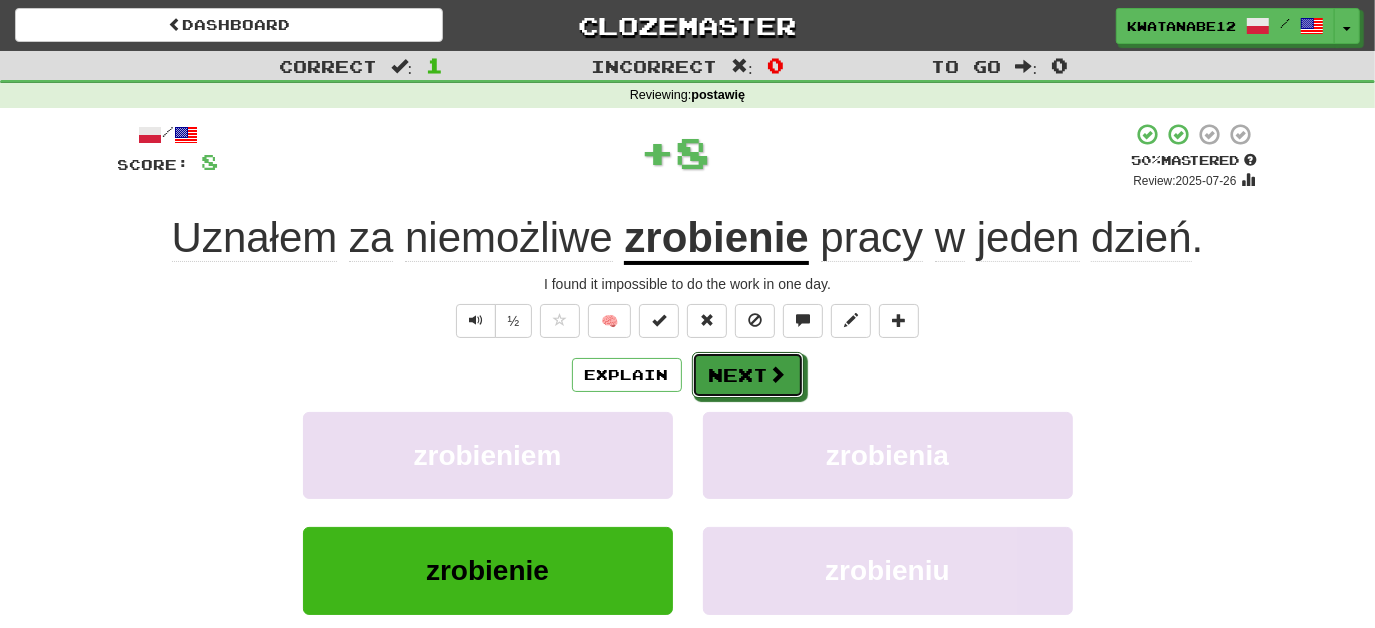 drag, startPoint x: 736, startPoint y: 373, endPoint x: 682, endPoint y: 339, distance: 63.812225 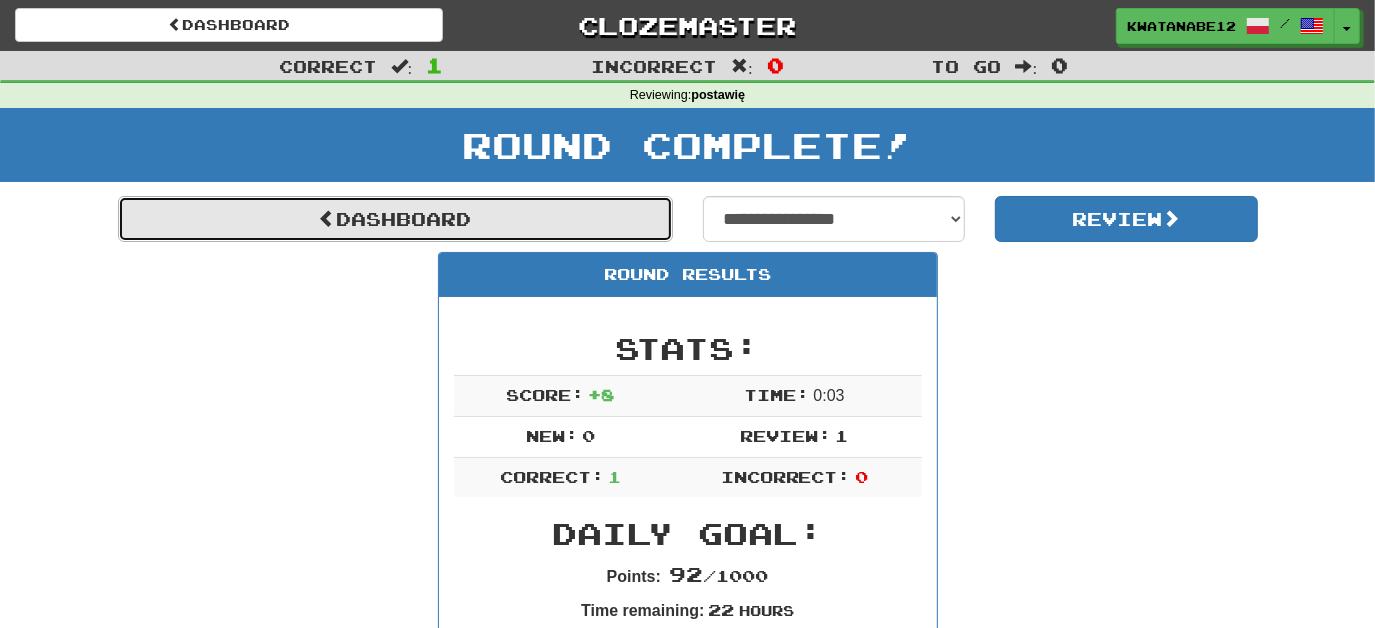 click on "Dashboard" at bounding box center [395, 219] 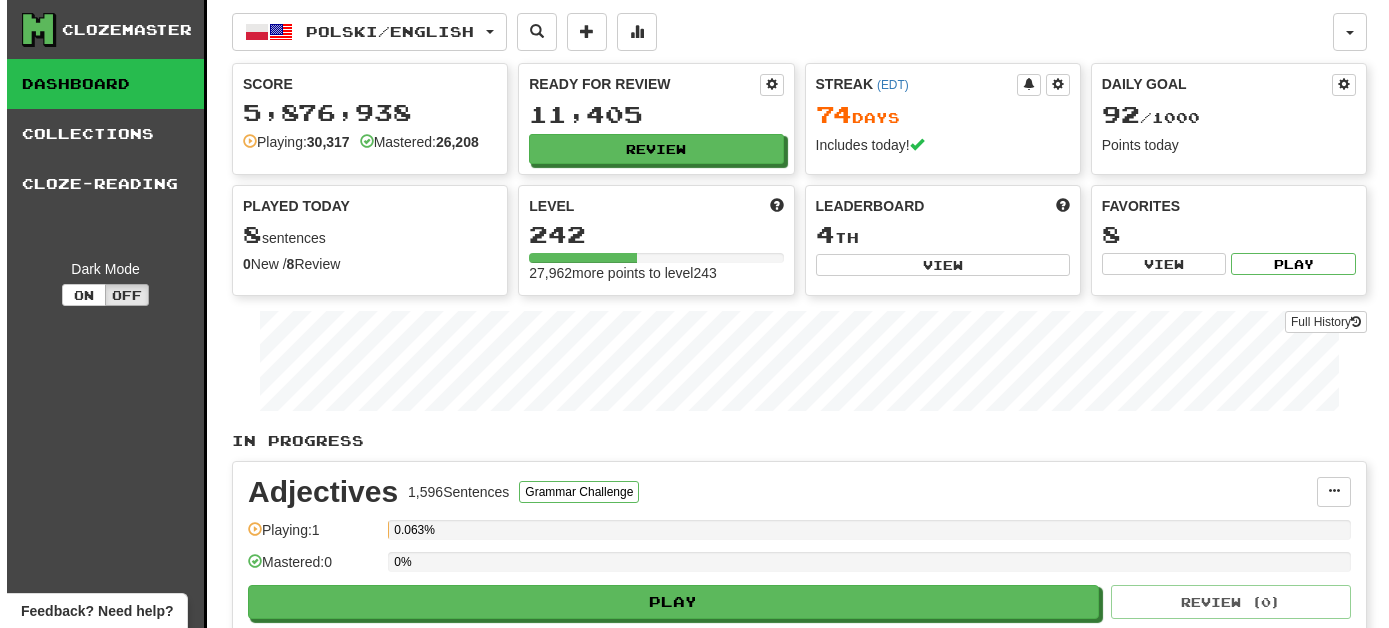scroll, scrollTop: 0, scrollLeft: 0, axis: both 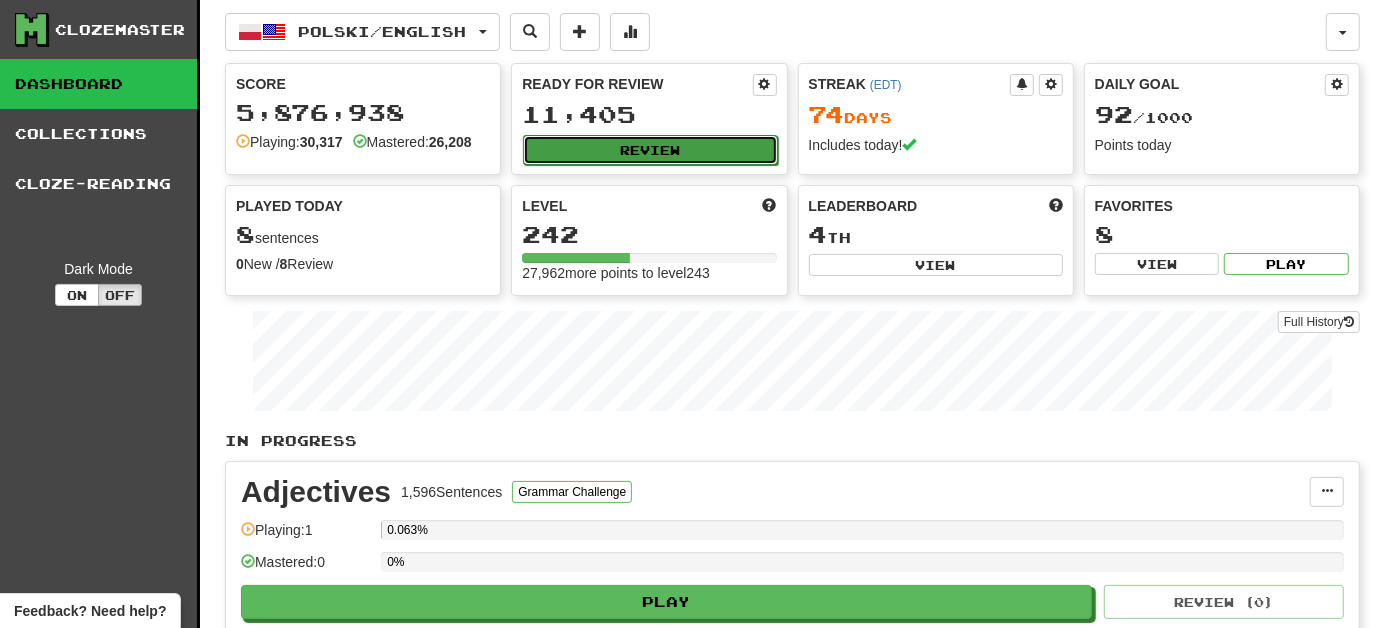 click on "Review" at bounding box center (650, 150) 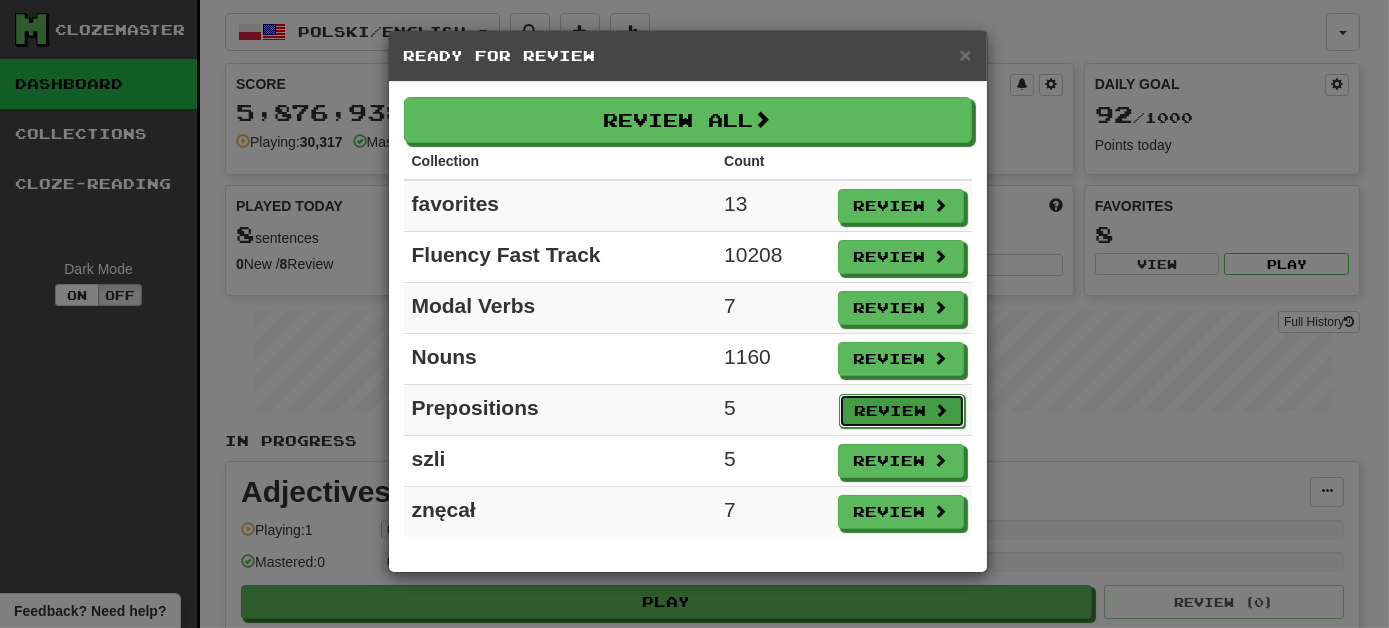 click on "Review" at bounding box center (902, 411) 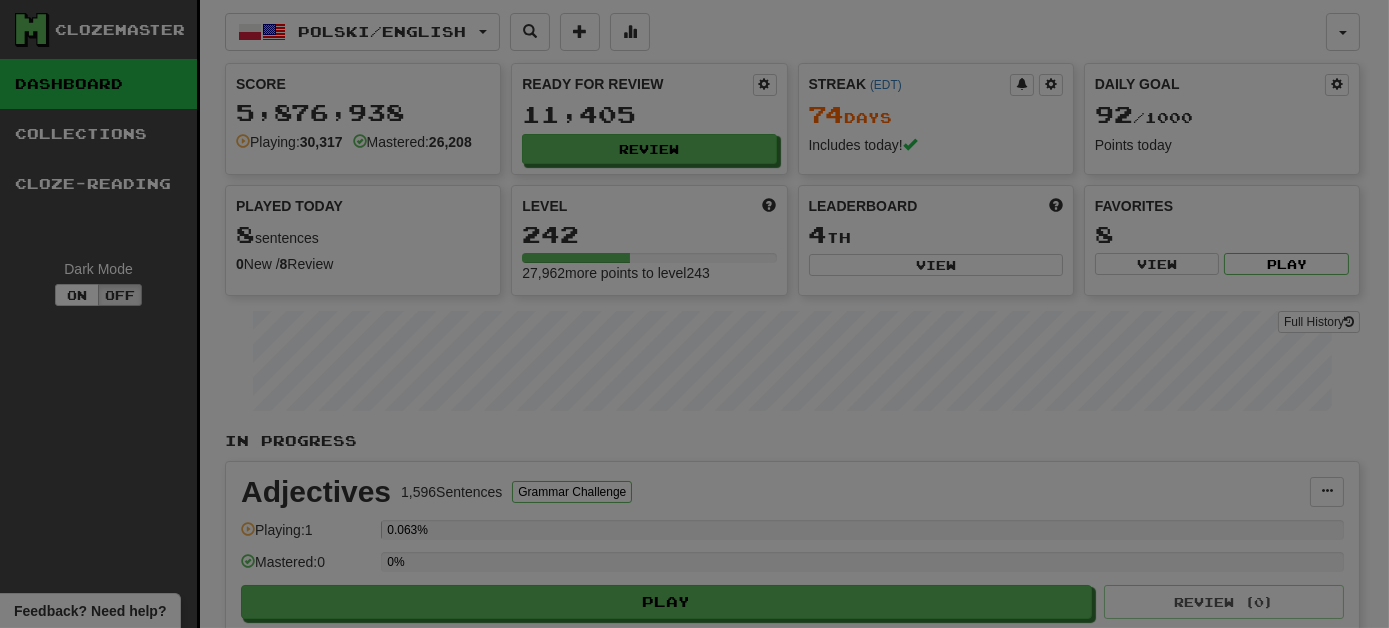 select on "***" 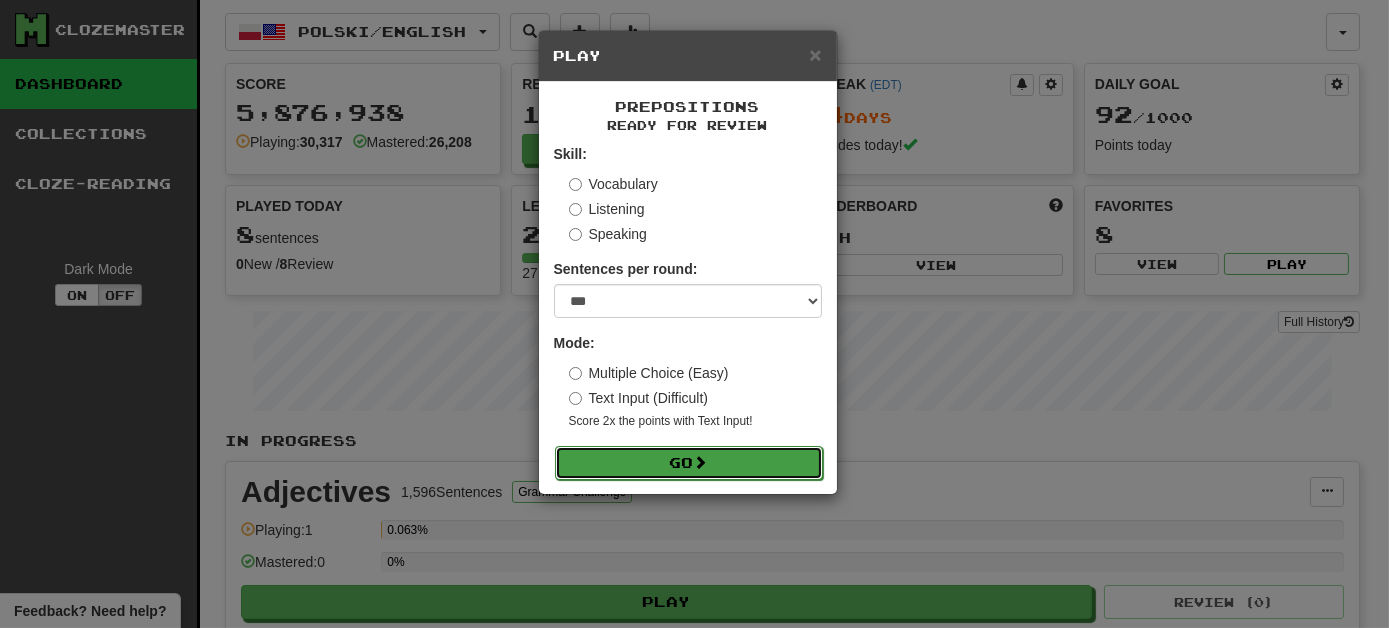 click on "Go" at bounding box center (689, 463) 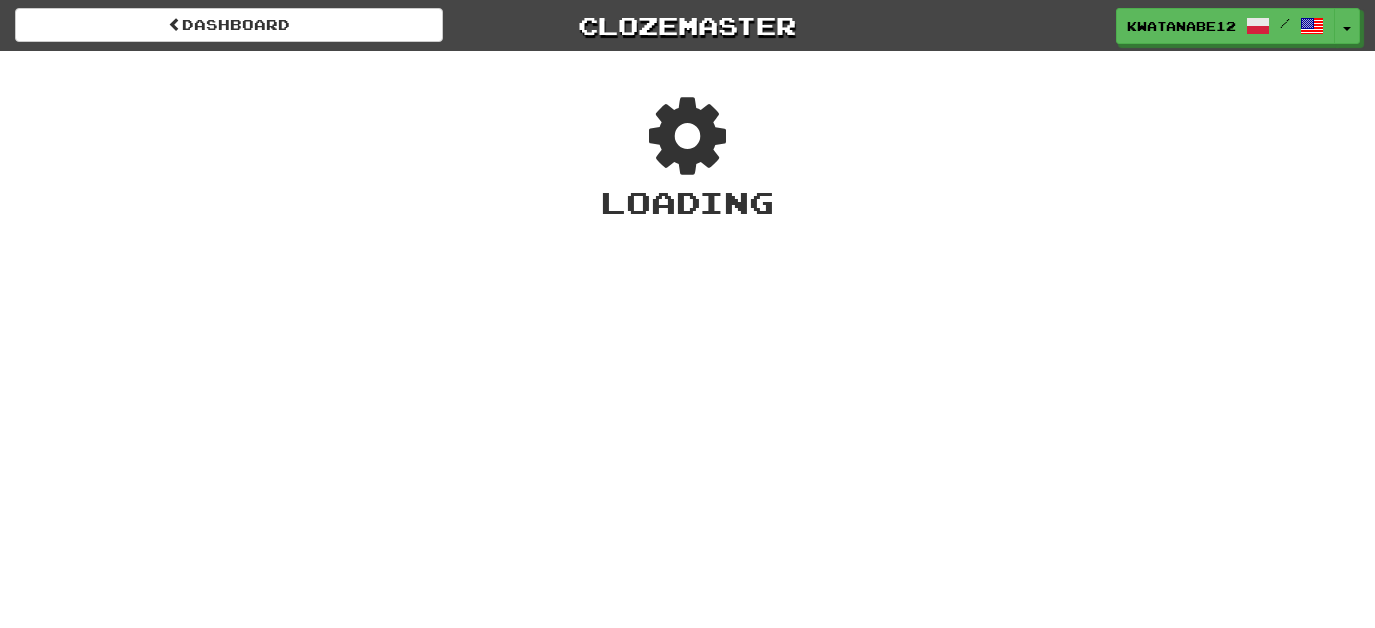 scroll, scrollTop: 0, scrollLeft: 0, axis: both 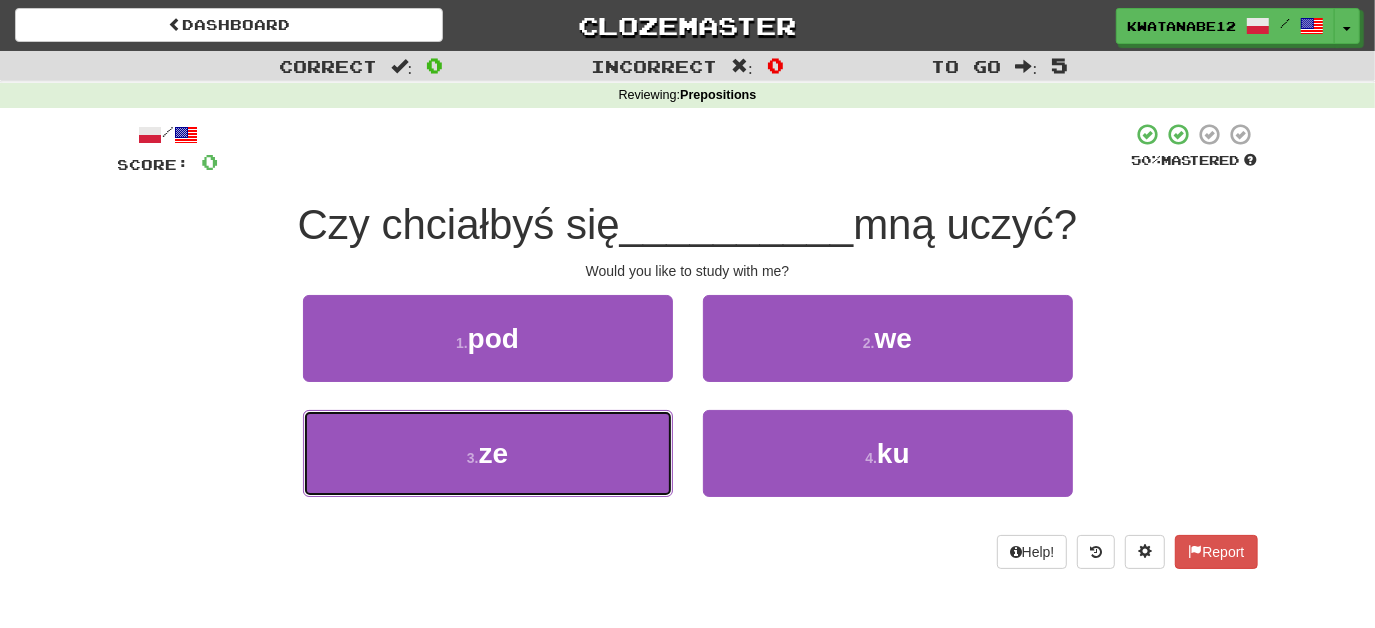 drag, startPoint x: 640, startPoint y: 444, endPoint x: 677, endPoint y: 402, distance: 55.97321 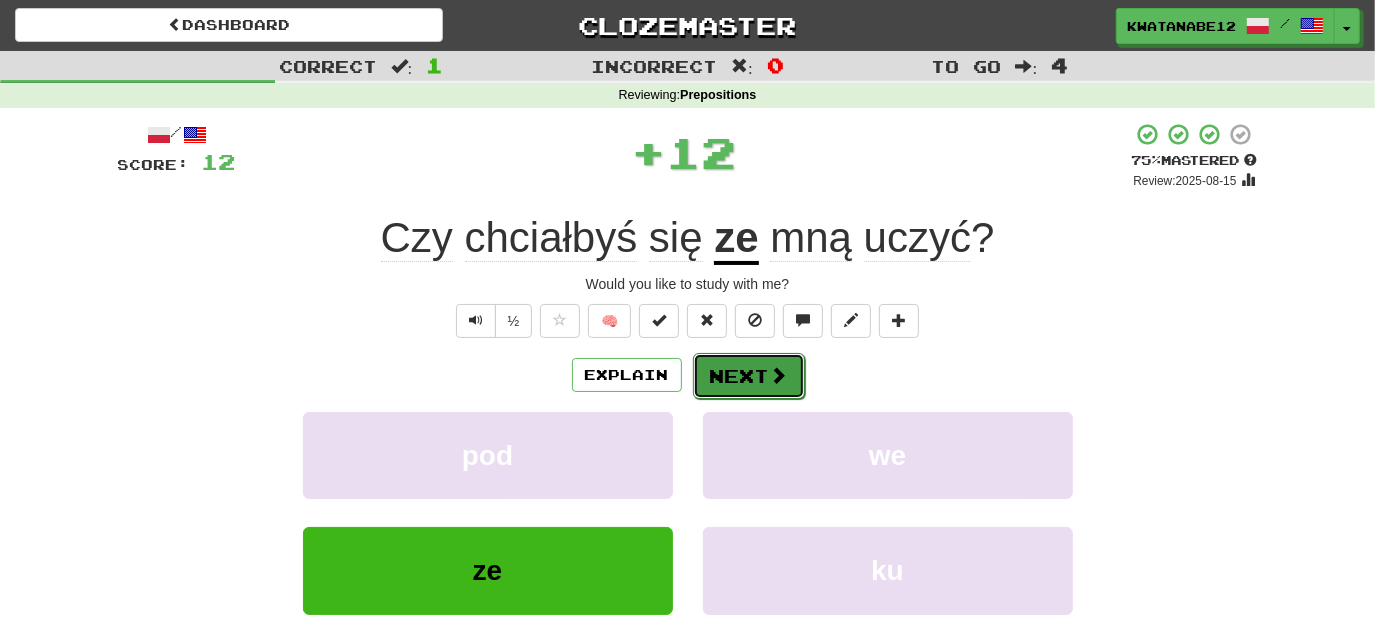 click on "Next" at bounding box center (749, 376) 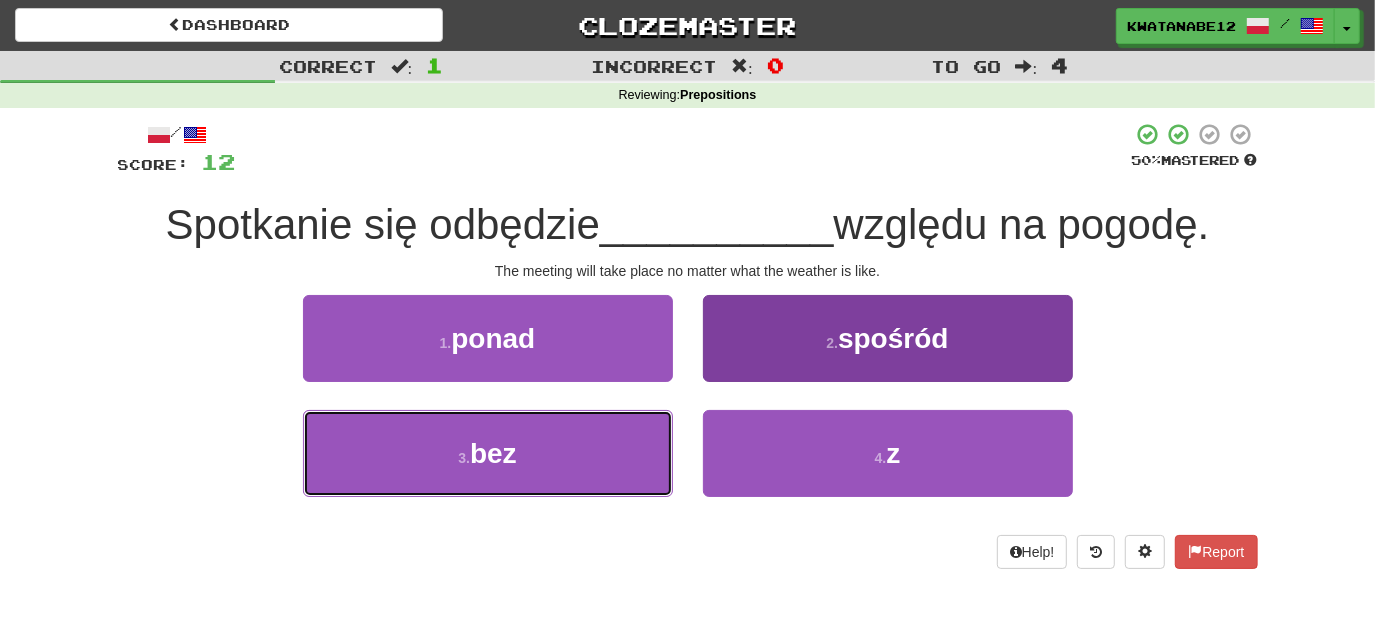 drag, startPoint x: 571, startPoint y: 450, endPoint x: 737, endPoint y: 378, distance: 180.94199 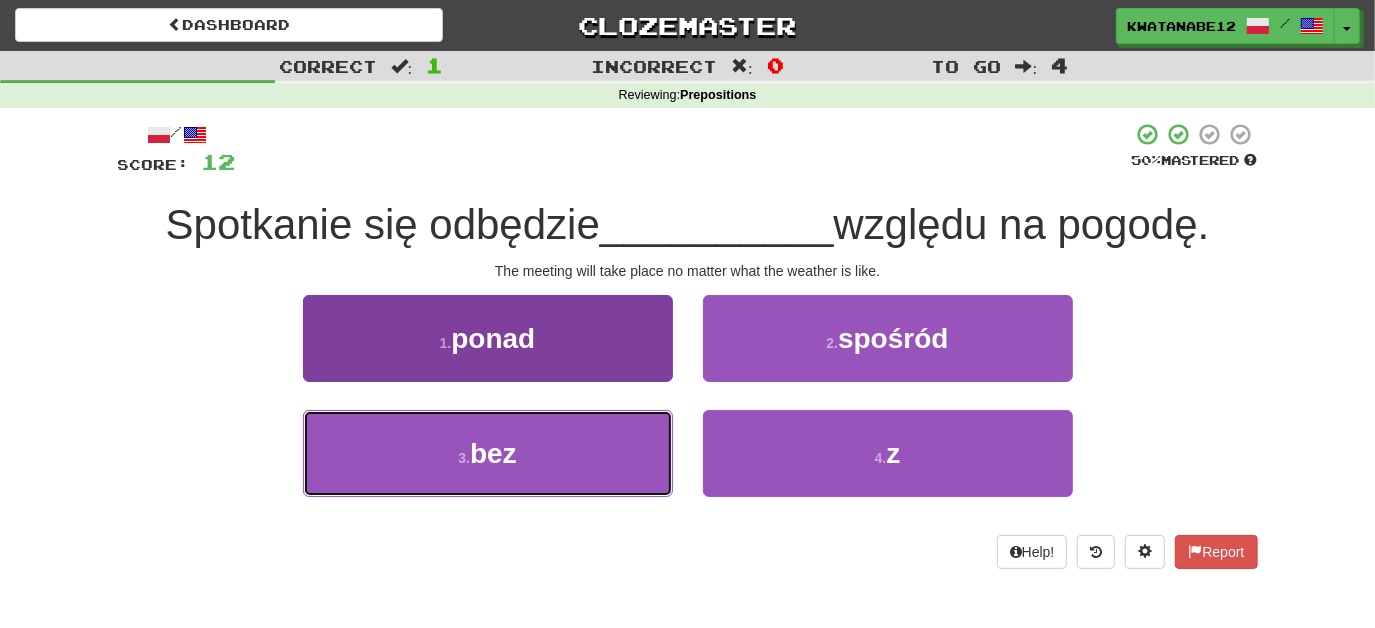 drag, startPoint x: 576, startPoint y: 464, endPoint x: 649, endPoint y: 410, distance: 90.80198 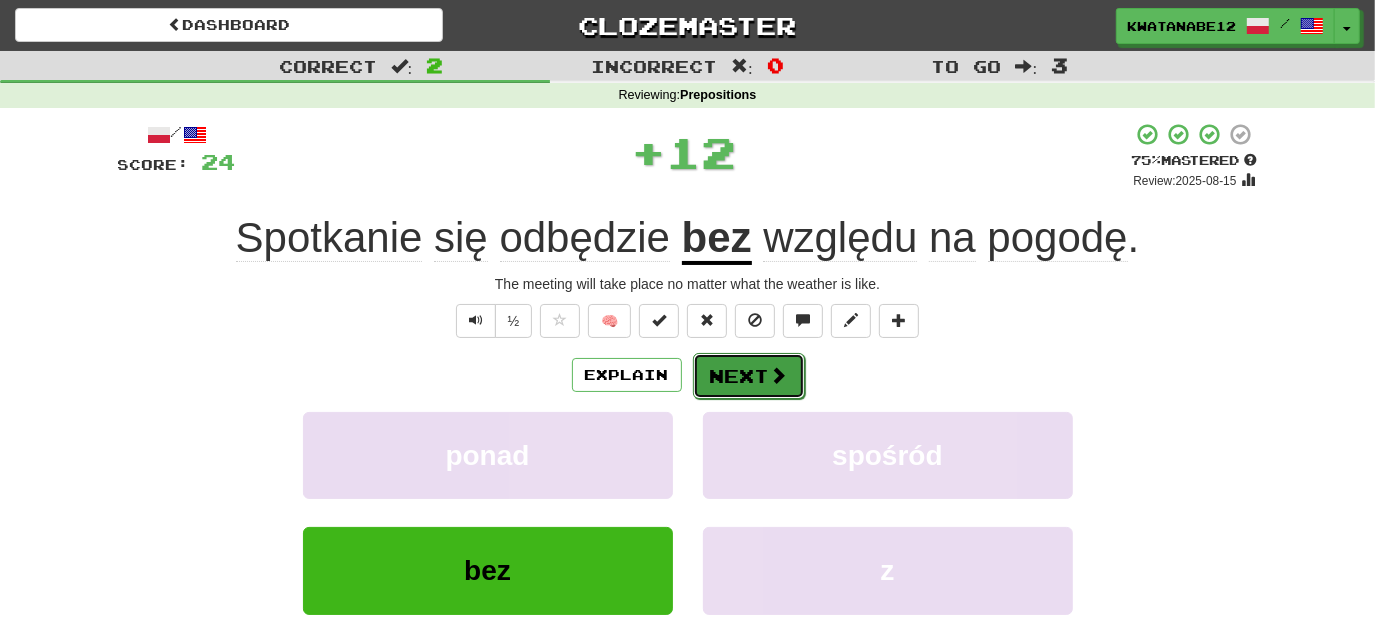 click on "Next" at bounding box center [749, 376] 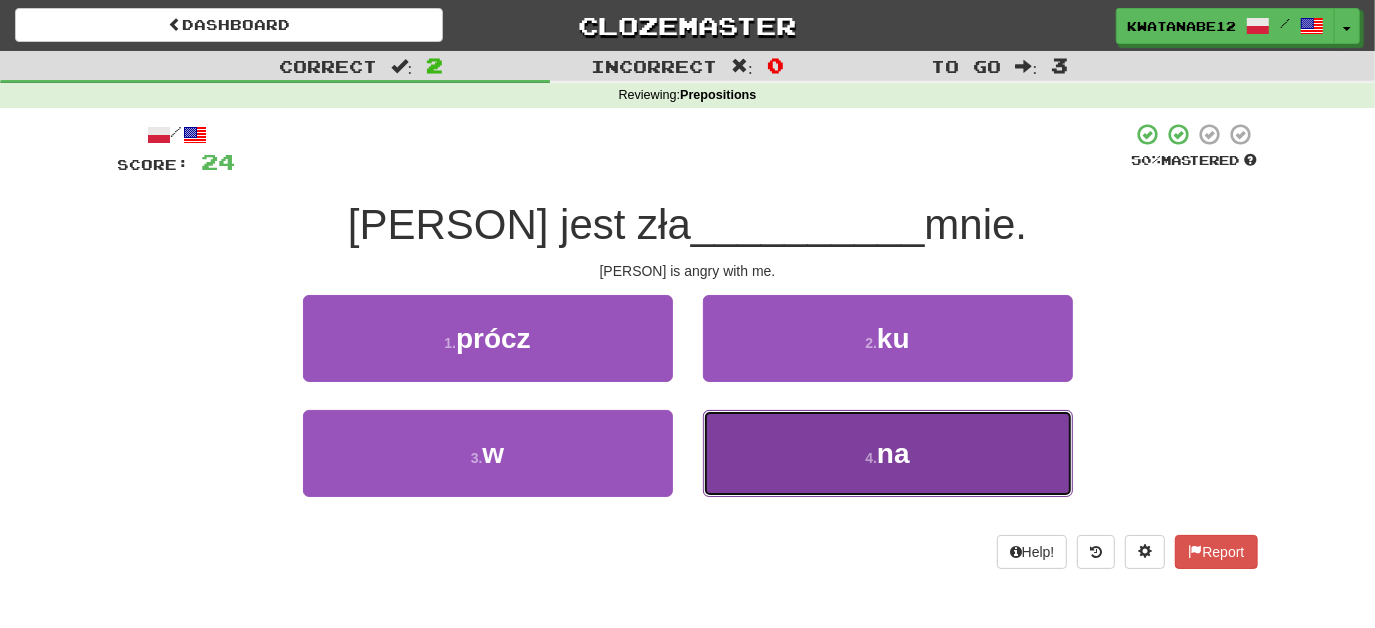 click on "4 .  na" at bounding box center [888, 453] 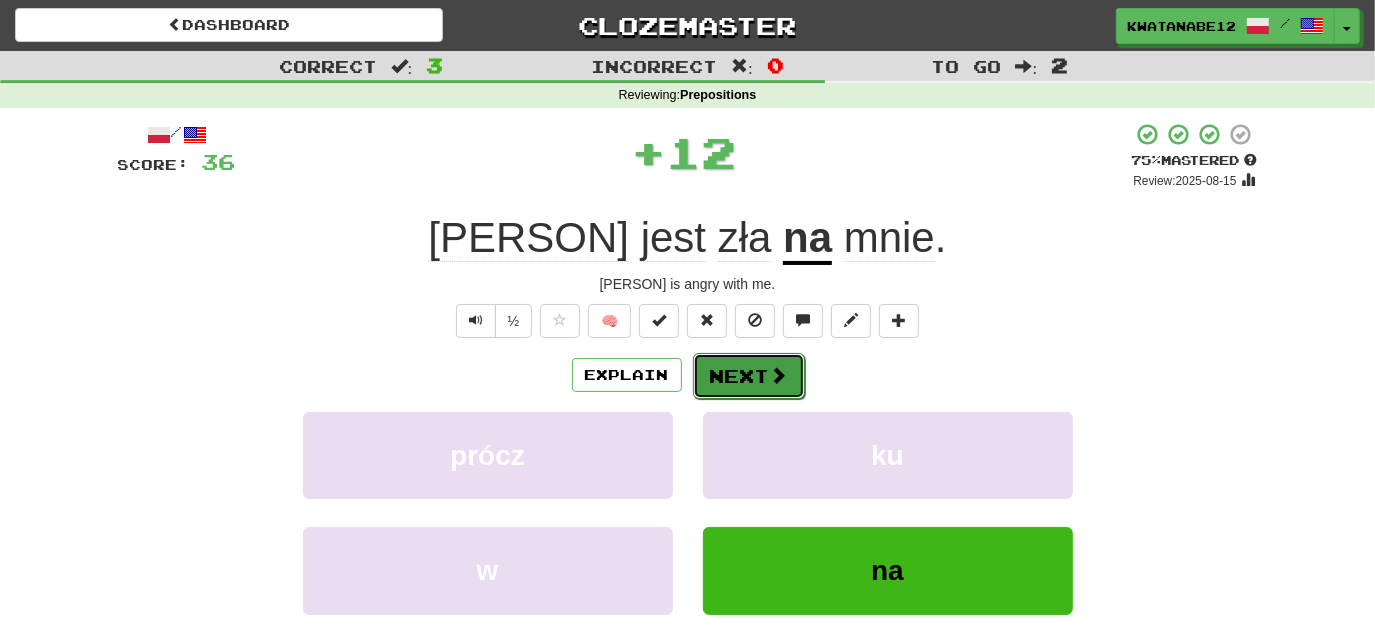 click on "Next" at bounding box center [749, 376] 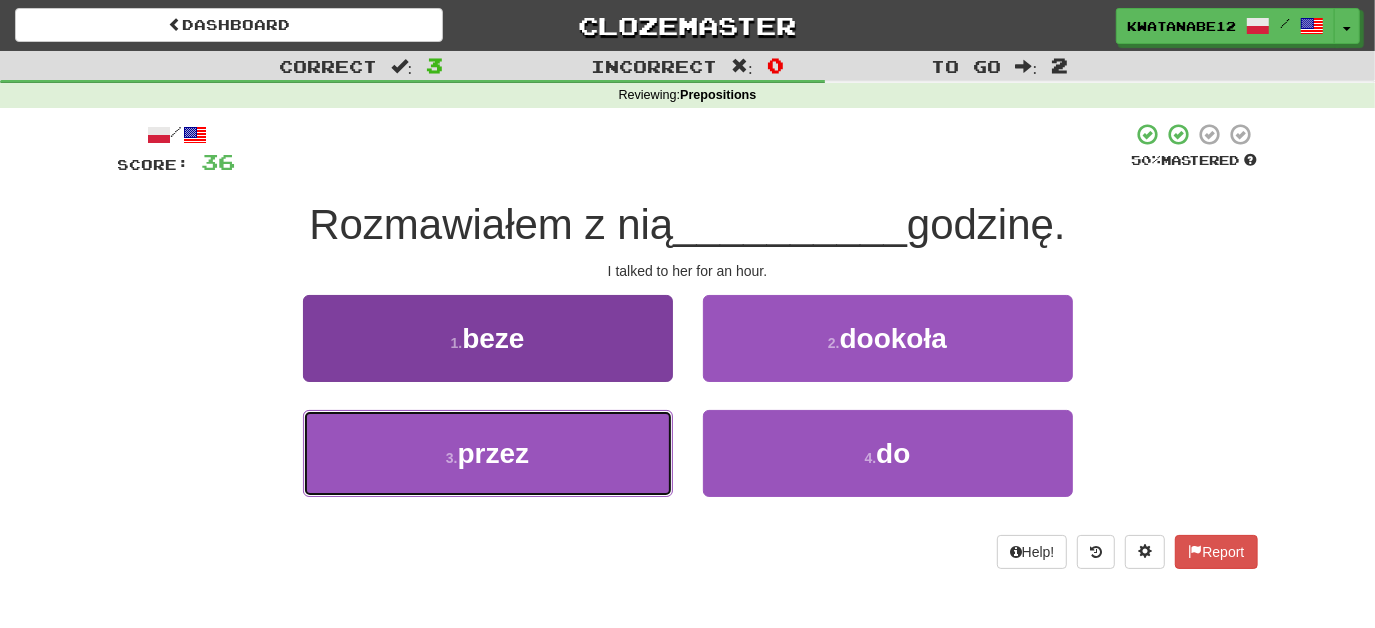 drag, startPoint x: 602, startPoint y: 463, endPoint x: 659, endPoint y: 423, distance: 69.63476 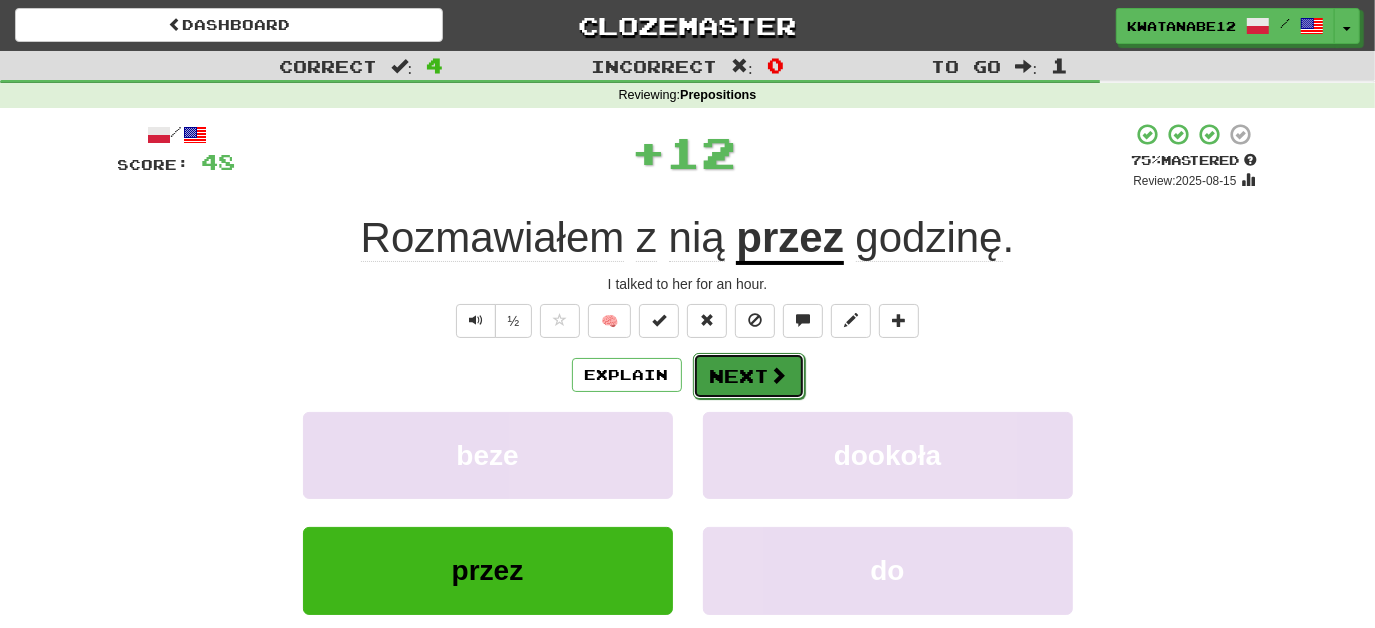 click on "Next" at bounding box center [749, 376] 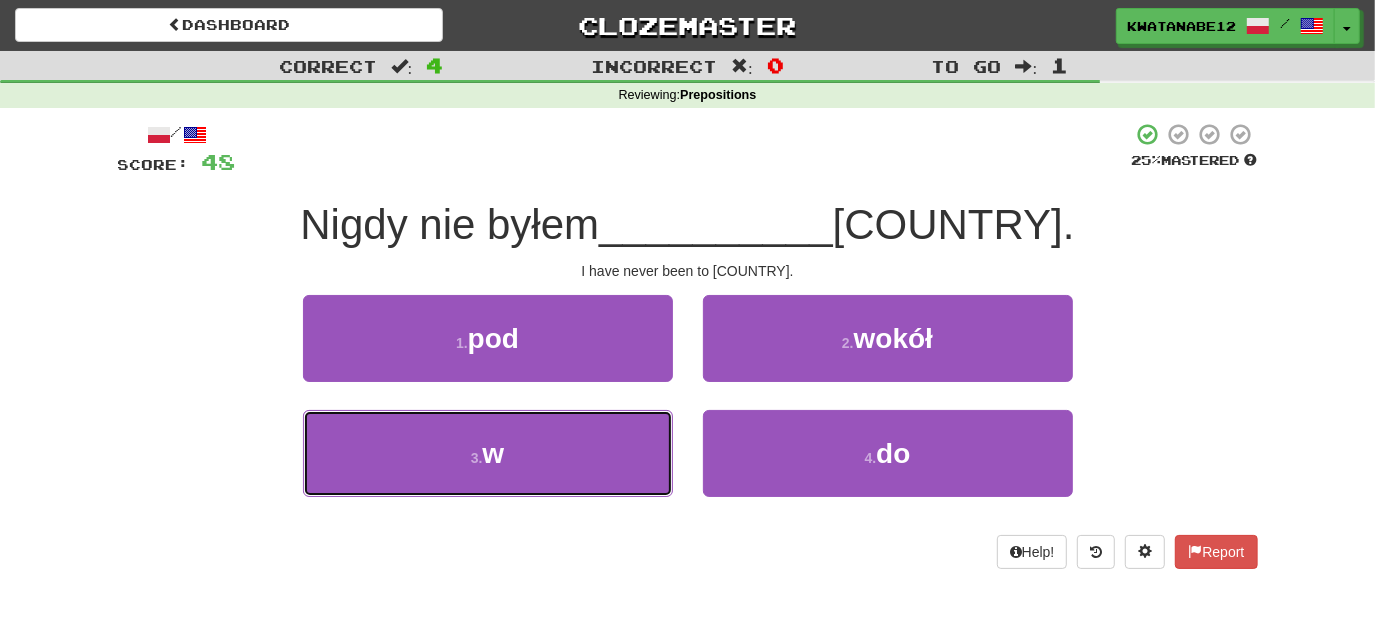 drag, startPoint x: 633, startPoint y: 456, endPoint x: 752, endPoint y: 392, distance: 135.11847 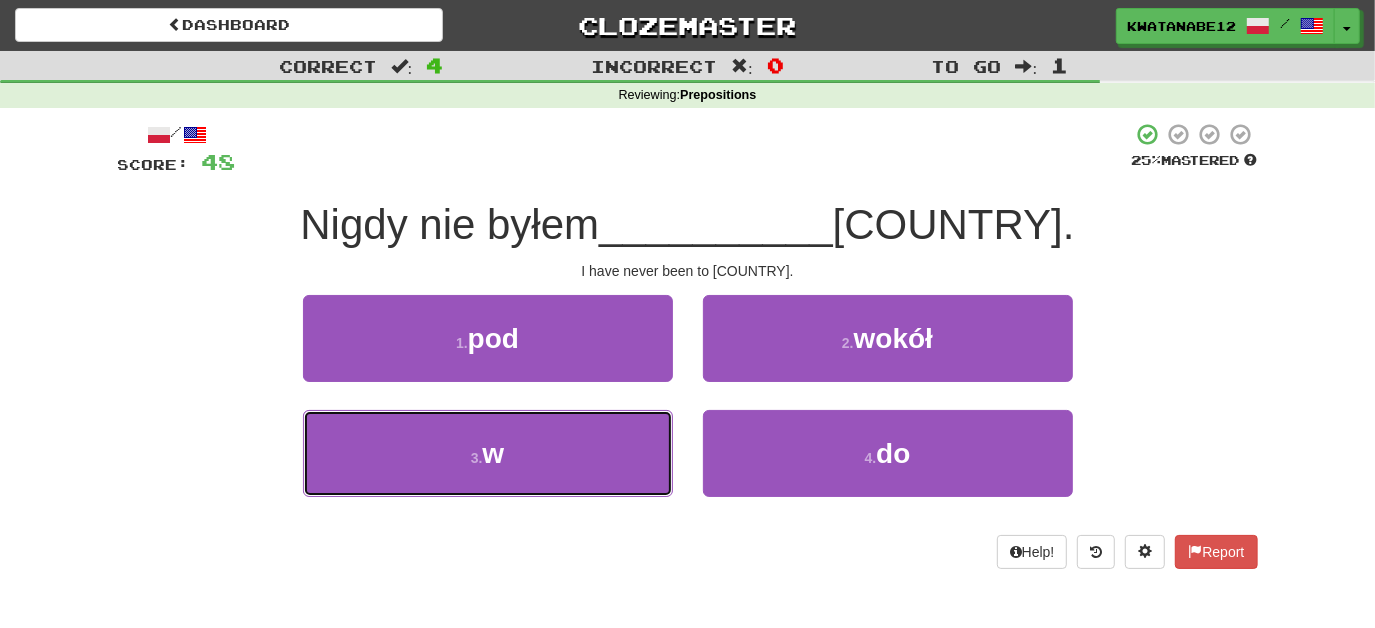 drag, startPoint x: 594, startPoint y: 457, endPoint x: 674, endPoint y: 414, distance: 90.824005 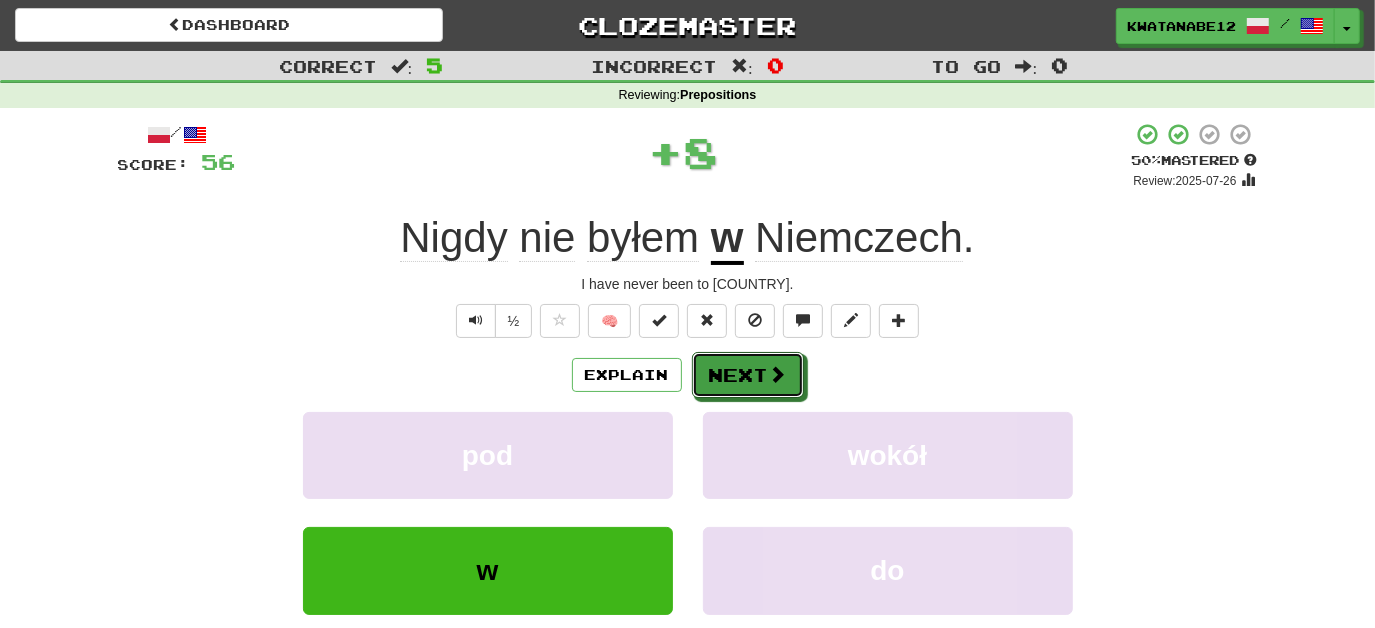 click on "Next" at bounding box center (748, 375) 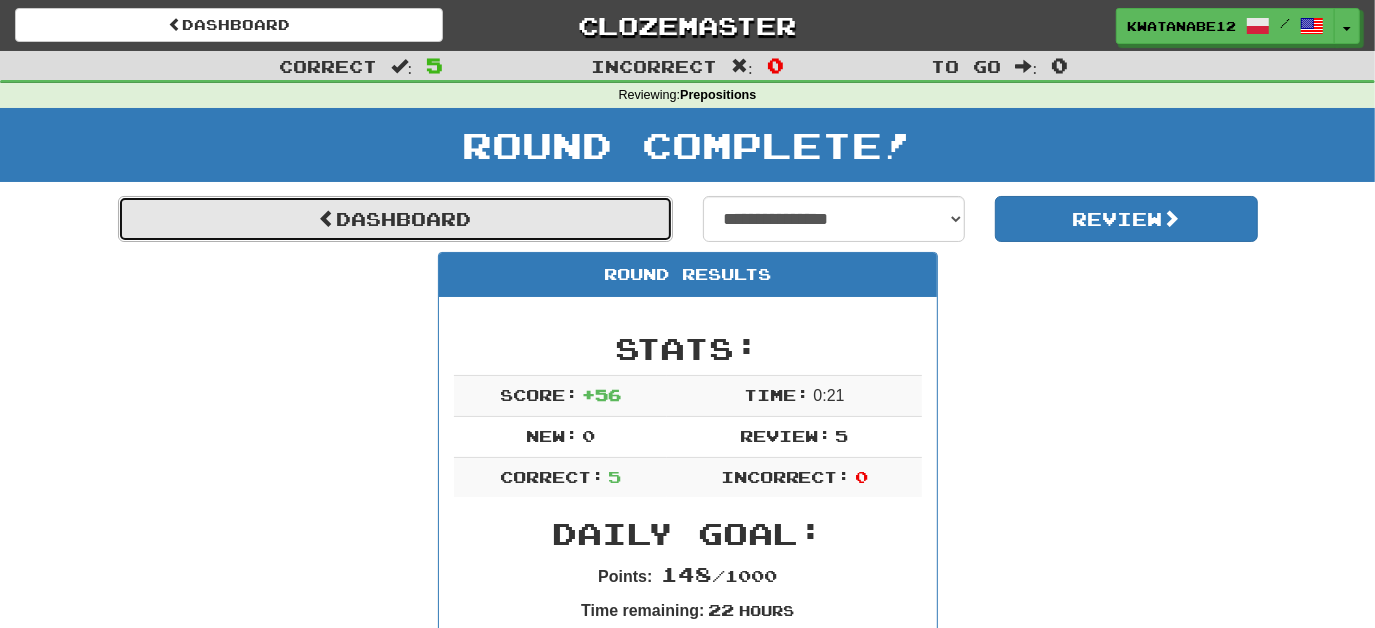 click on "Dashboard" at bounding box center (395, 219) 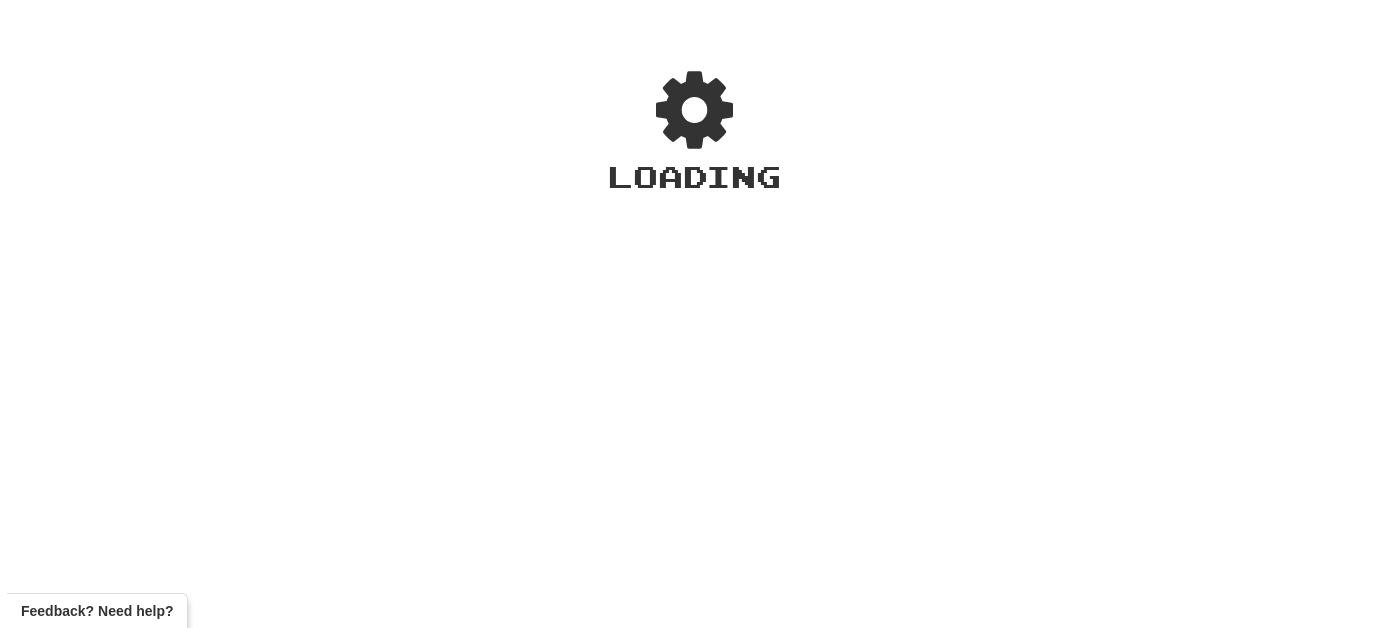 scroll, scrollTop: 0, scrollLeft: 0, axis: both 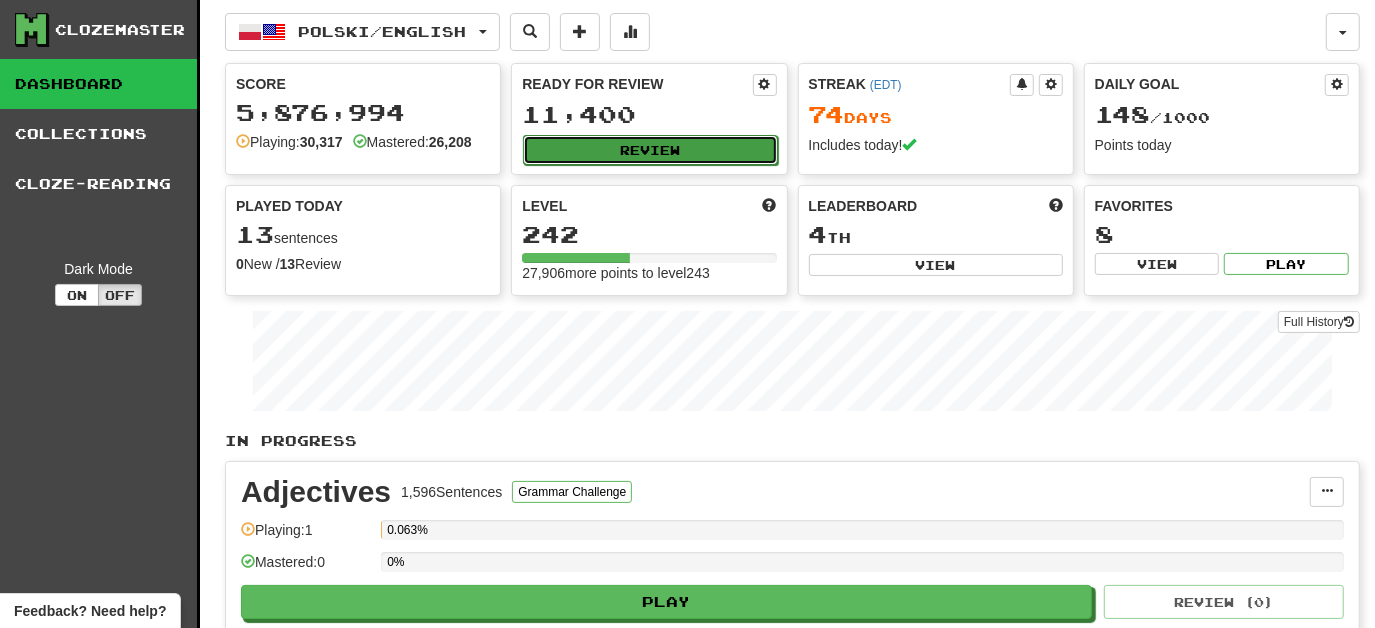 click on "Review" at bounding box center [650, 150] 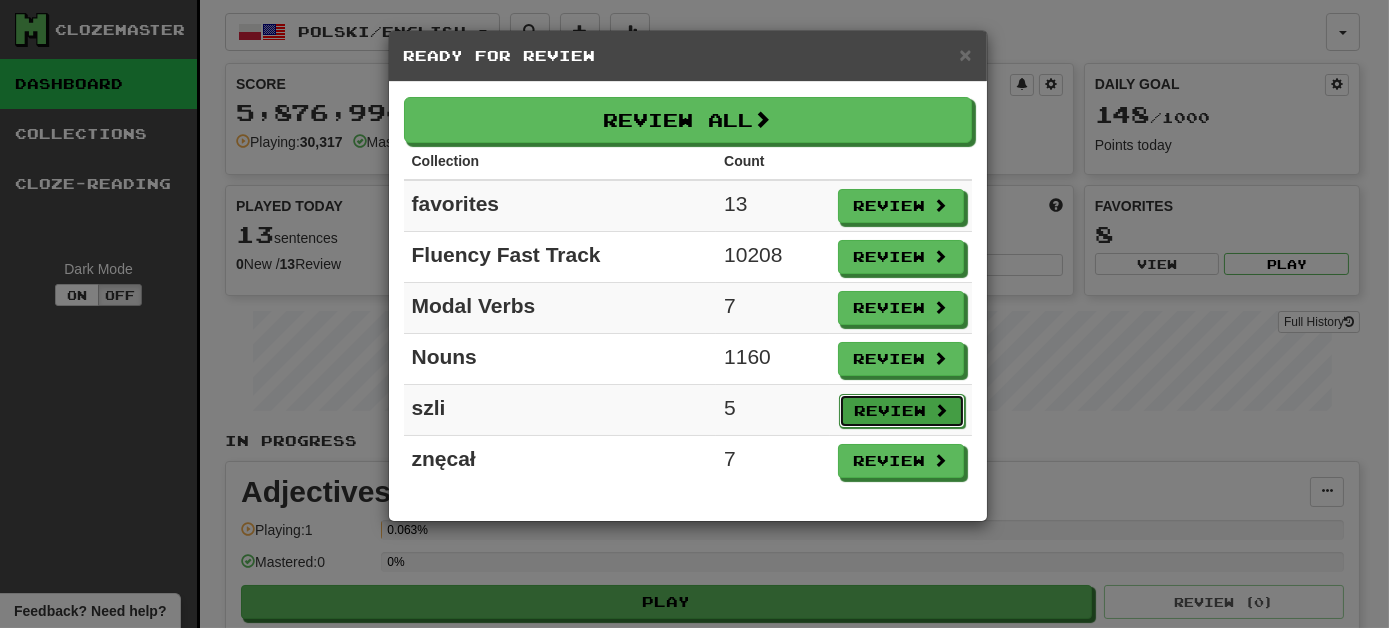 click on "Review" at bounding box center (902, 411) 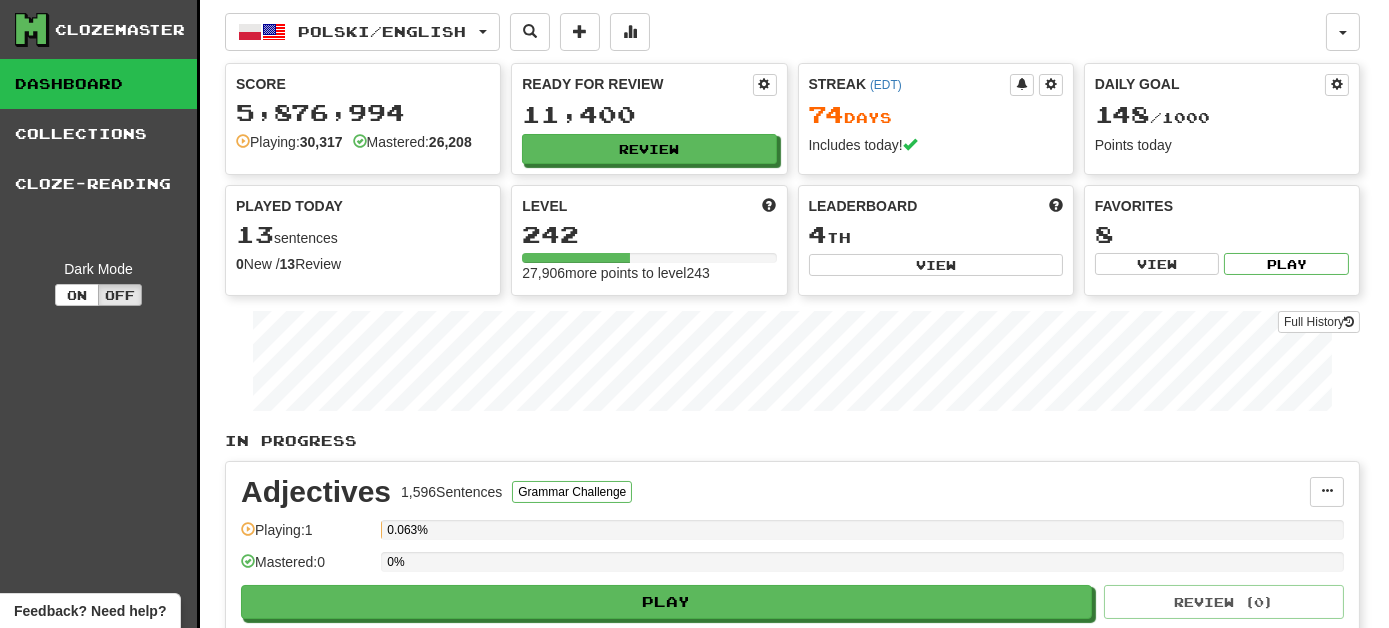 select on "***" 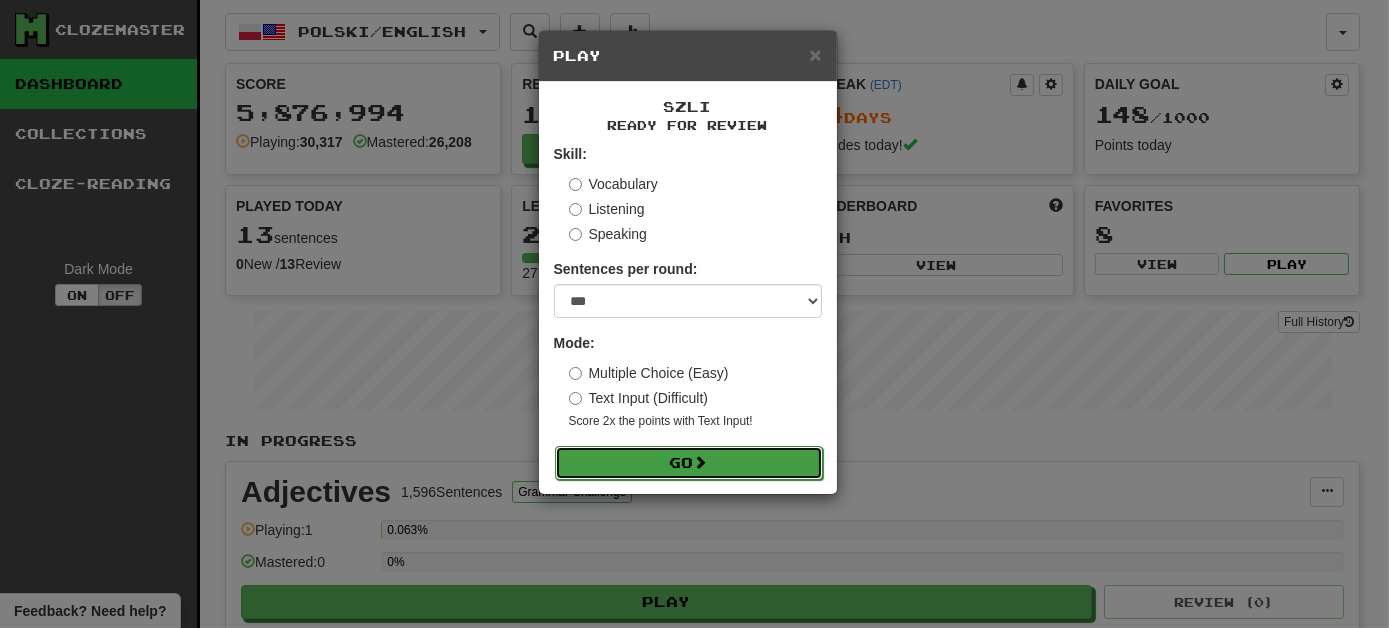 click on "Go" at bounding box center [689, 463] 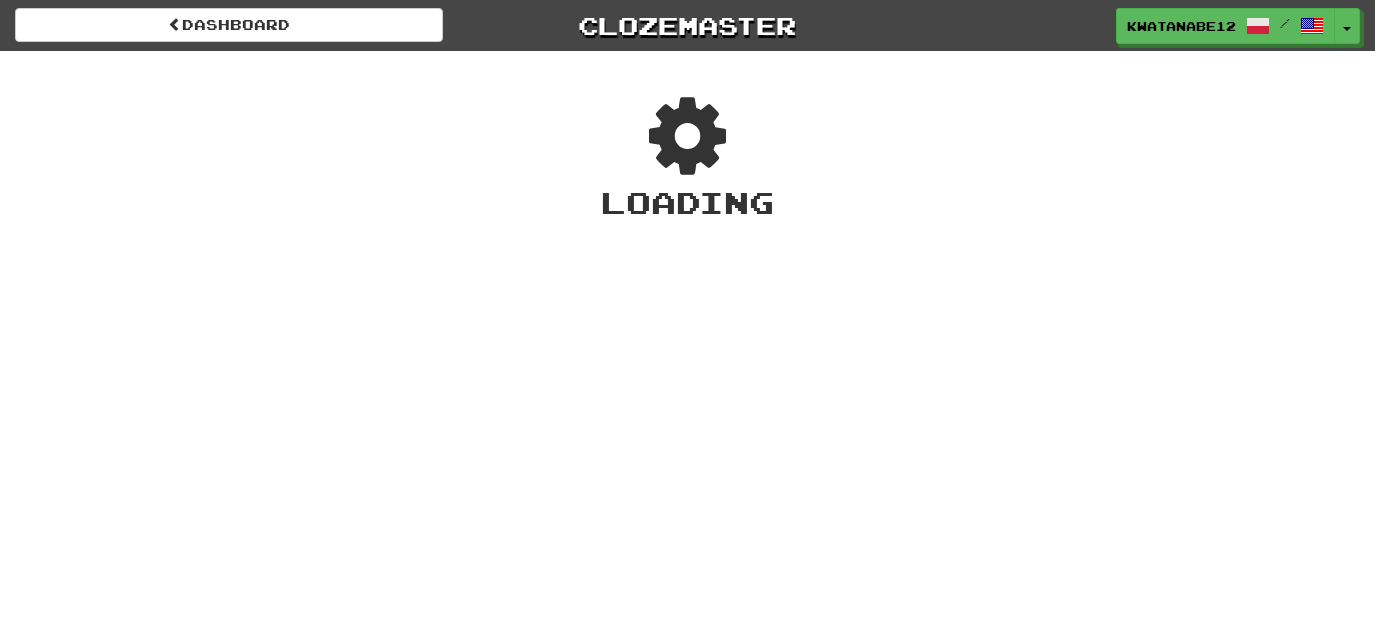 scroll, scrollTop: 0, scrollLeft: 0, axis: both 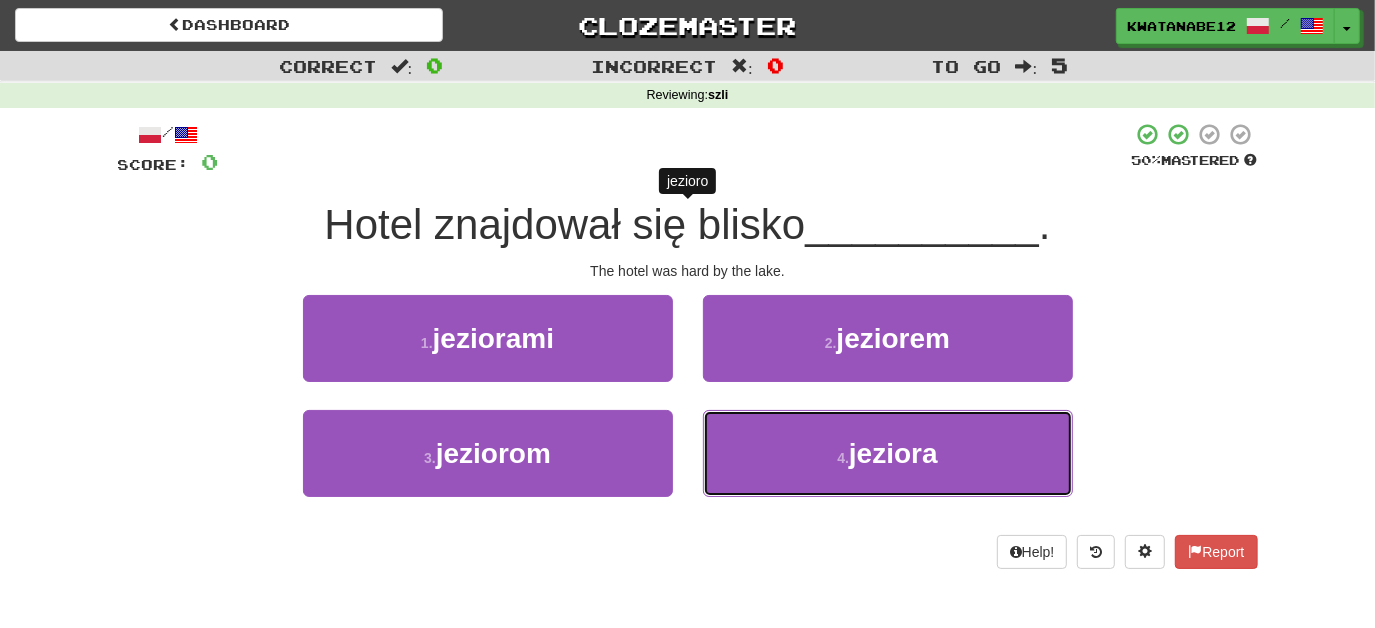 drag, startPoint x: 779, startPoint y: 451, endPoint x: 764, endPoint y: 399, distance: 54.120235 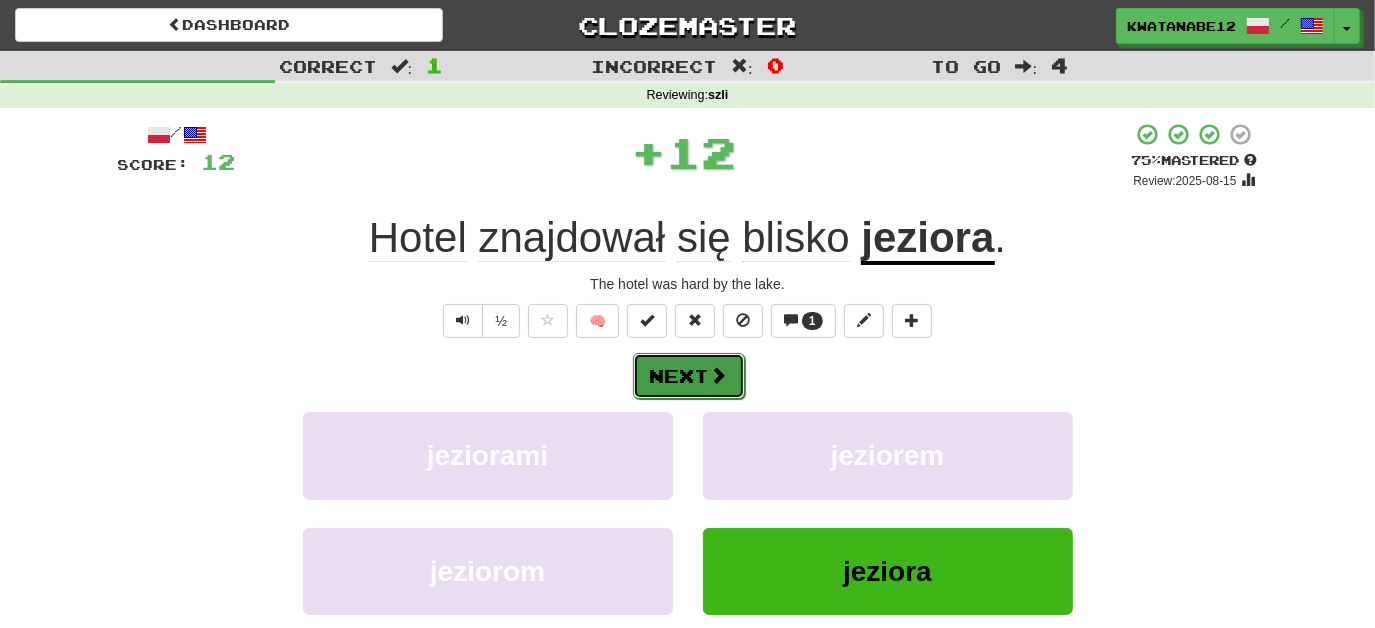 click on "Next" at bounding box center (689, 376) 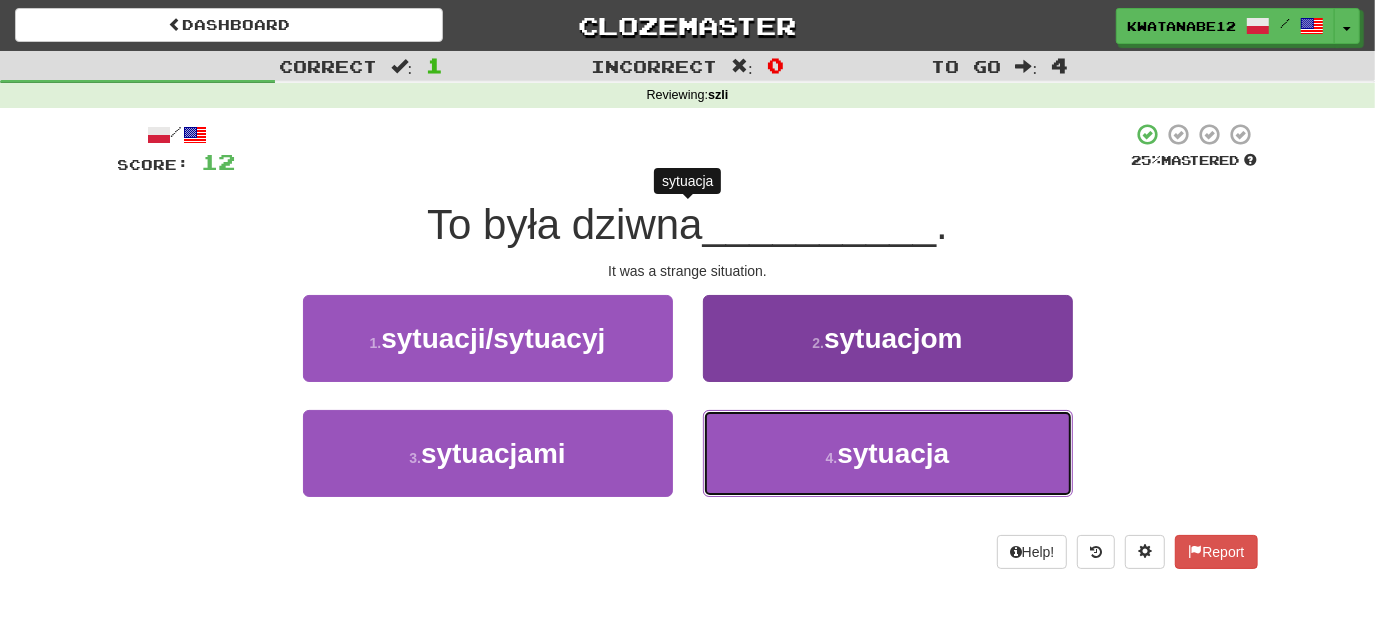 drag, startPoint x: 774, startPoint y: 439, endPoint x: 762, endPoint y: 418, distance: 24.186773 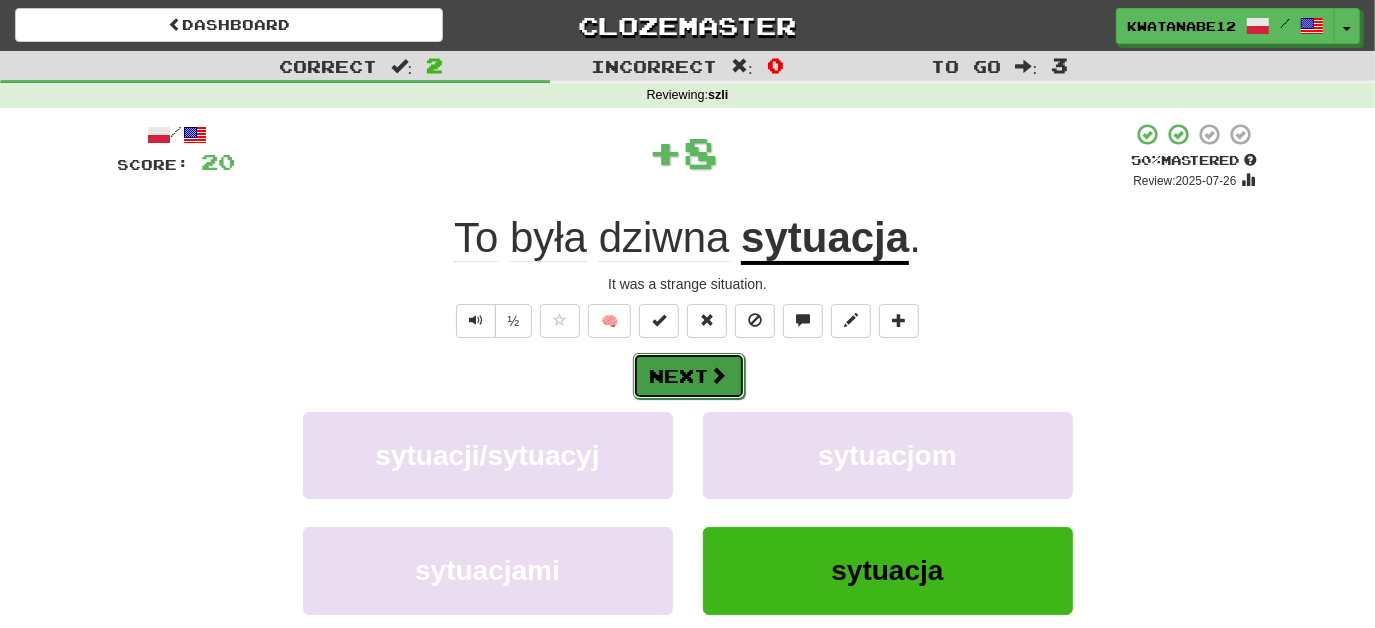drag, startPoint x: 703, startPoint y: 367, endPoint x: 694, endPoint y: 362, distance: 10.29563 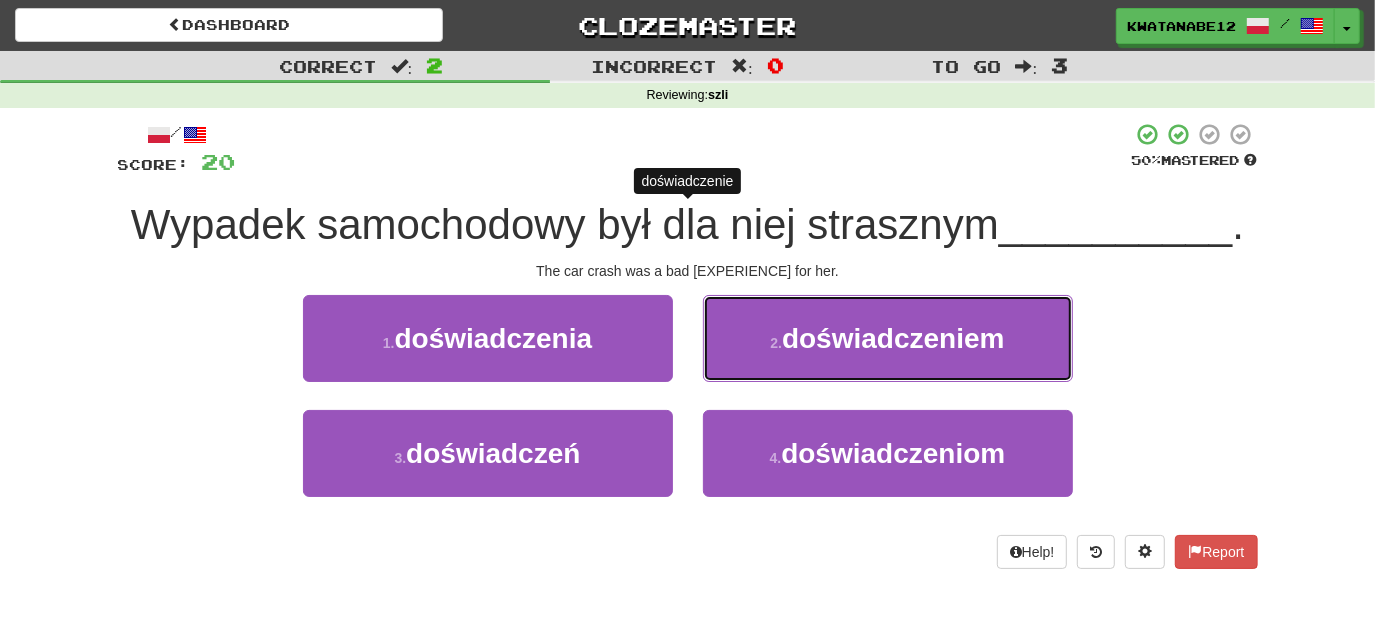 click on "2 ." at bounding box center [776, 343] 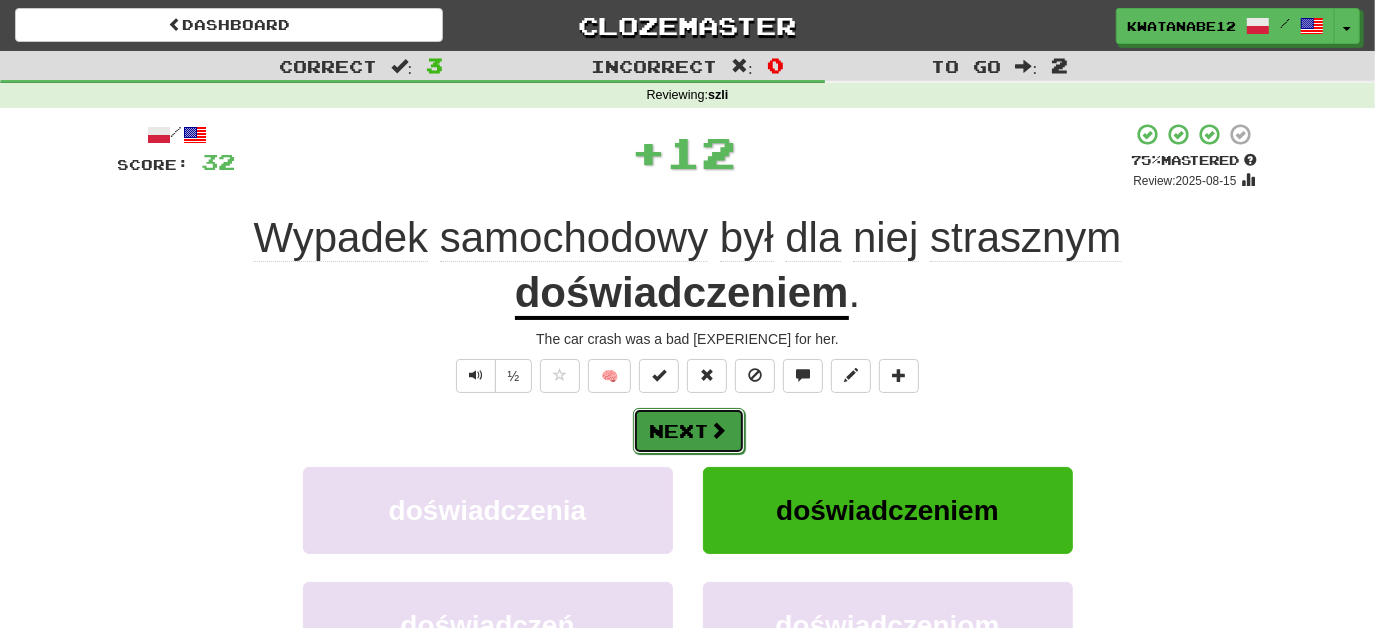 click at bounding box center [719, 430] 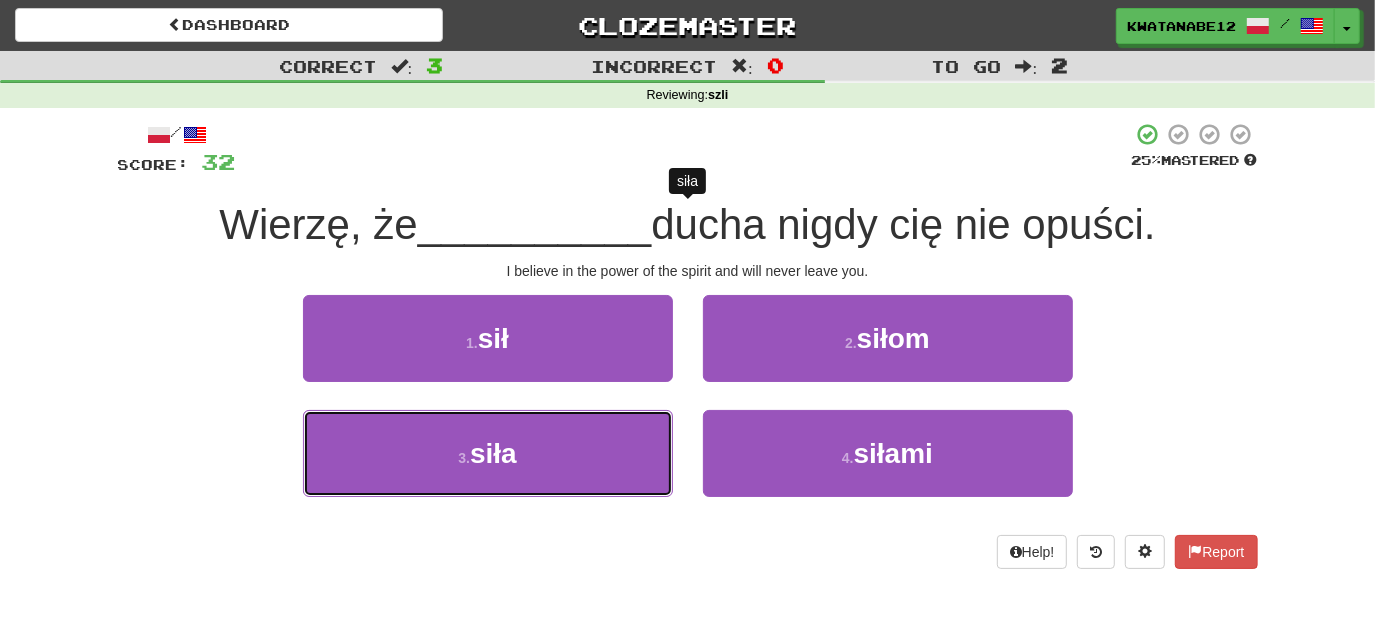 drag, startPoint x: 645, startPoint y: 440, endPoint x: 681, endPoint y: 397, distance: 56.0803 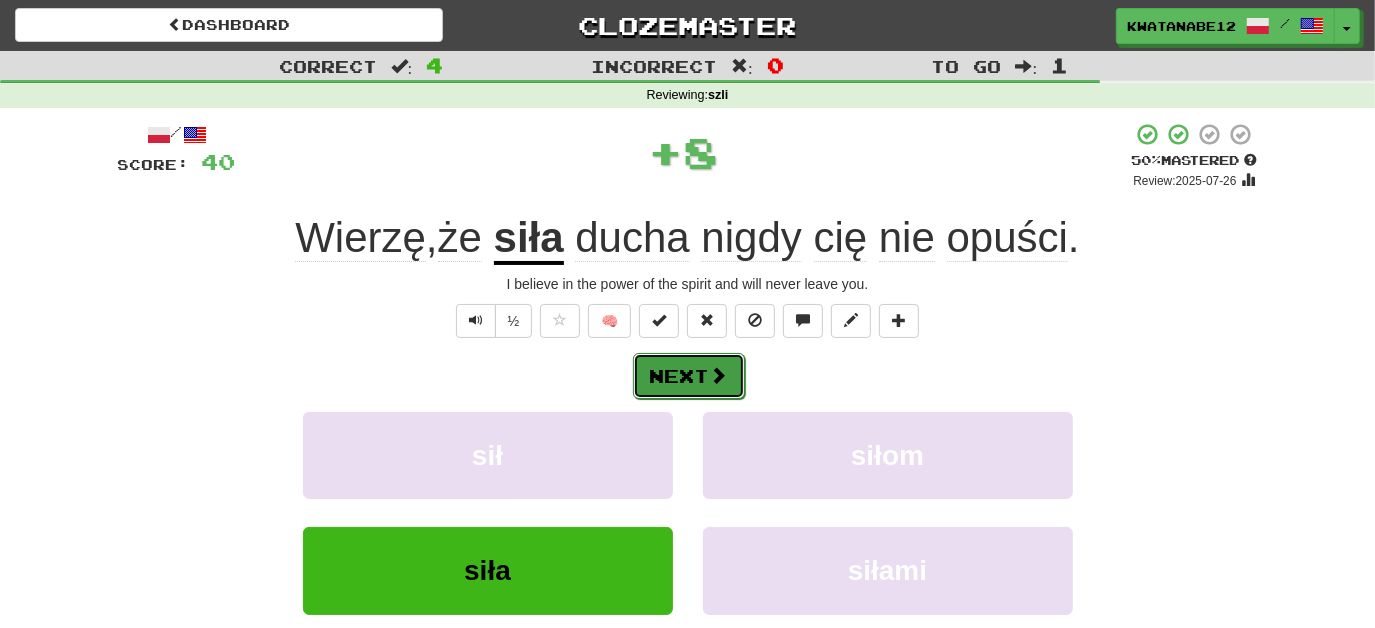 click on "Next" at bounding box center [689, 376] 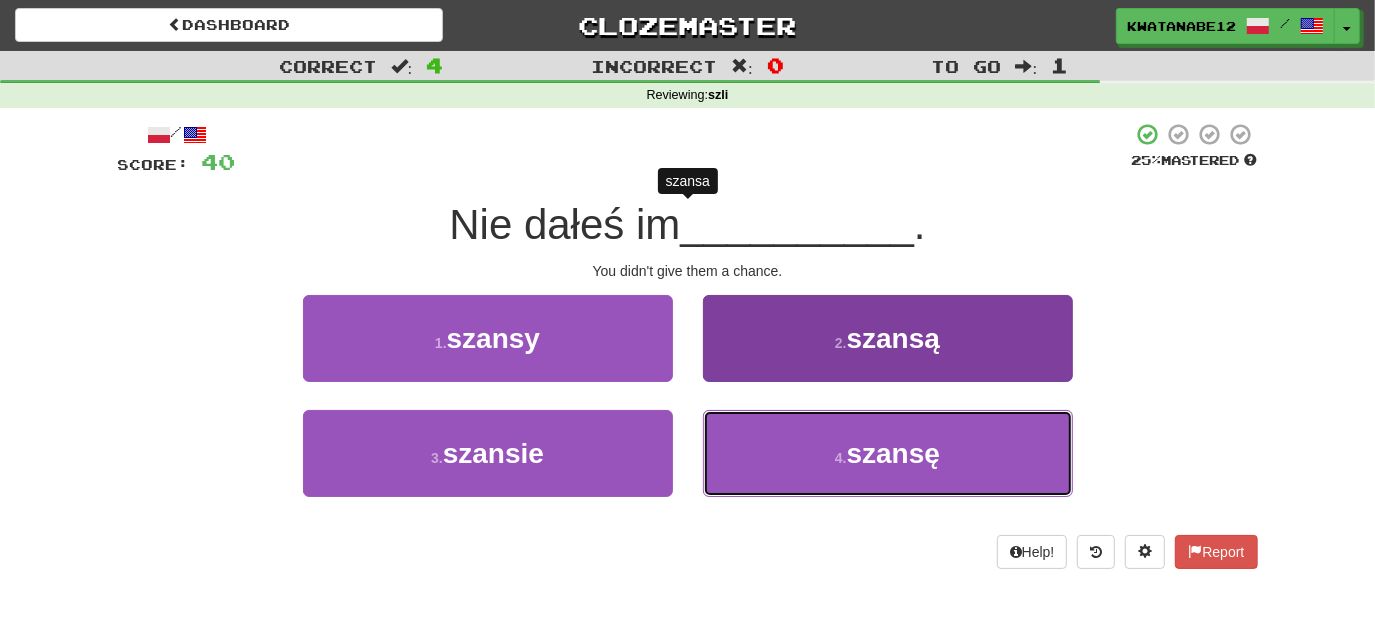 click on "4 .  szansę" at bounding box center [888, 453] 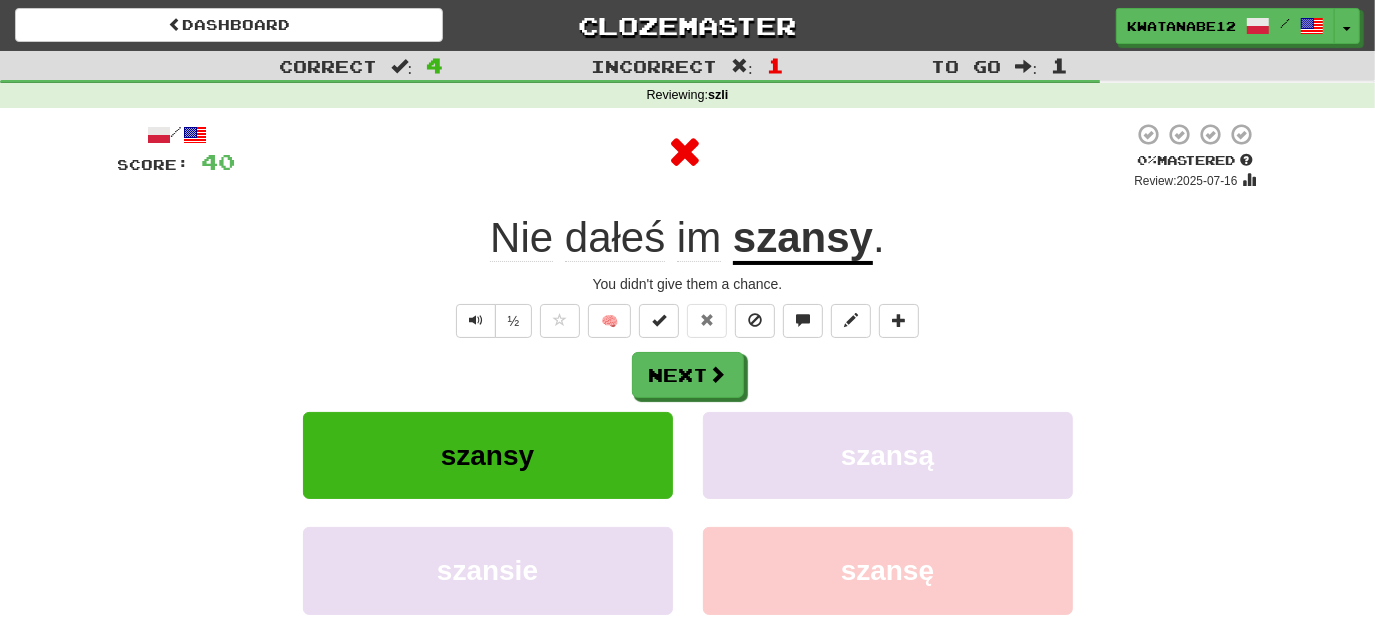 click on "Next" at bounding box center [688, 375] 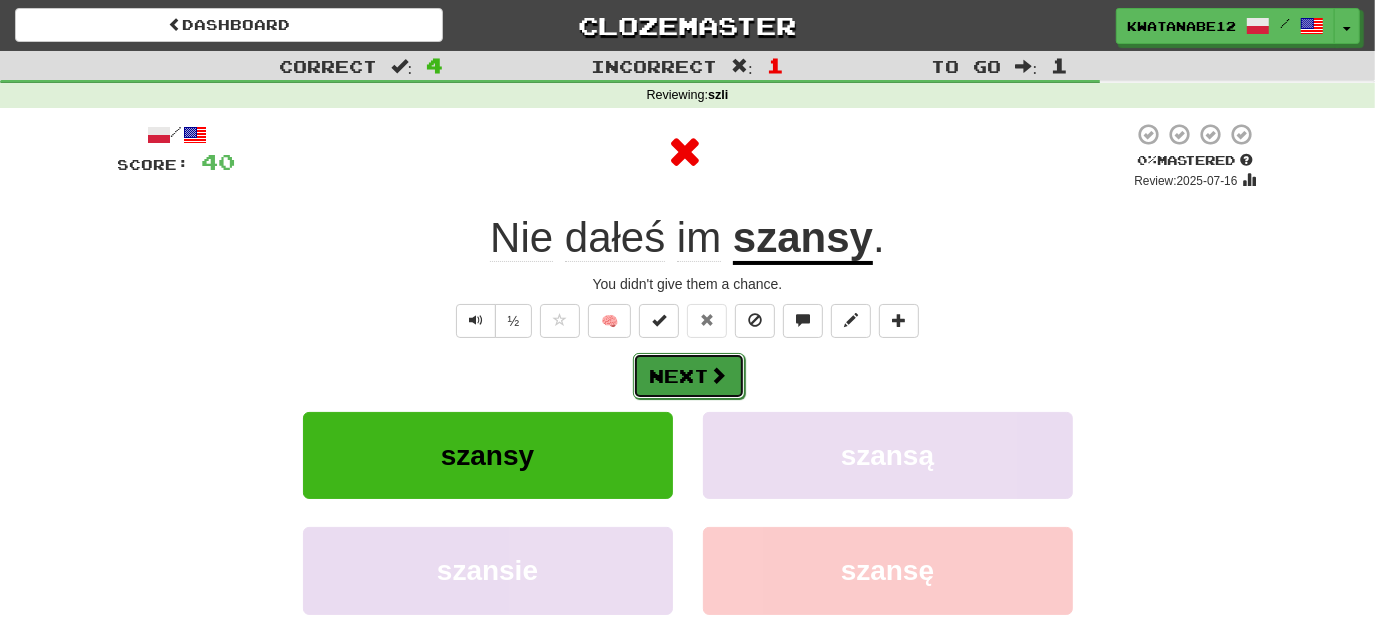 click at bounding box center (719, 375) 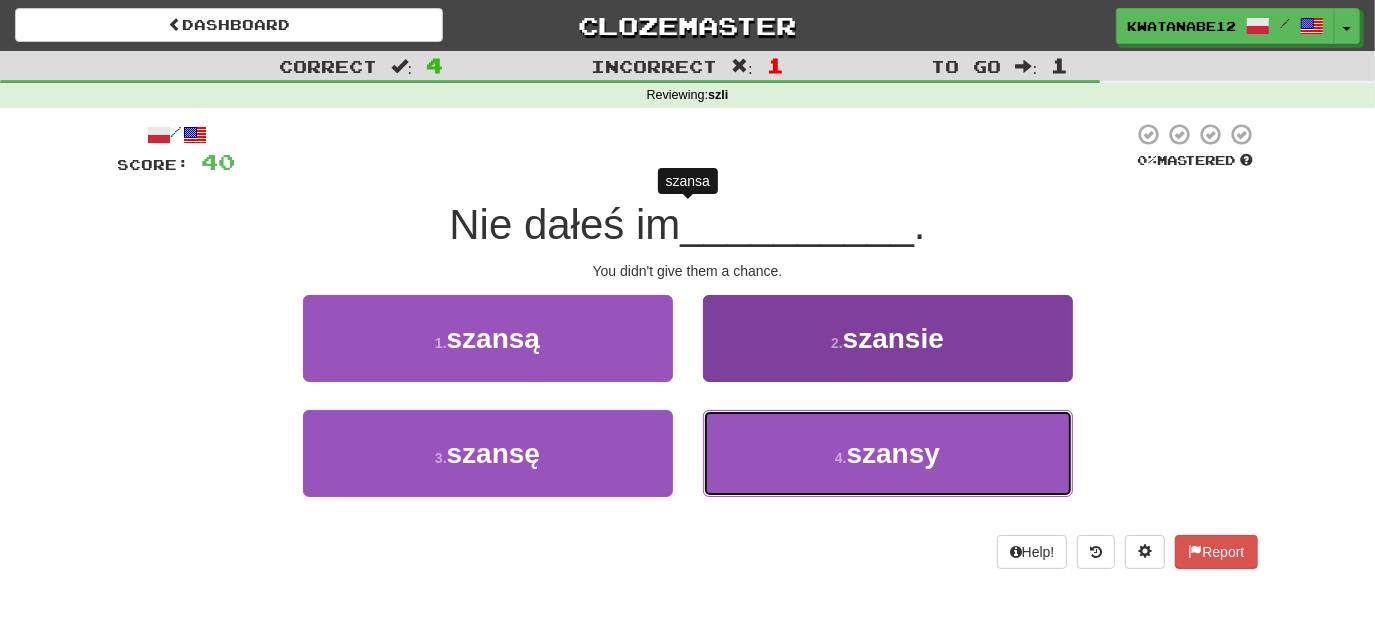 click on "4 .  szansy" at bounding box center [888, 453] 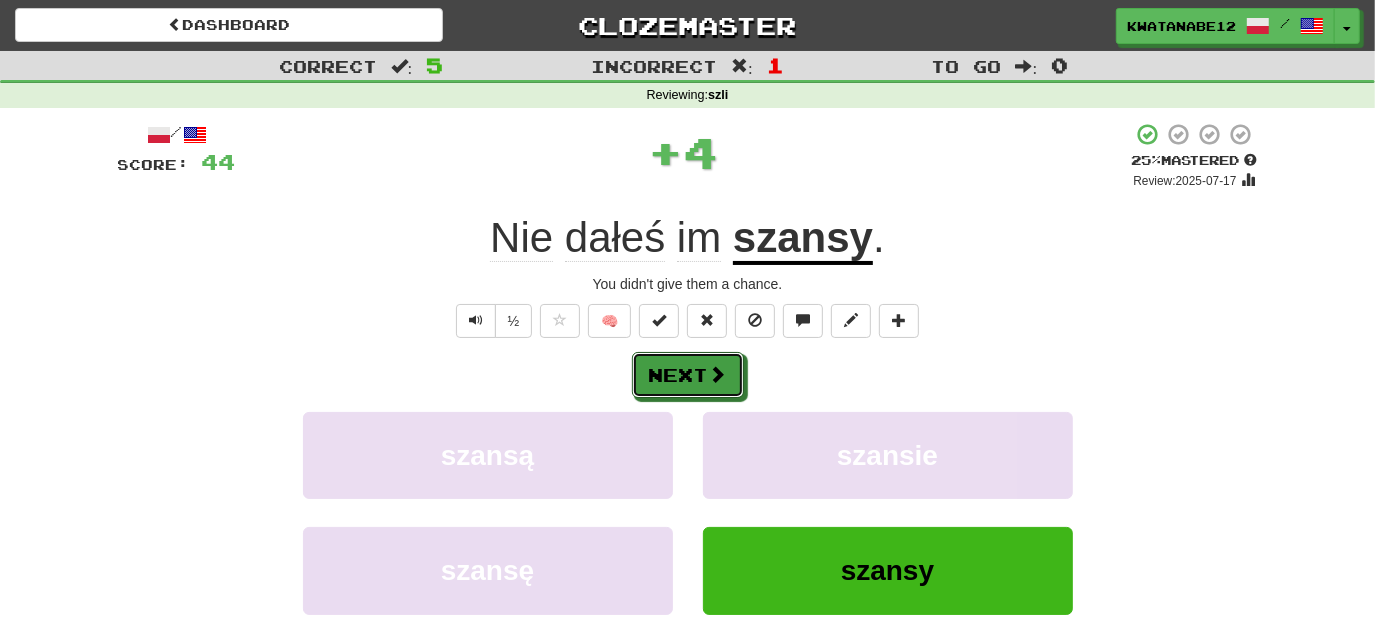 drag, startPoint x: 715, startPoint y: 371, endPoint x: 704, endPoint y: 360, distance: 15.556349 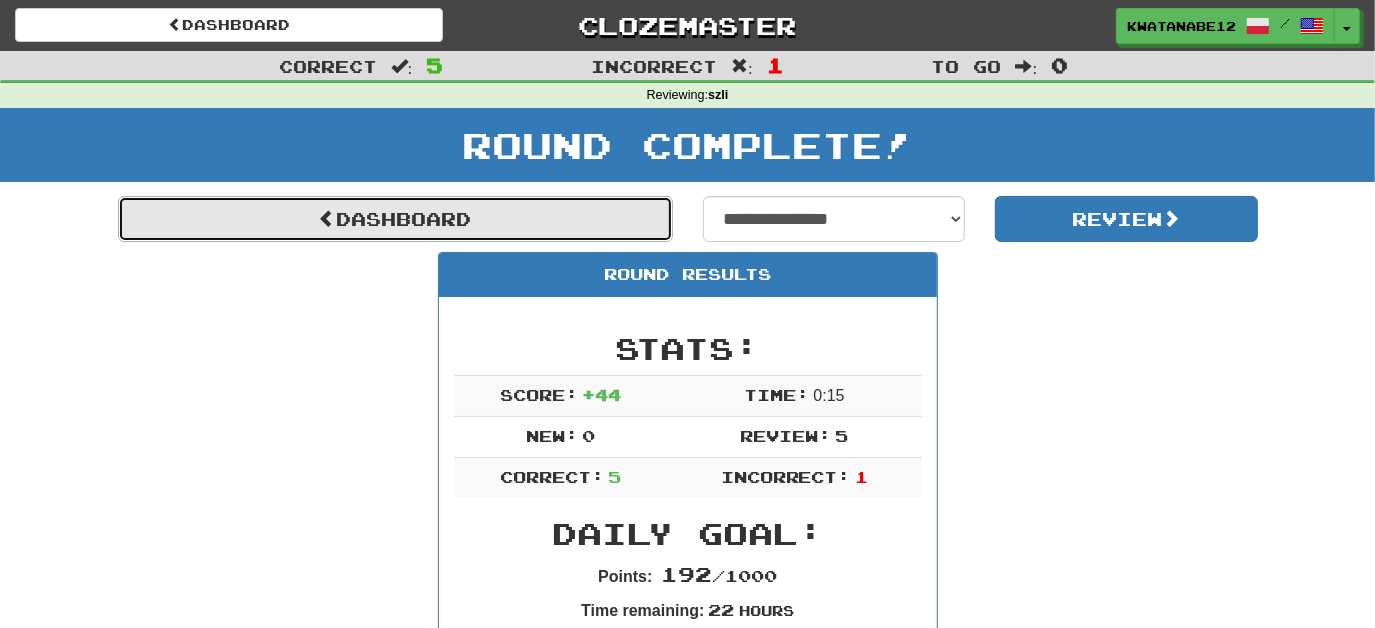 click on "Dashboard" at bounding box center [395, 219] 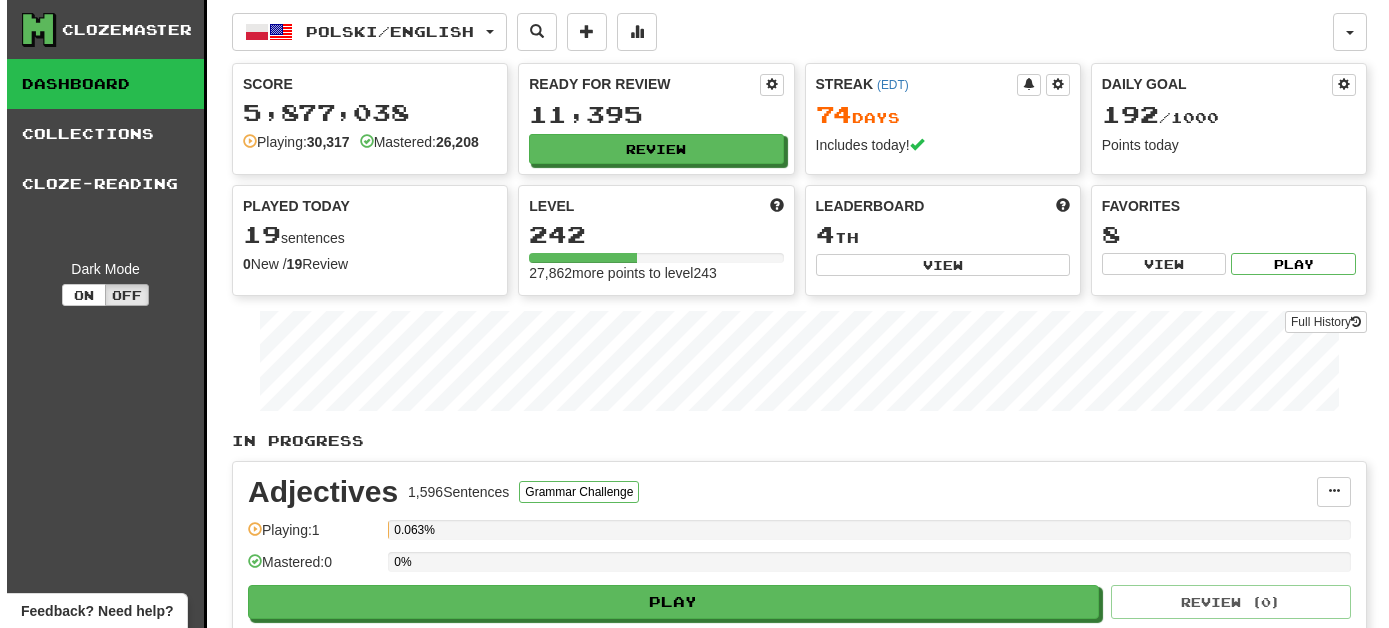 scroll, scrollTop: 0, scrollLeft: 0, axis: both 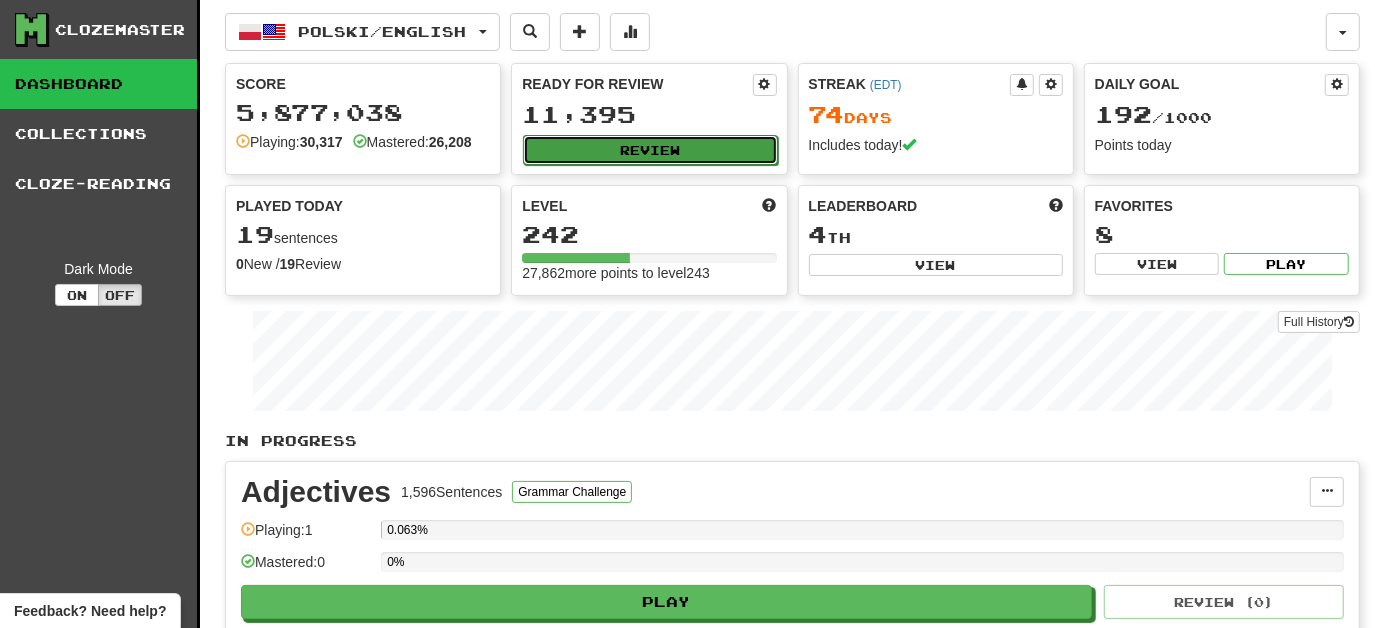 click on "Review" at bounding box center (650, 150) 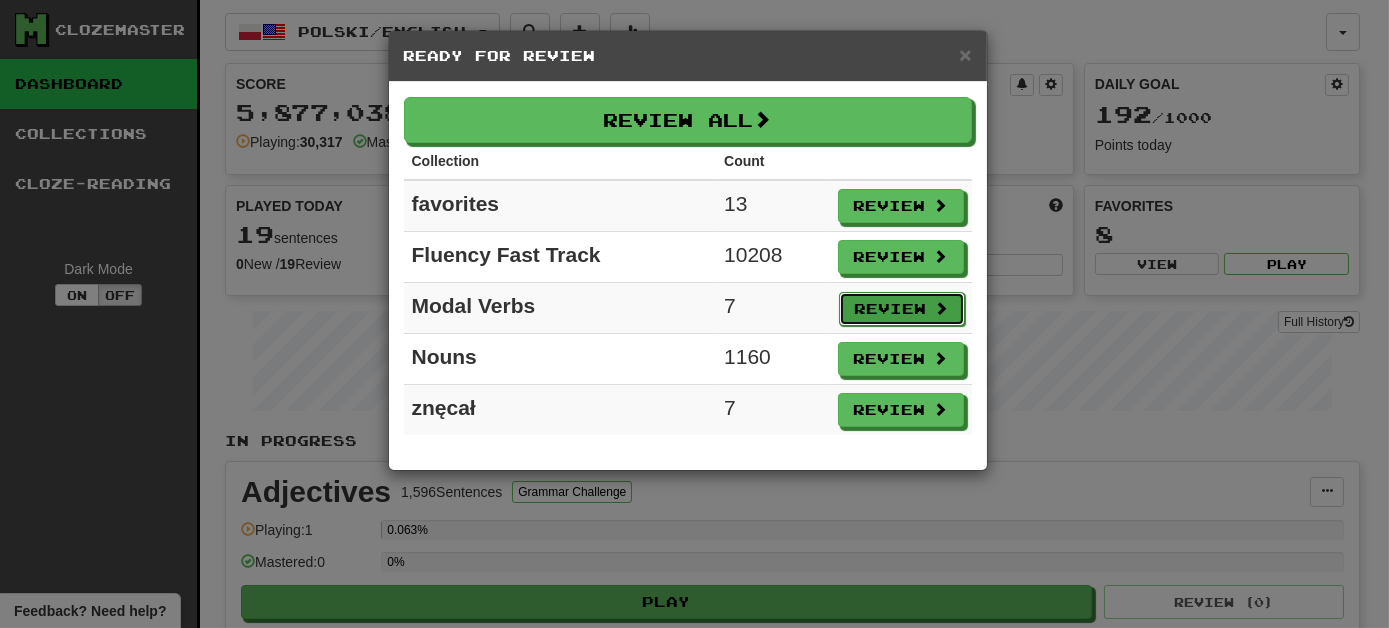 click on "Review" at bounding box center [902, 309] 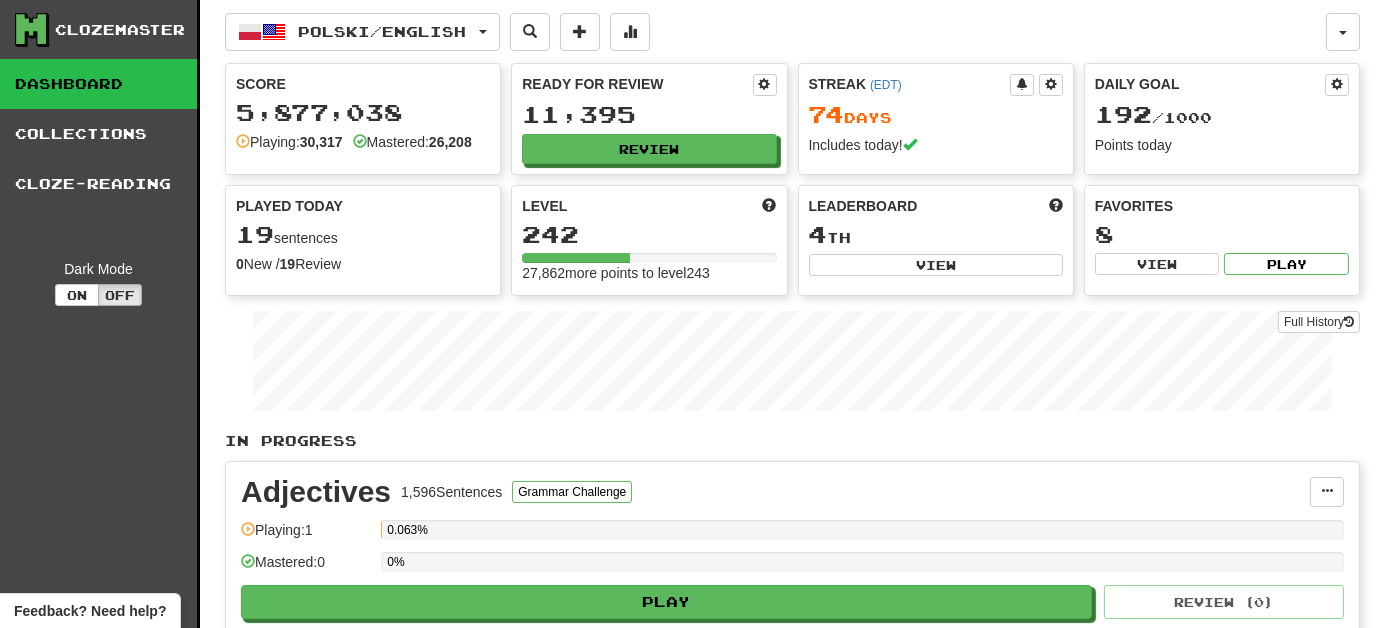select on "***" 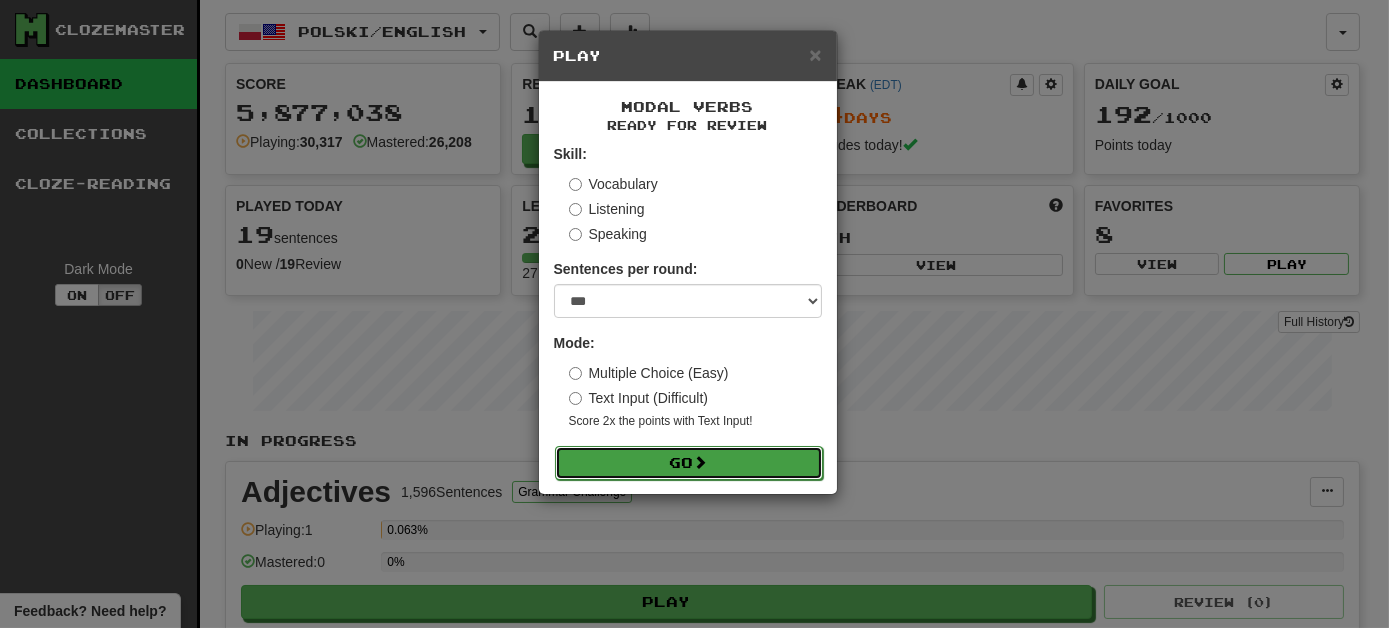 click on "Go" at bounding box center [689, 463] 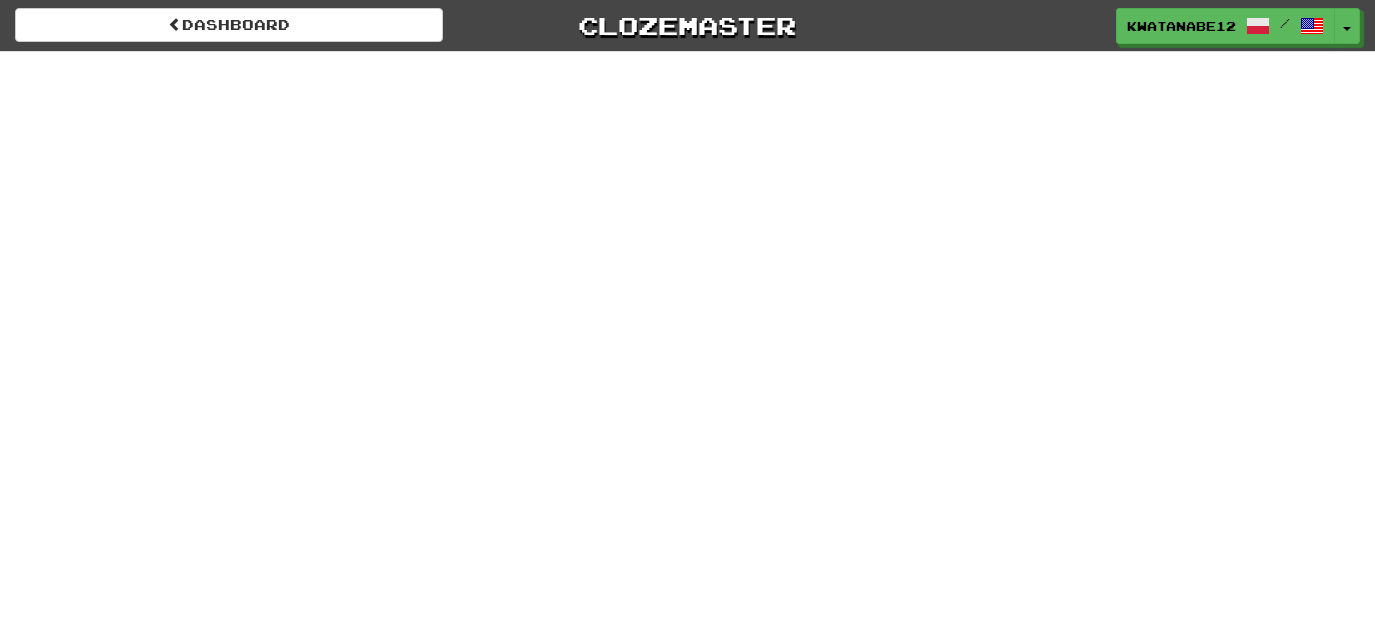 scroll, scrollTop: 0, scrollLeft: 0, axis: both 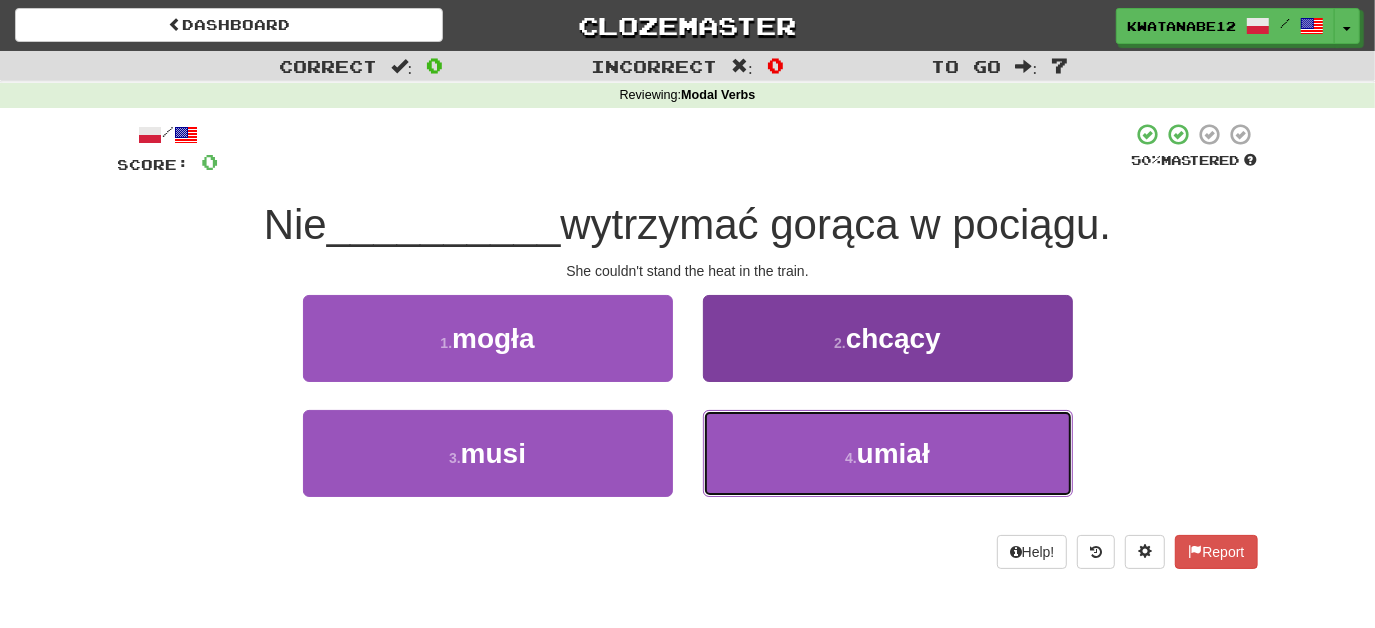 drag, startPoint x: 786, startPoint y: 460, endPoint x: 788, endPoint y: 449, distance: 11.18034 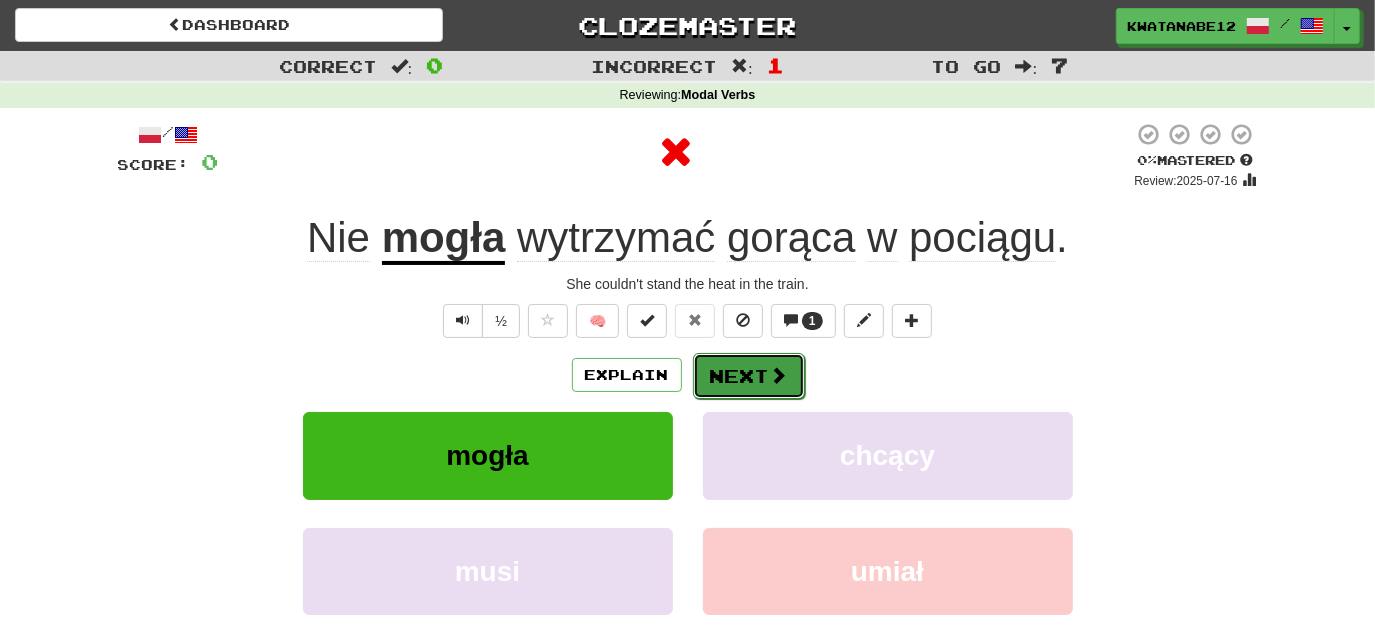 drag, startPoint x: 736, startPoint y: 372, endPoint x: 747, endPoint y: 369, distance: 11.401754 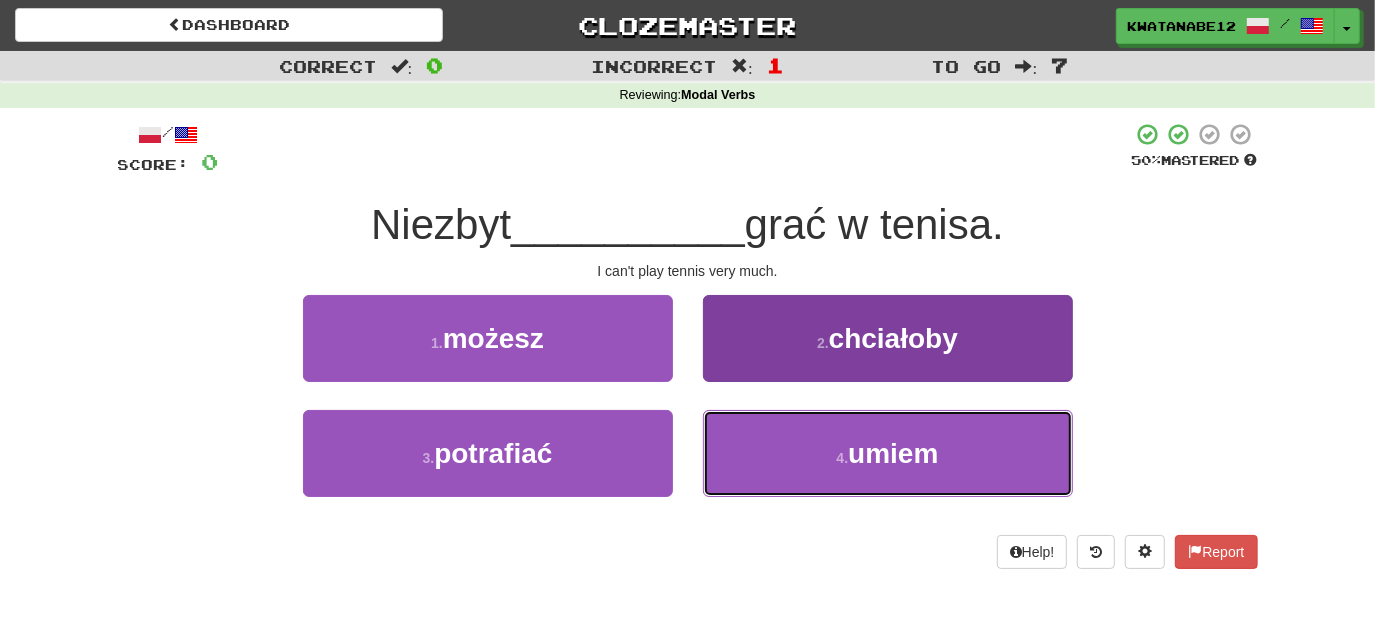 click on "4 .  umiem" at bounding box center [888, 453] 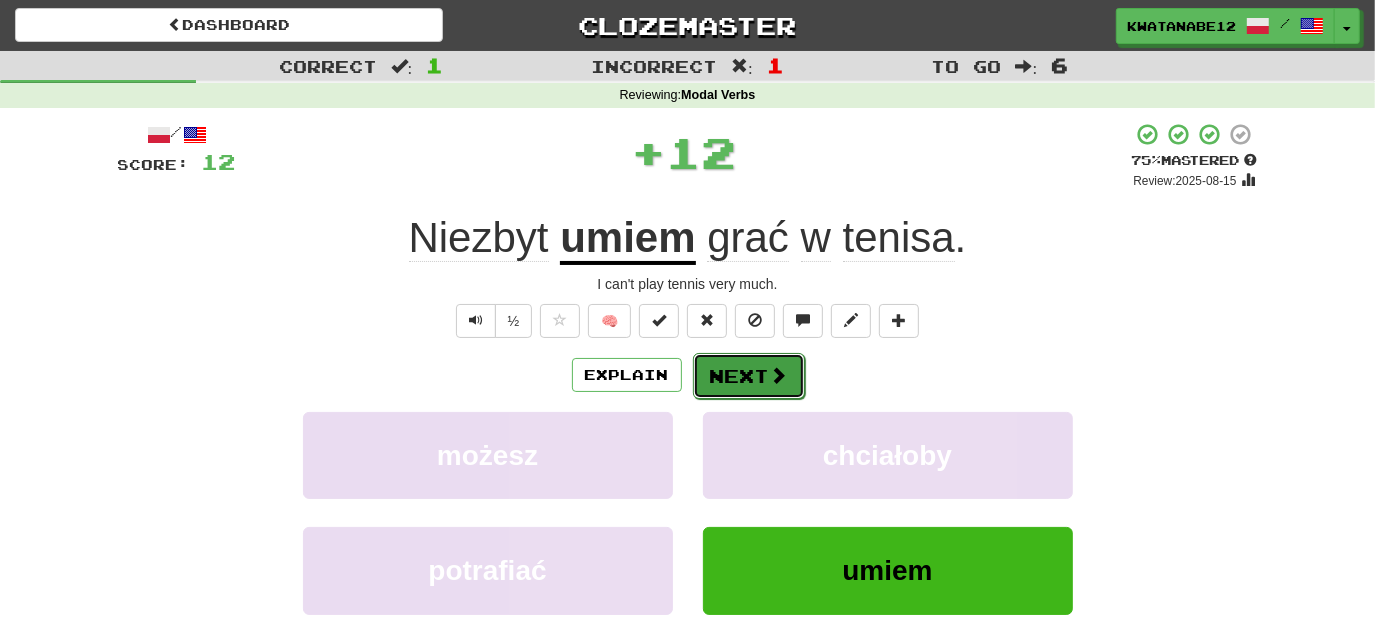 click on "Next" at bounding box center [749, 376] 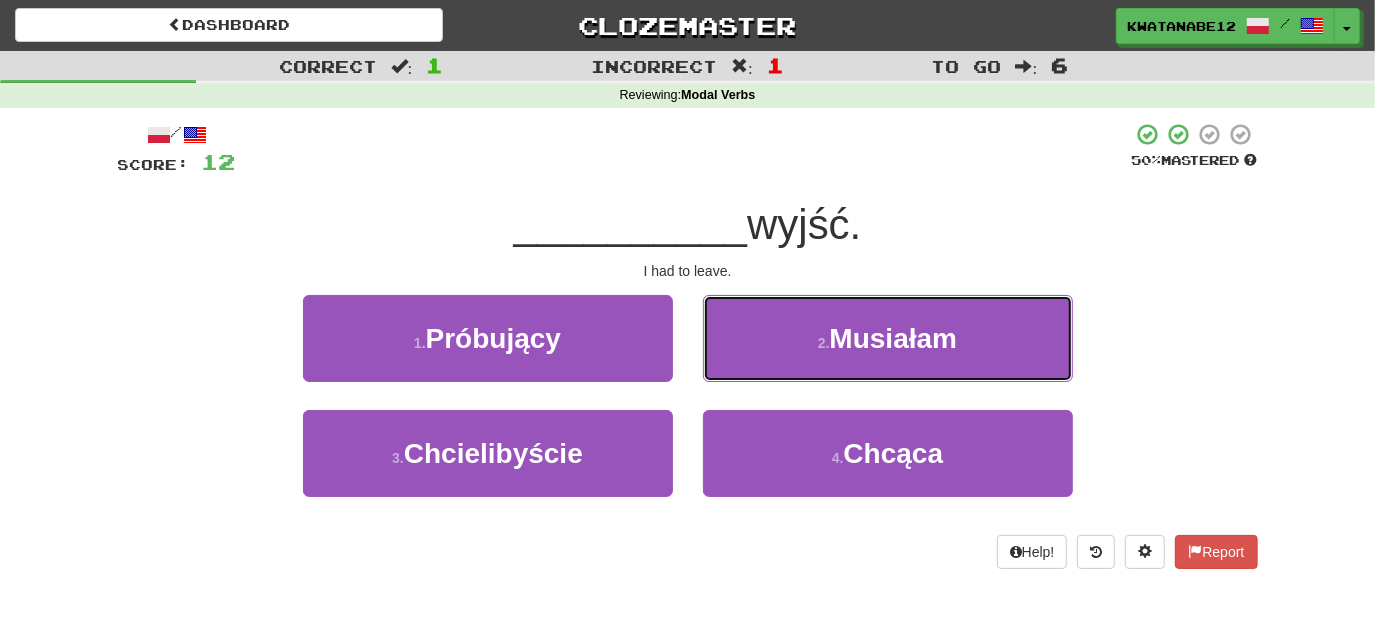 drag, startPoint x: 770, startPoint y: 324, endPoint x: 774, endPoint y: 340, distance: 16.492422 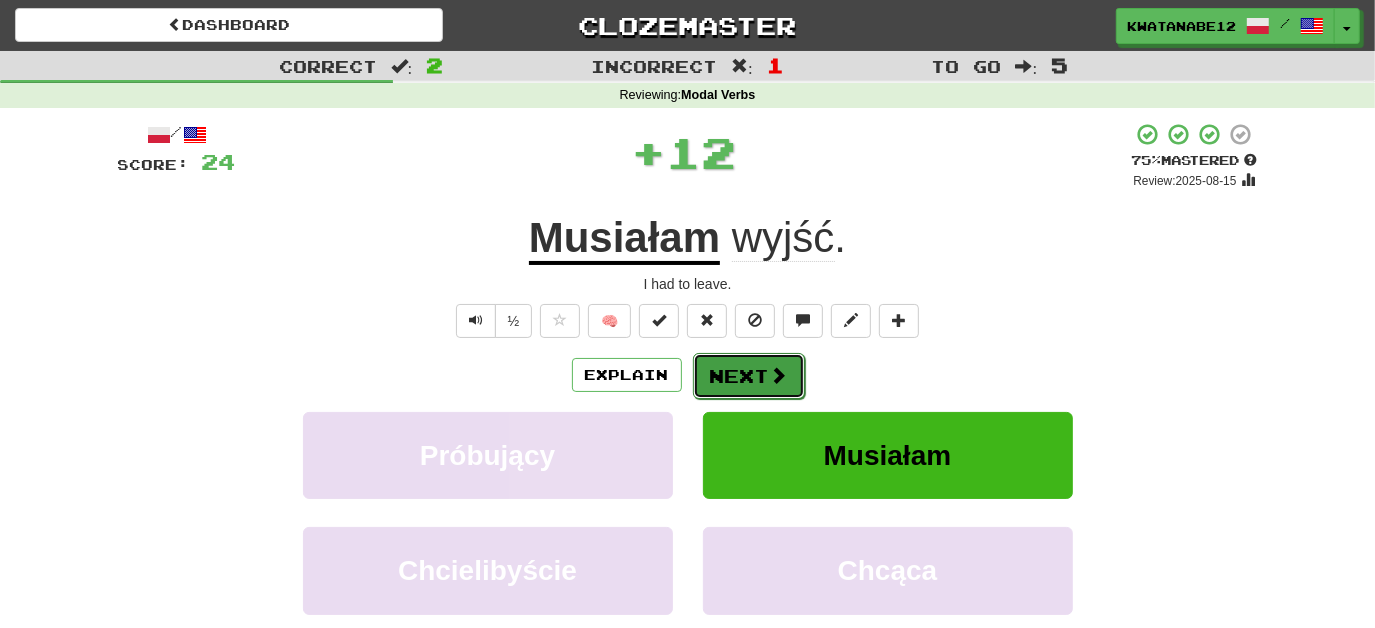 click on "Next" at bounding box center [749, 376] 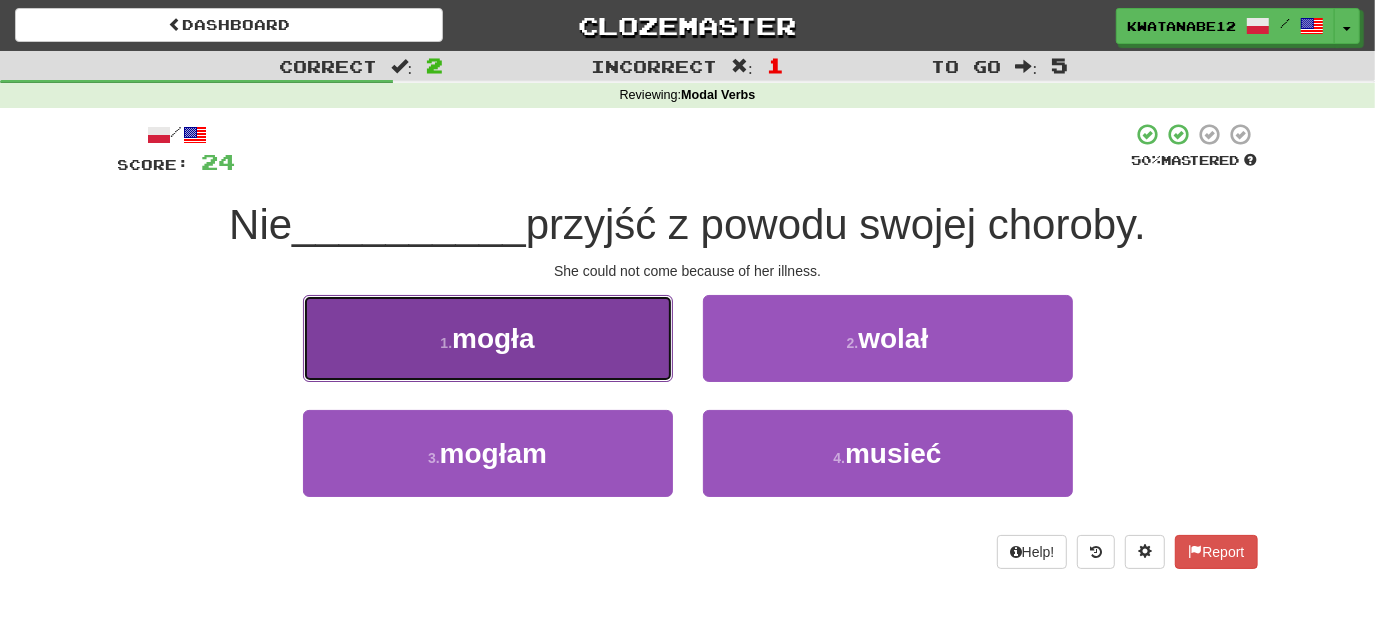 drag, startPoint x: 621, startPoint y: 352, endPoint x: 637, endPoint y: 353, distance: 16.03122 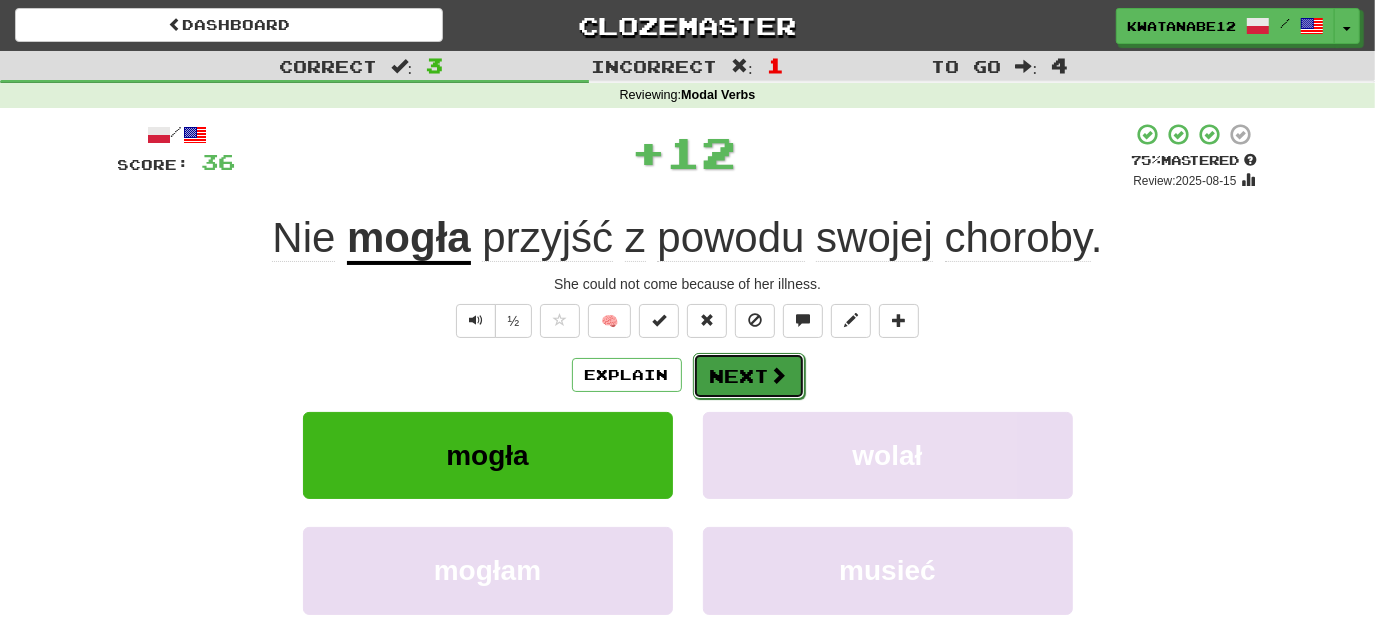 click on "Next" at bounding box center [749, 376] 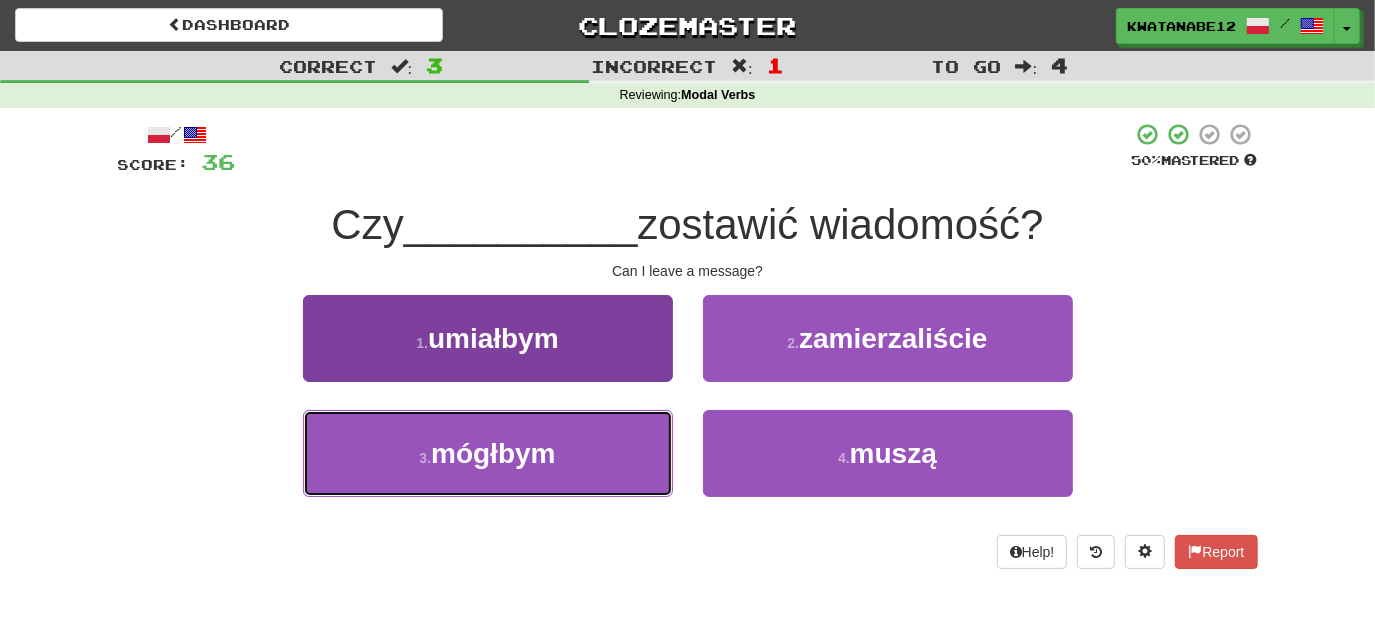 click on "3 .  mógłbym" at bounding box center [488, 453] 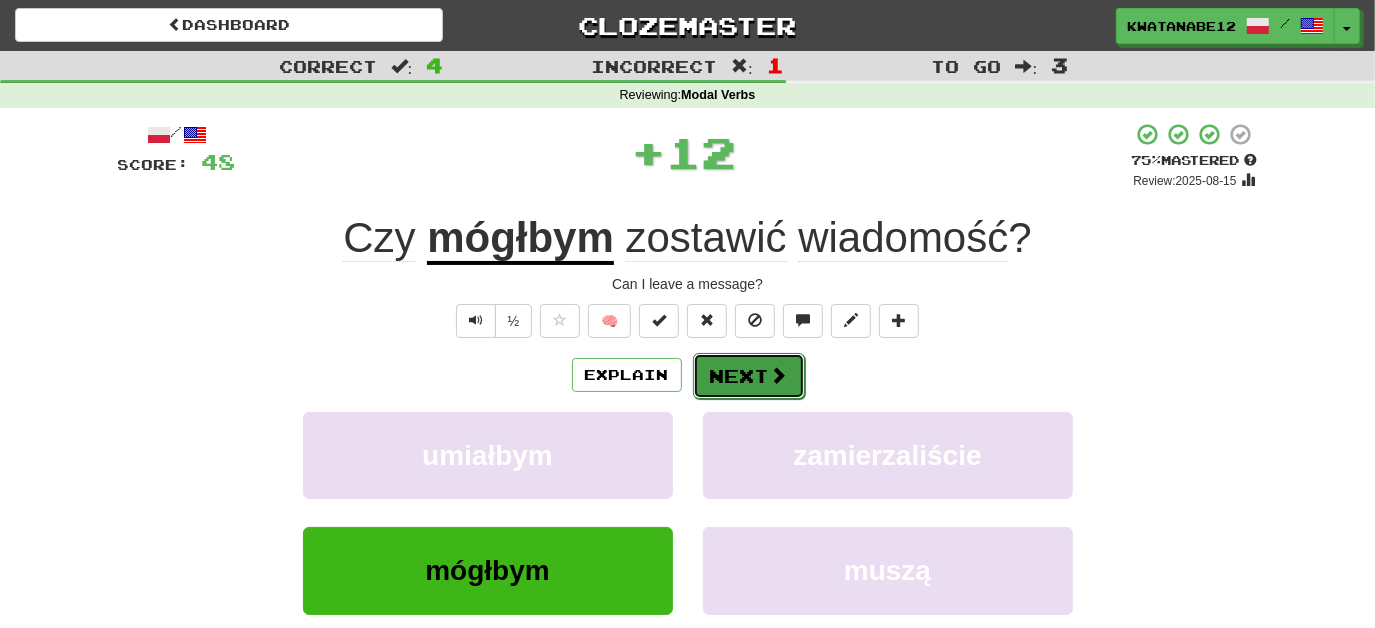 click on "Next" at bounding box center [749, 376] 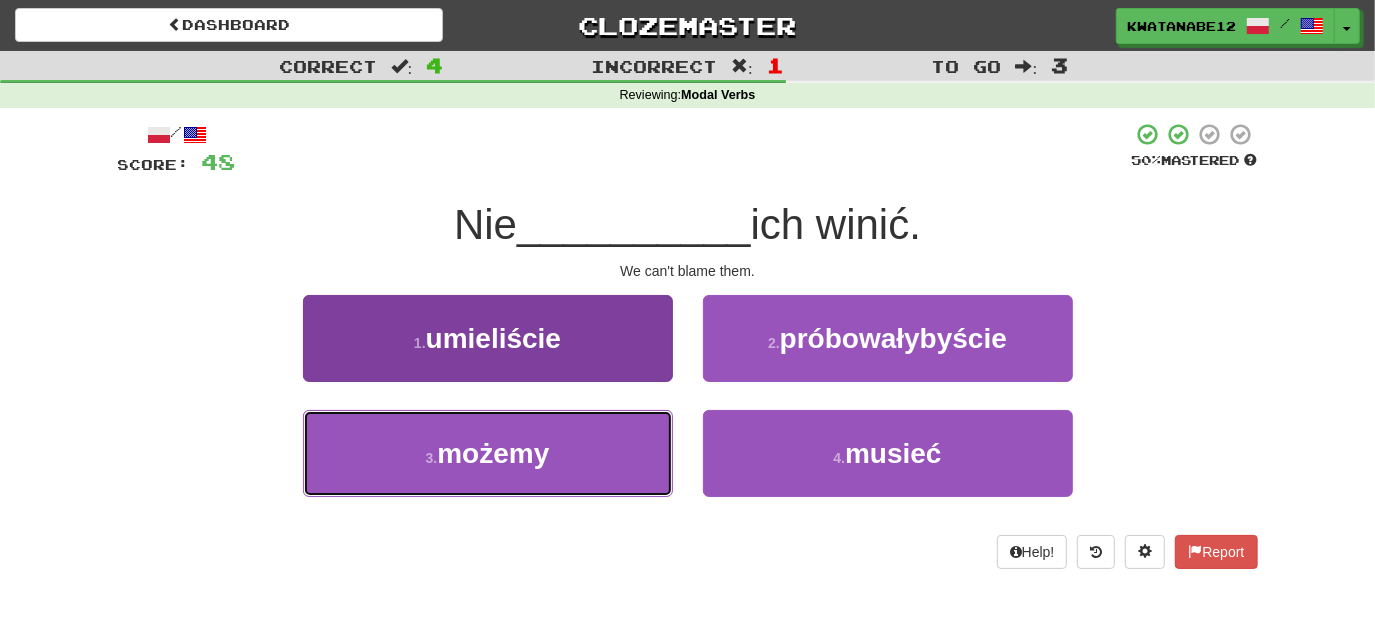 drag, startPoint x: 568, startPoint y: 478, endPoint x: 607, endPoint y: 460, distance: 42.953465 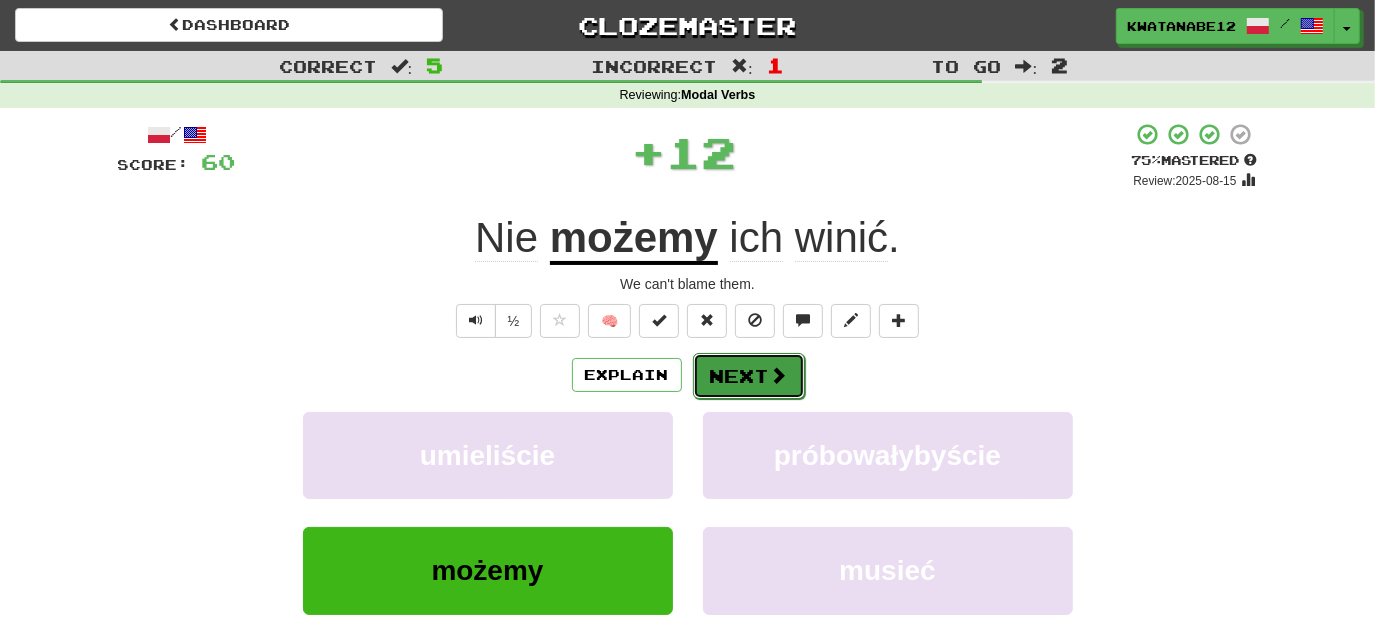 drag, startPoint x: 715, startPoint y: 383, endPoint x: 757, endPoint y: 368, distance: 44.598206 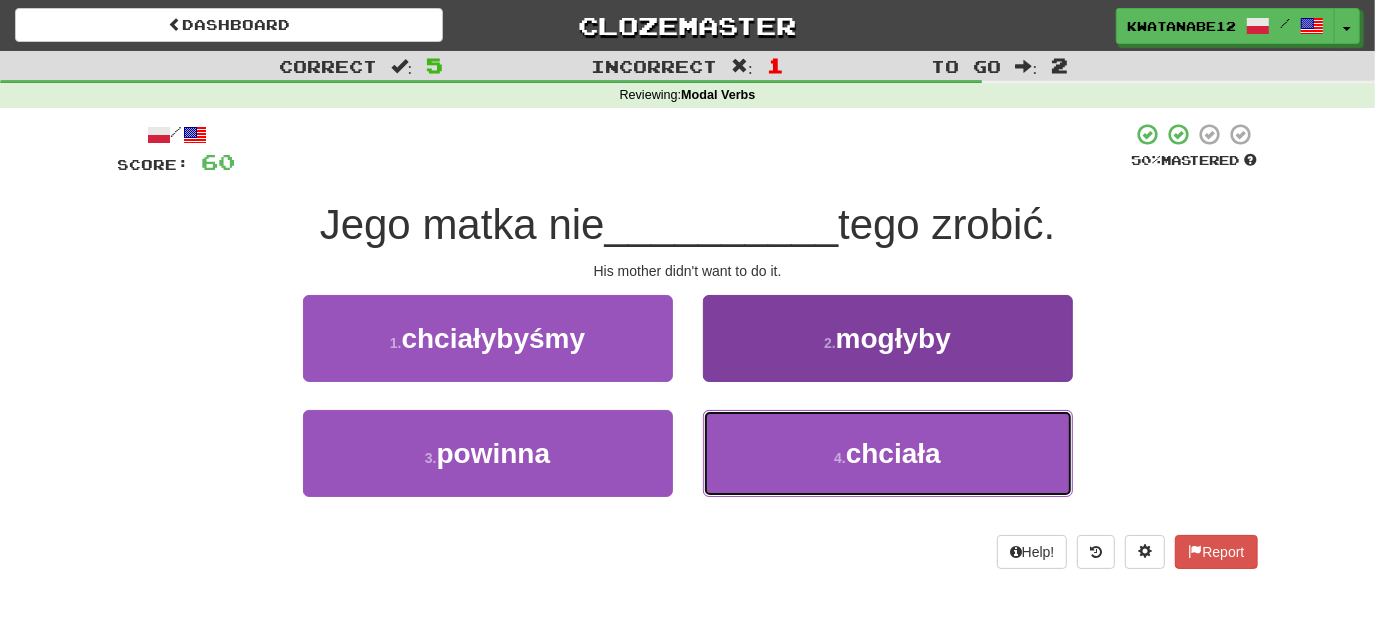 click on "4 .  chciała" at bounding box center (888, 453) 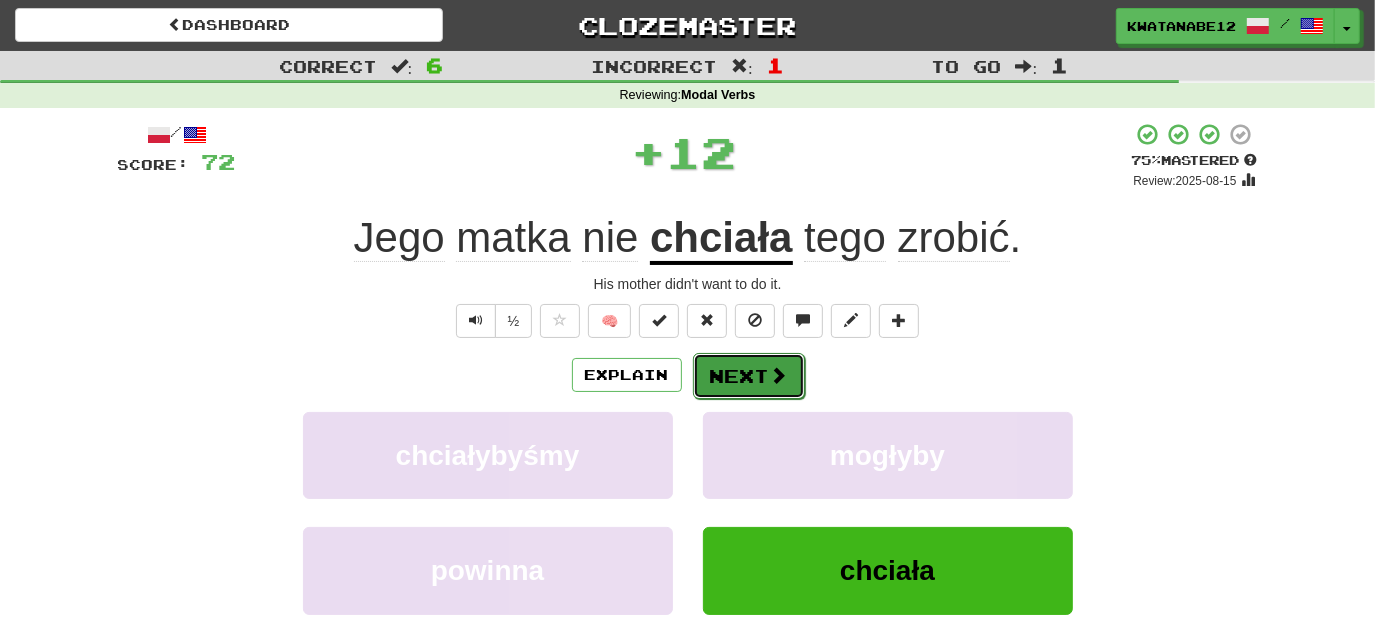 click on "Next" at bounding box center (749, 376) 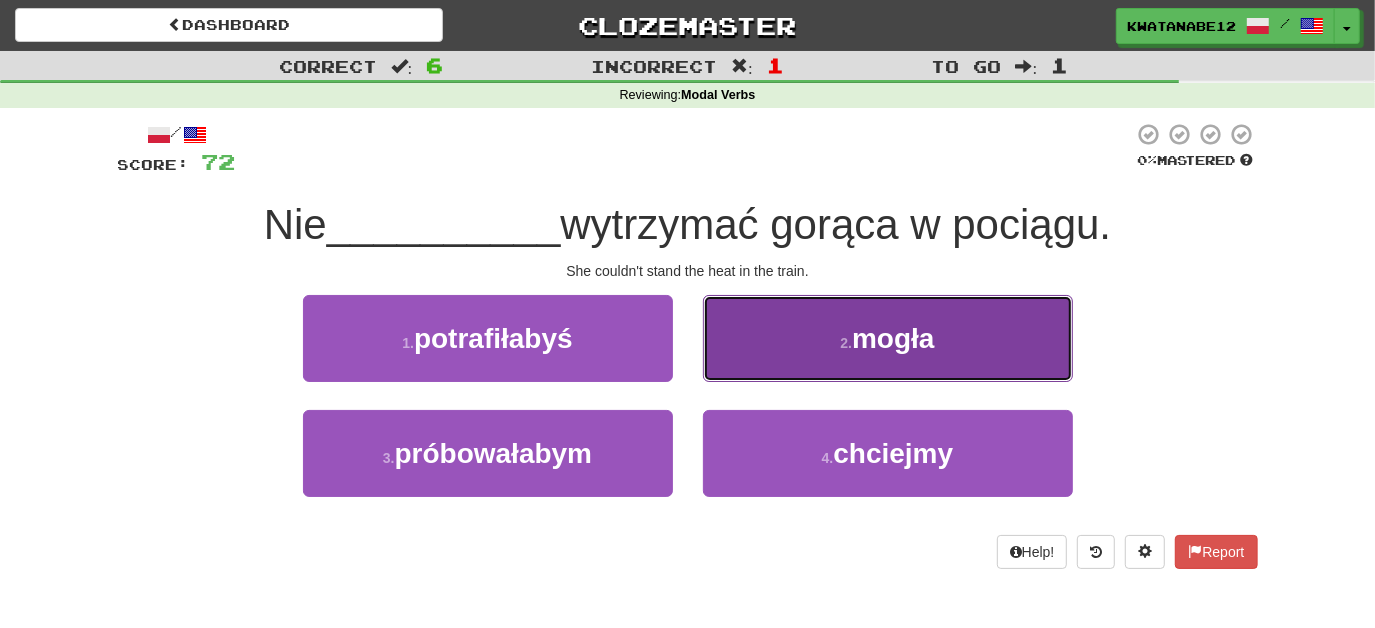 drag, startPoint x: 770, startPoint y: 335, endPoint x: 781, endPoint y: 351, distance: 19.416489 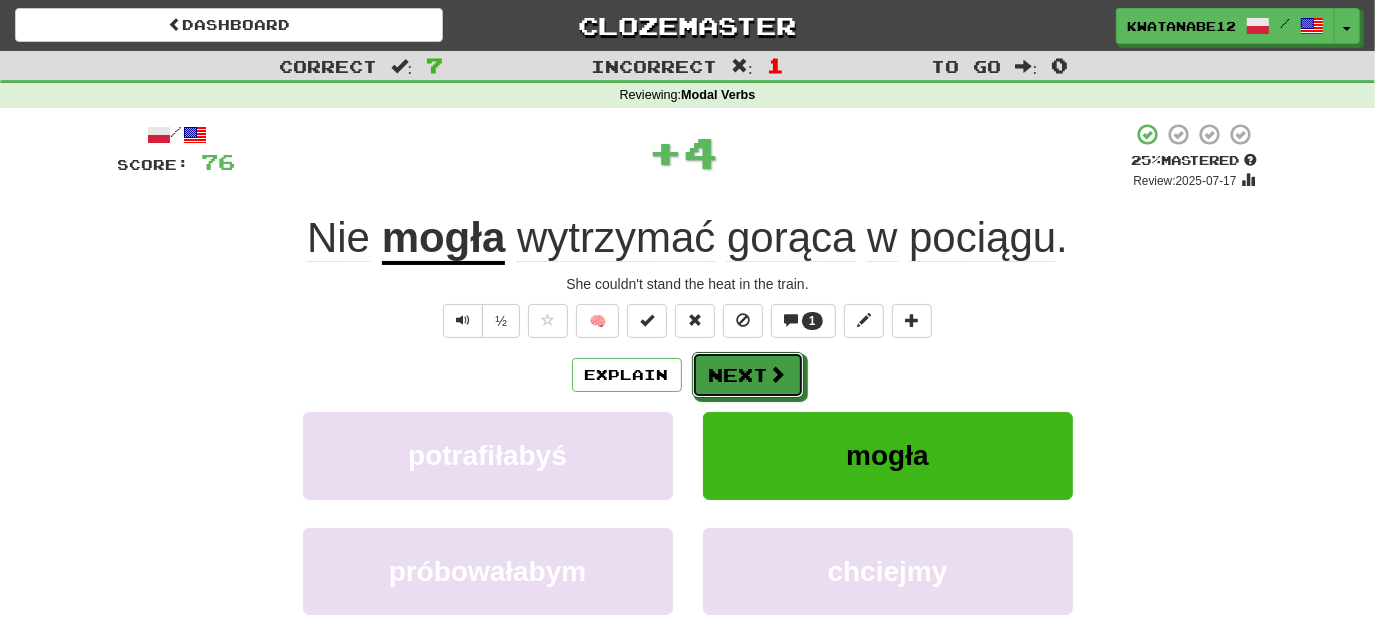 click on "Next" at bounding box center [748, 375] 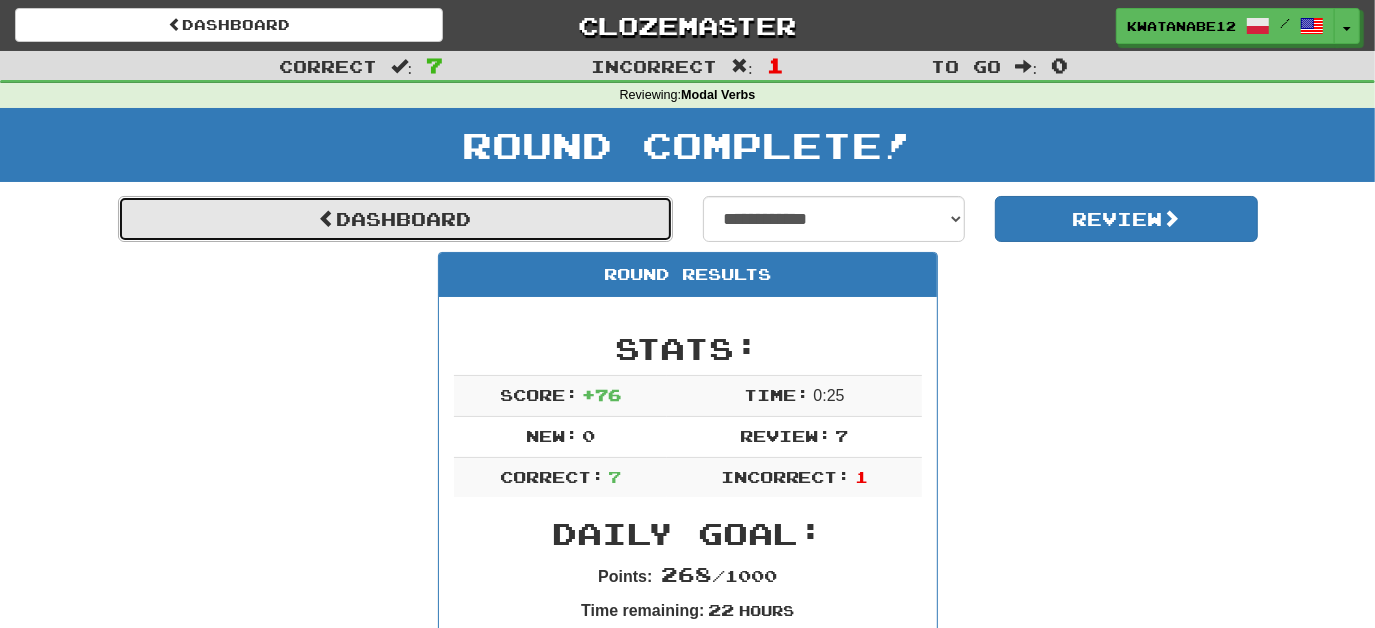 drag, startPoint x: 610, startPoint y: 226, endPoint x: 627, endPoint y: 225, distance: 17.029387 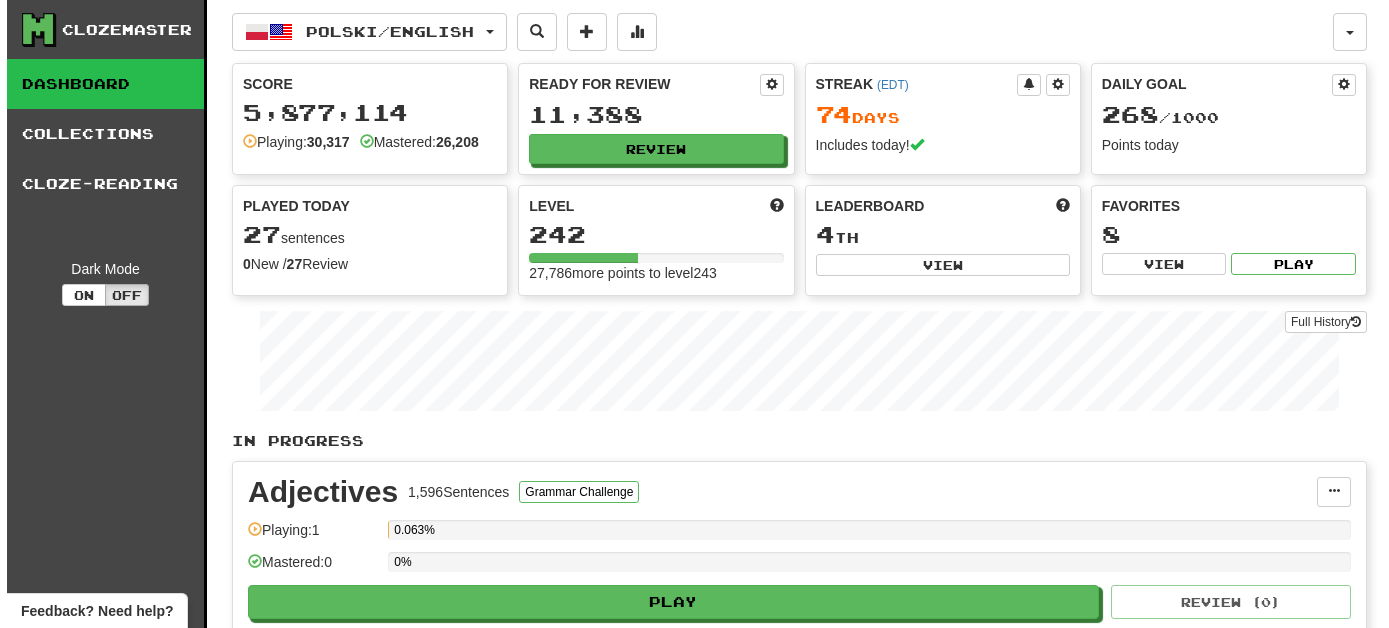 scroll, scrollTop: 0, scrollLeft: 0, axis: both 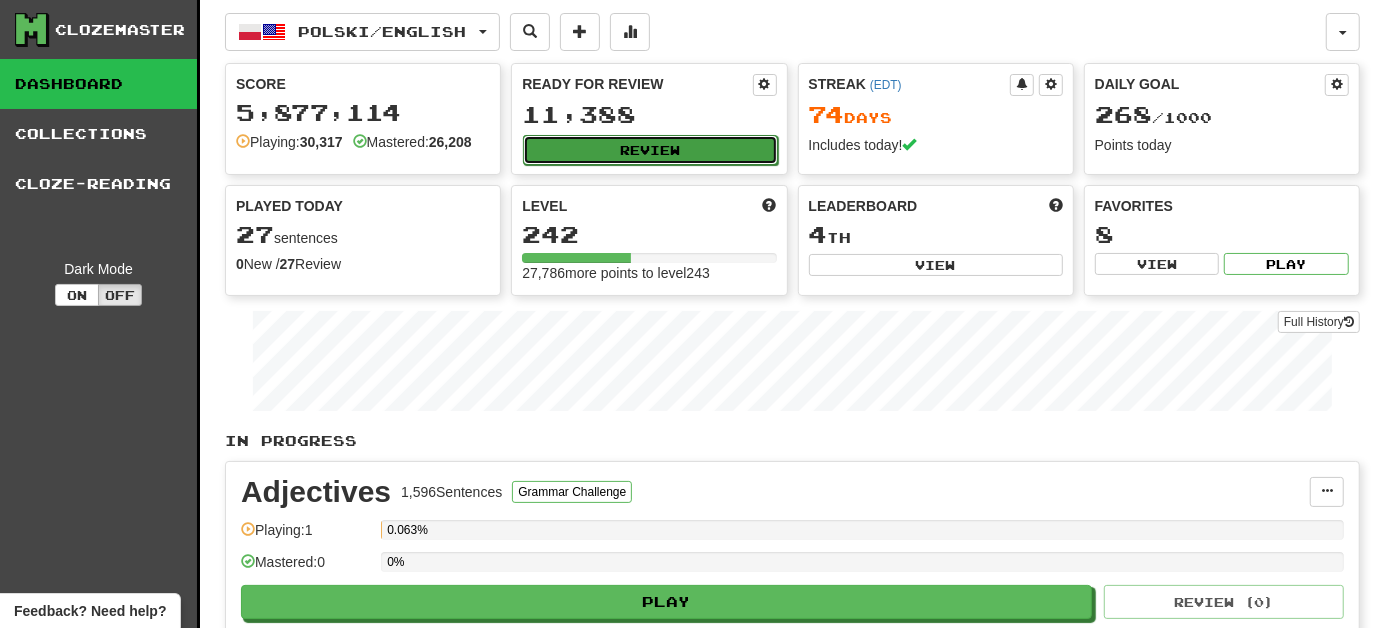 click on "Review" at bounding box center [650, 150] 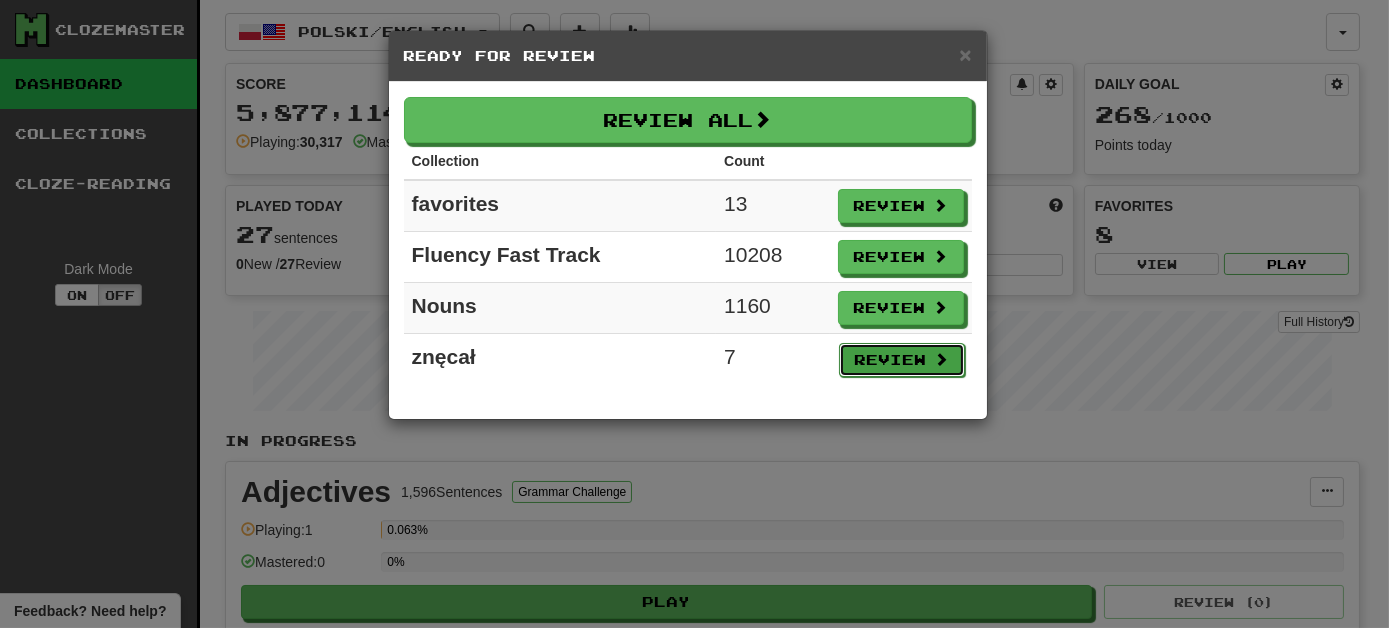 click on "Review" at bounding box center (902, 360) 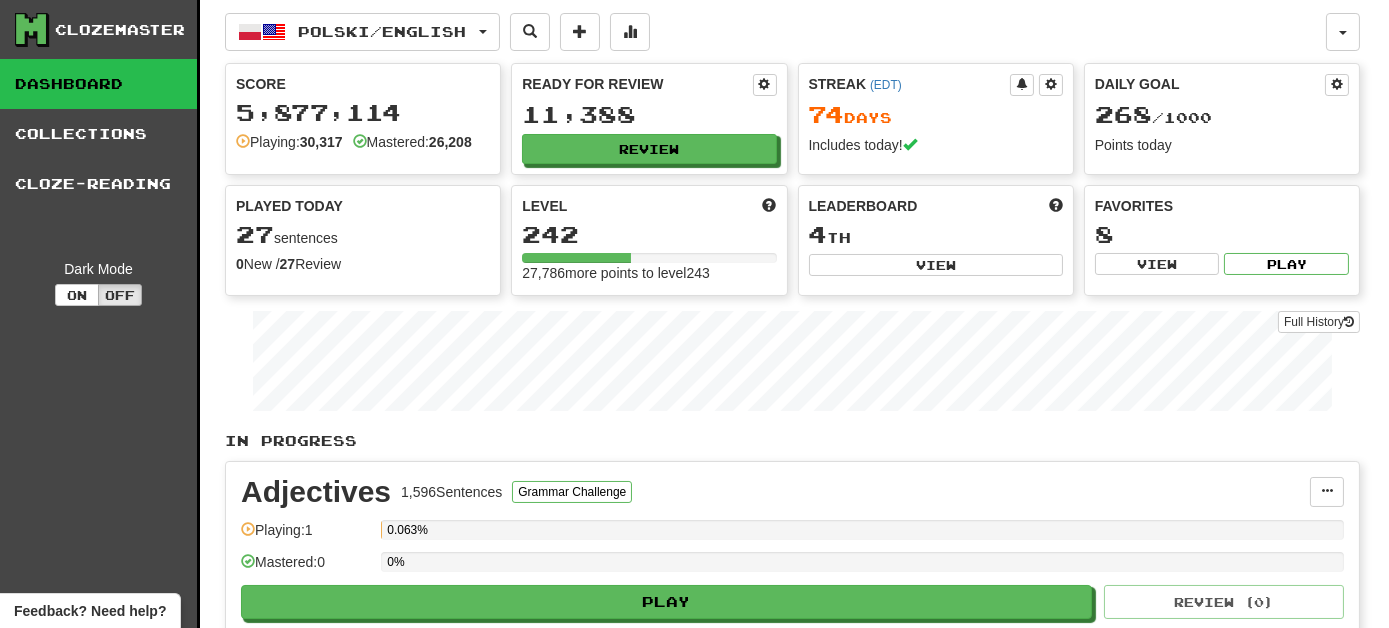 select on "***" 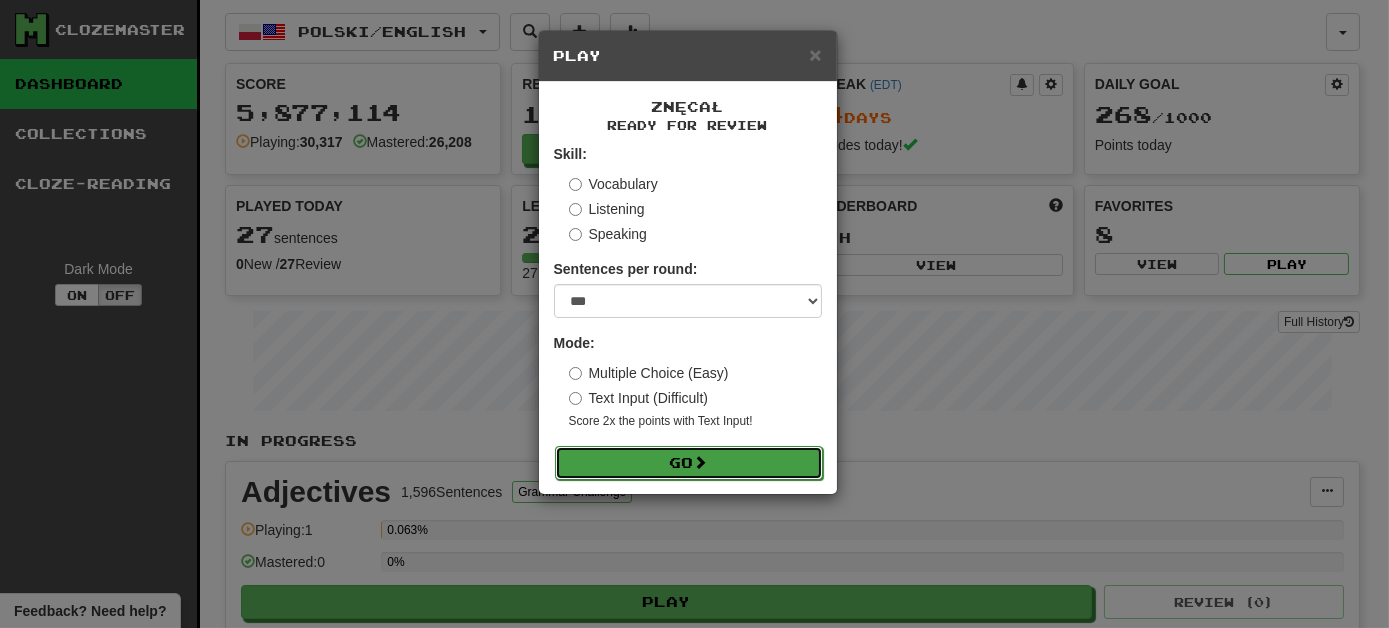 drag, startPoint x: 725, startPoint y: 463, endPoint x: 730, endPoint y: 450, distance: 13.928389 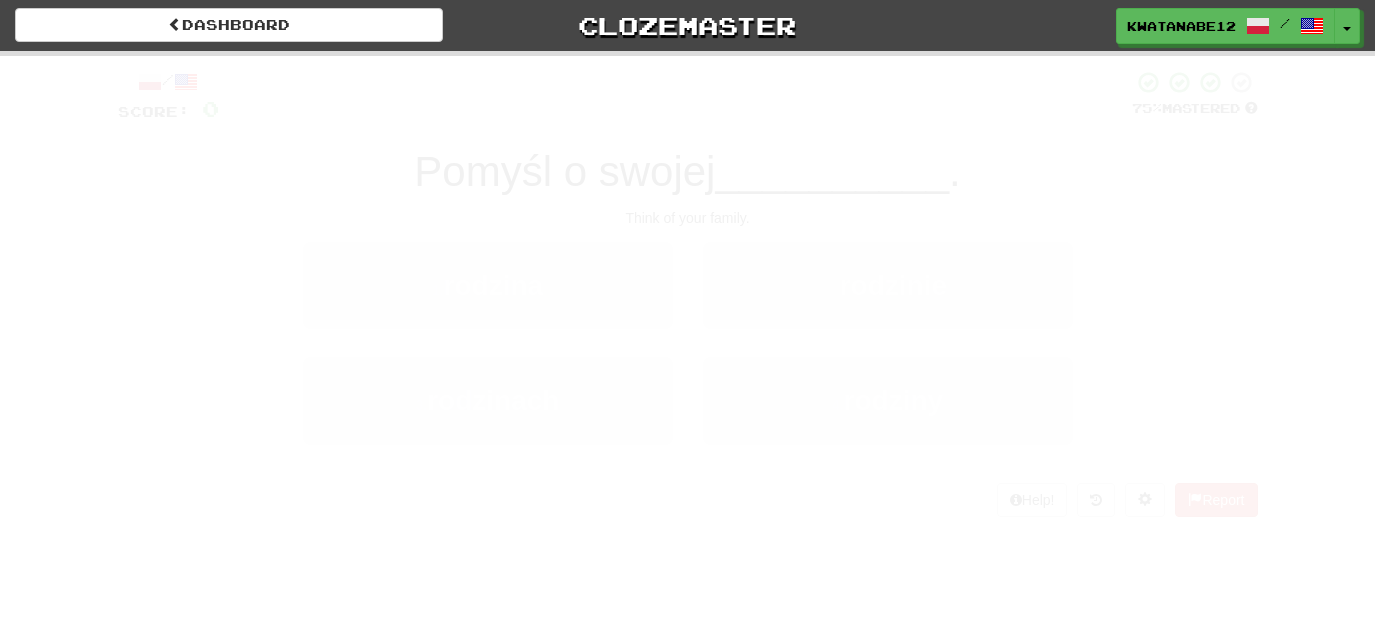 scroll, scrollTop: 0, scrollLeft: 0, axis: both 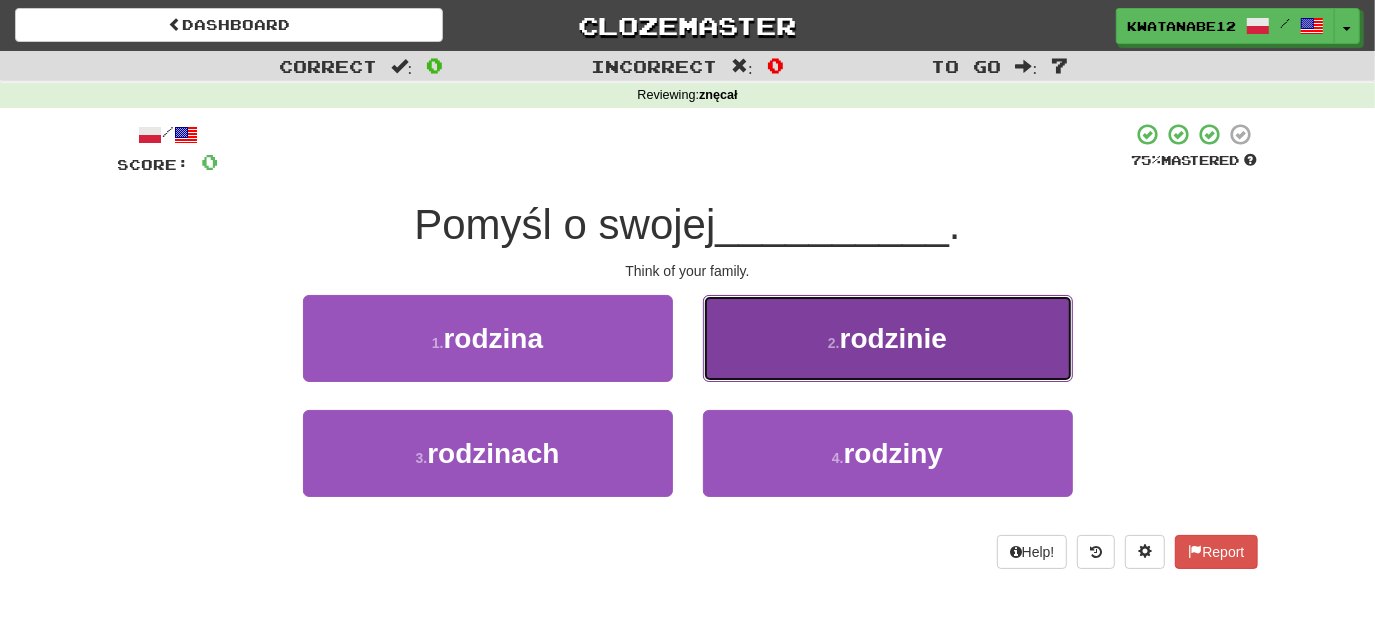 drag, startPoint x: 784, startPoint y: 348, endPoint x: 776, endPoint y: 356, distance: 11.313708 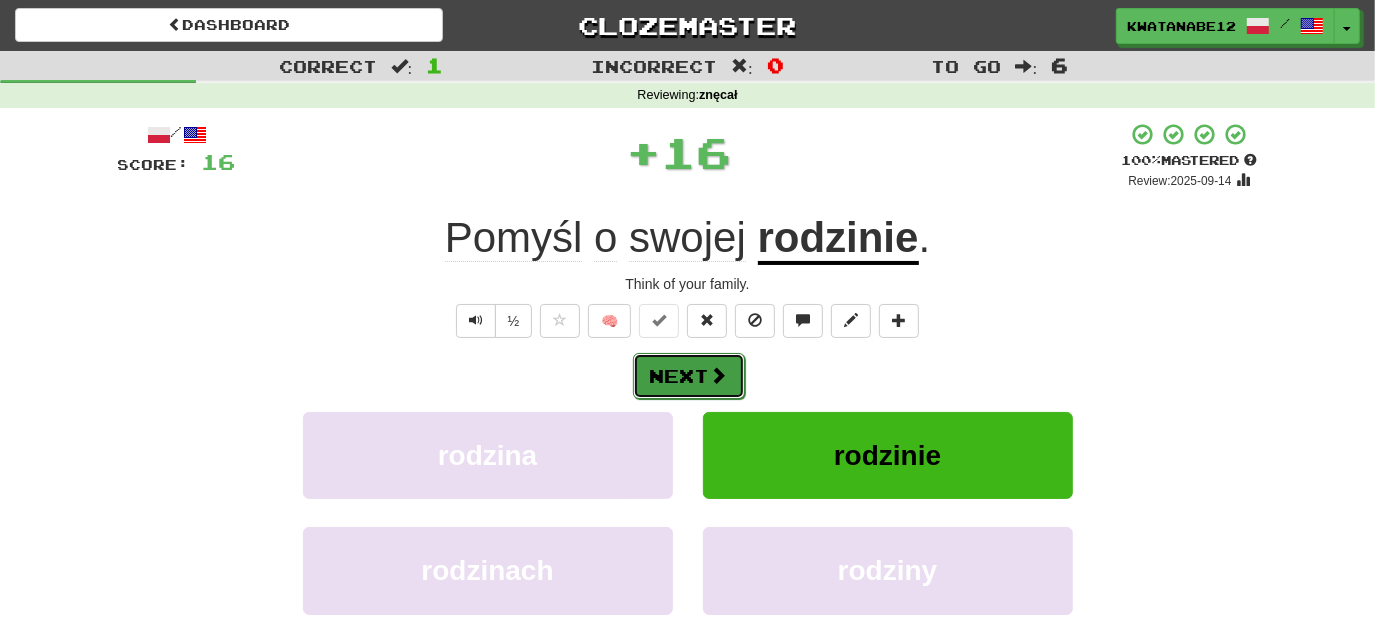 click on "Next" at bounding box center [689, 376] 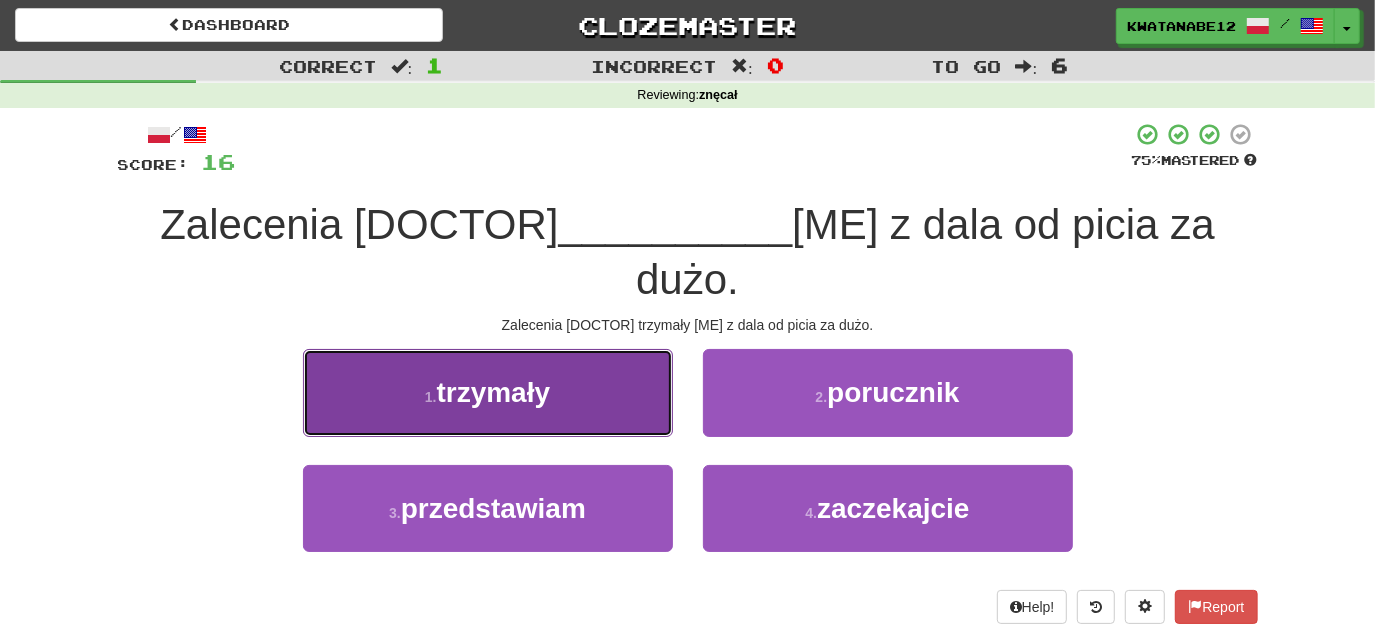 drag, startPoint x: 615, startPoint y: 353, endPoint x: 659, endPoint y: 353, distance: 44 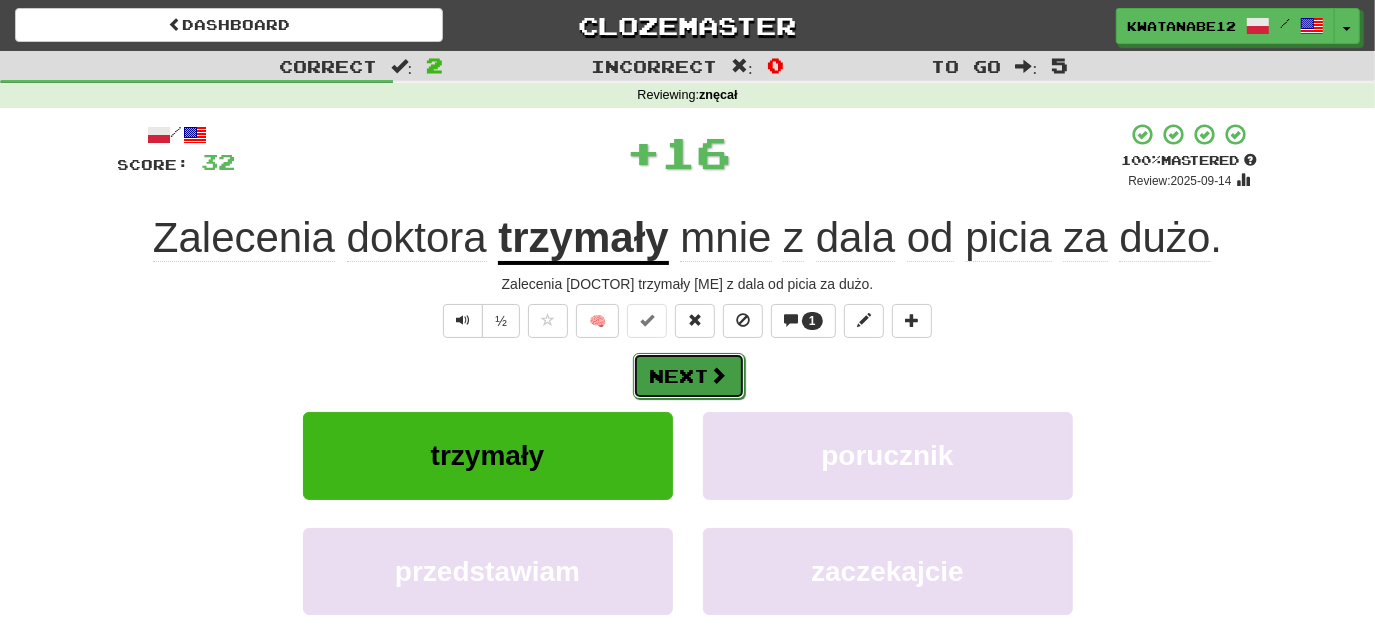 click on "Next" at bounding box center [689, 376] 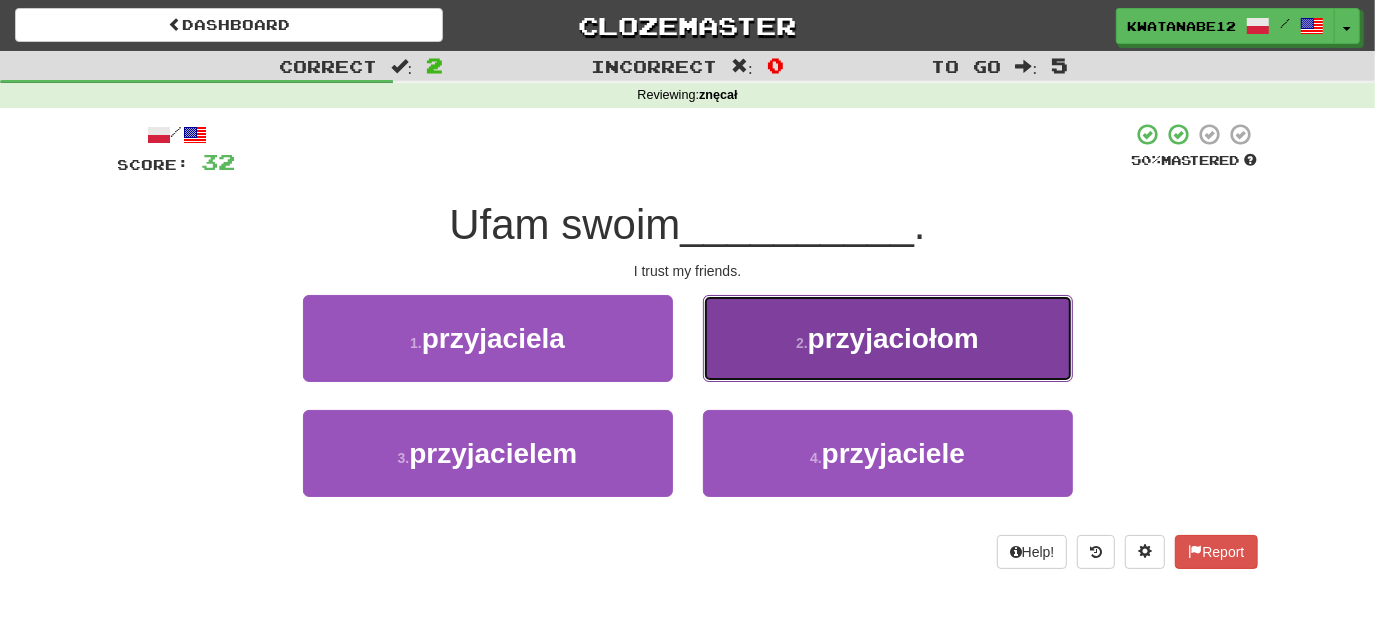 click on "2 .  przyjaciołom" at bounding box center [888, 338] 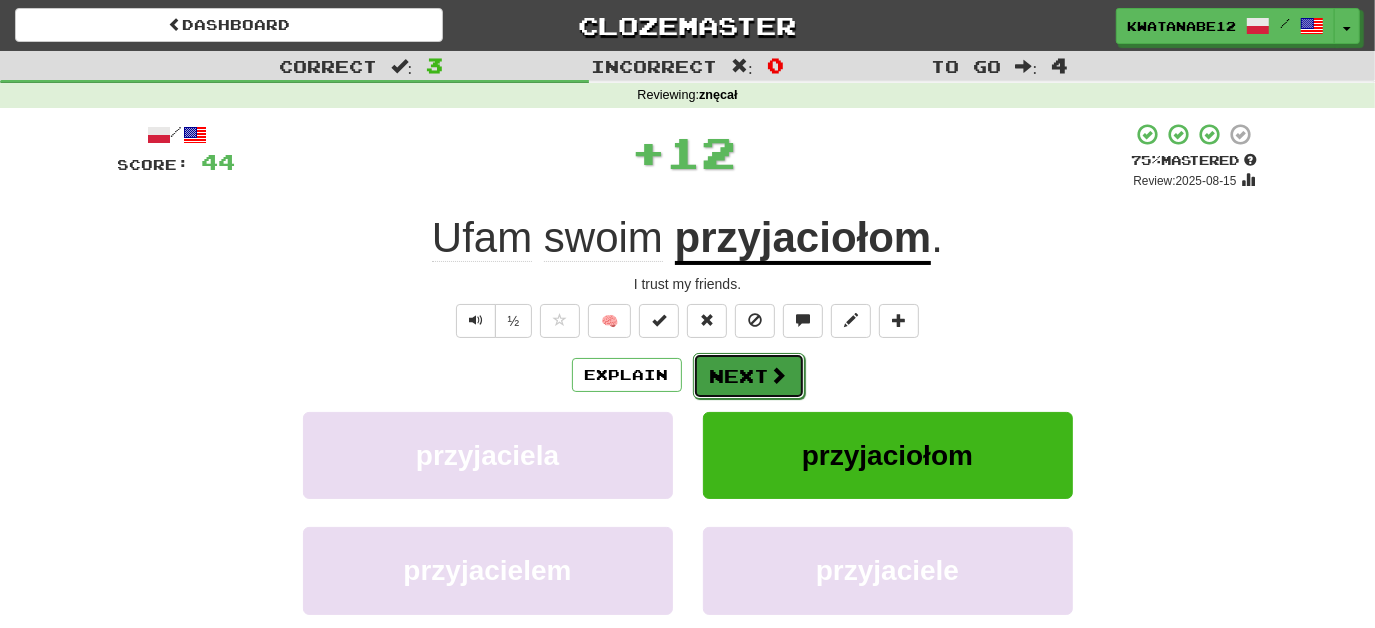 click on "Next" at bounding box center (749, 376) 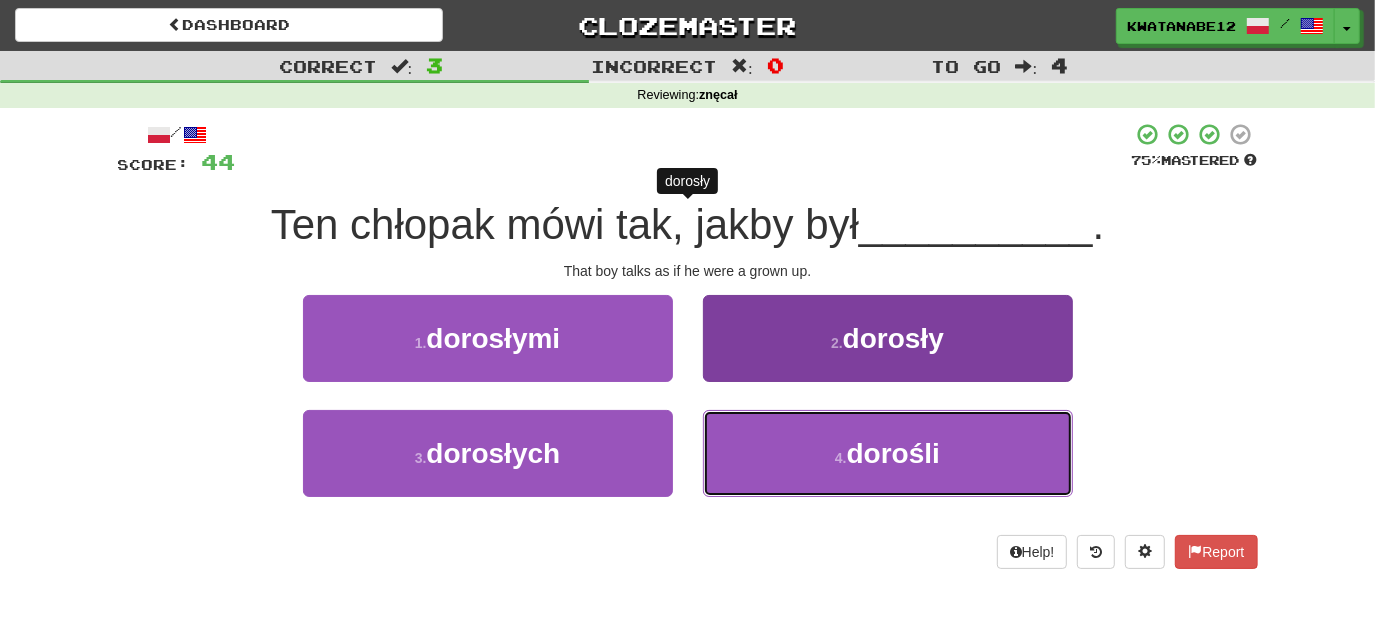 click on "4 .  dorośli" at bounding box center [888, 453] 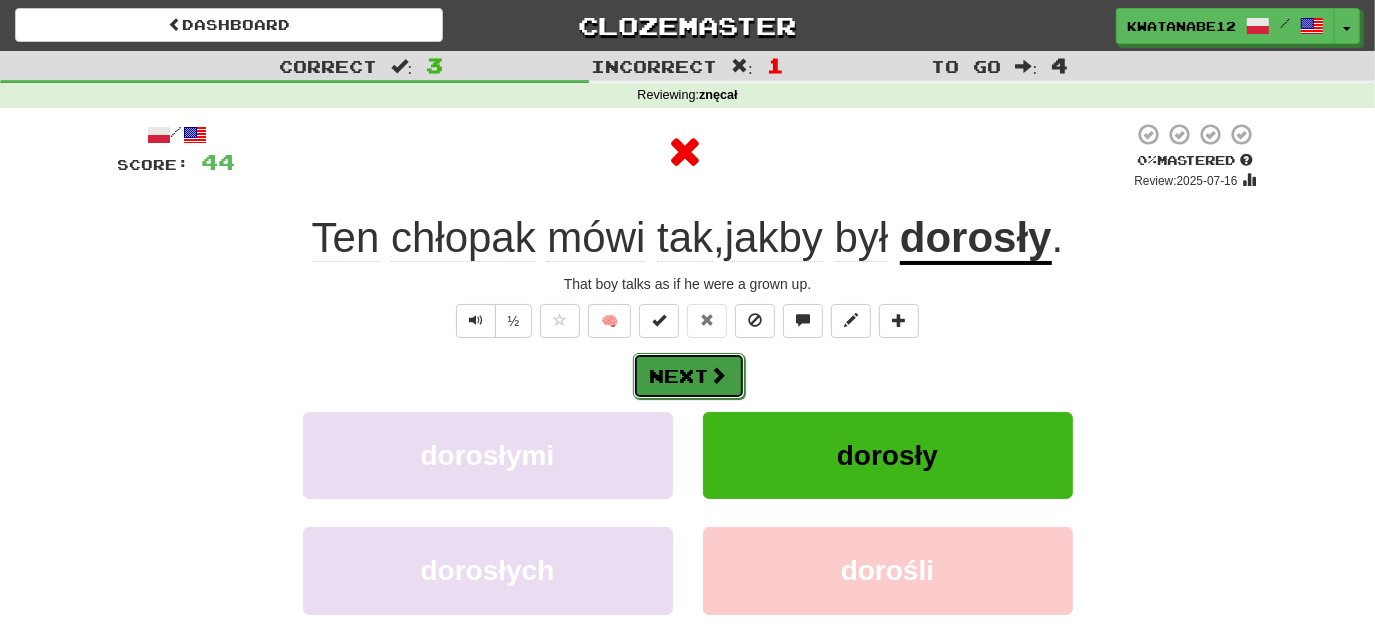 click on "Next" at bounding box center [689, 376] 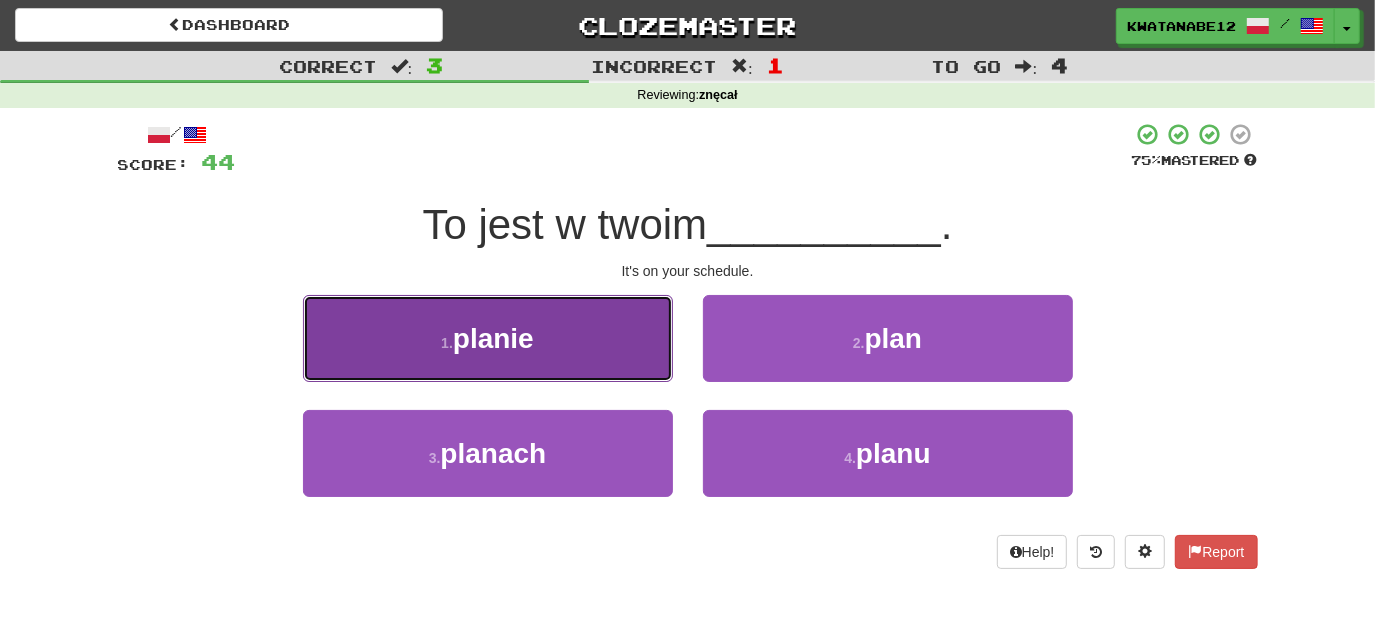 click on "1 .  planie" at bounding box center (488, 338) 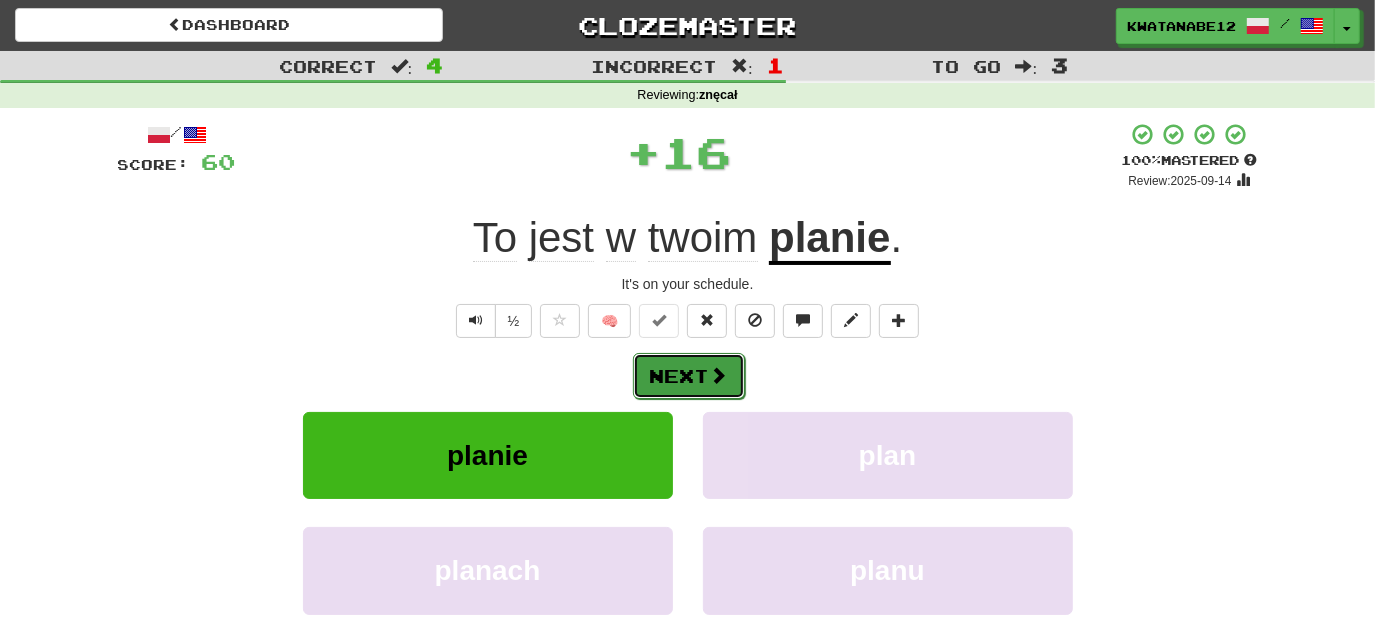 click at bounding box center [719, 375] 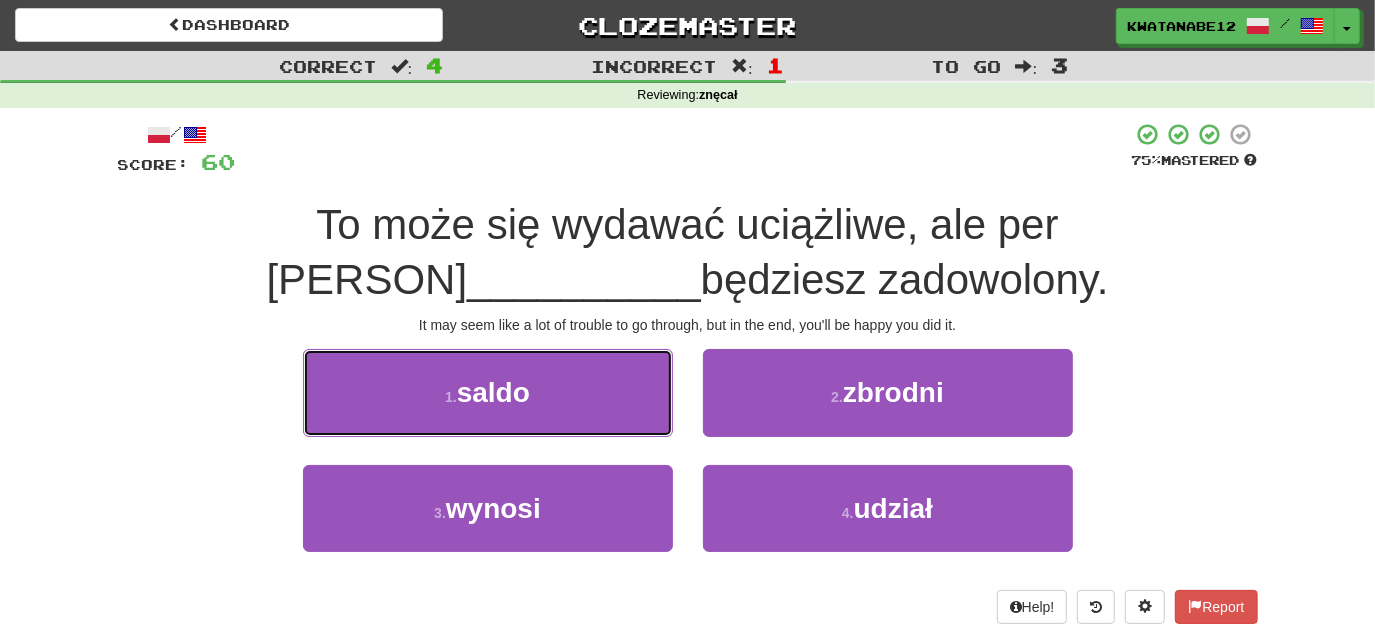 drag, startPoint x: 568, startPoint y: 404, endPoint x: 608, endPoint y: 396, distance: 40.792156 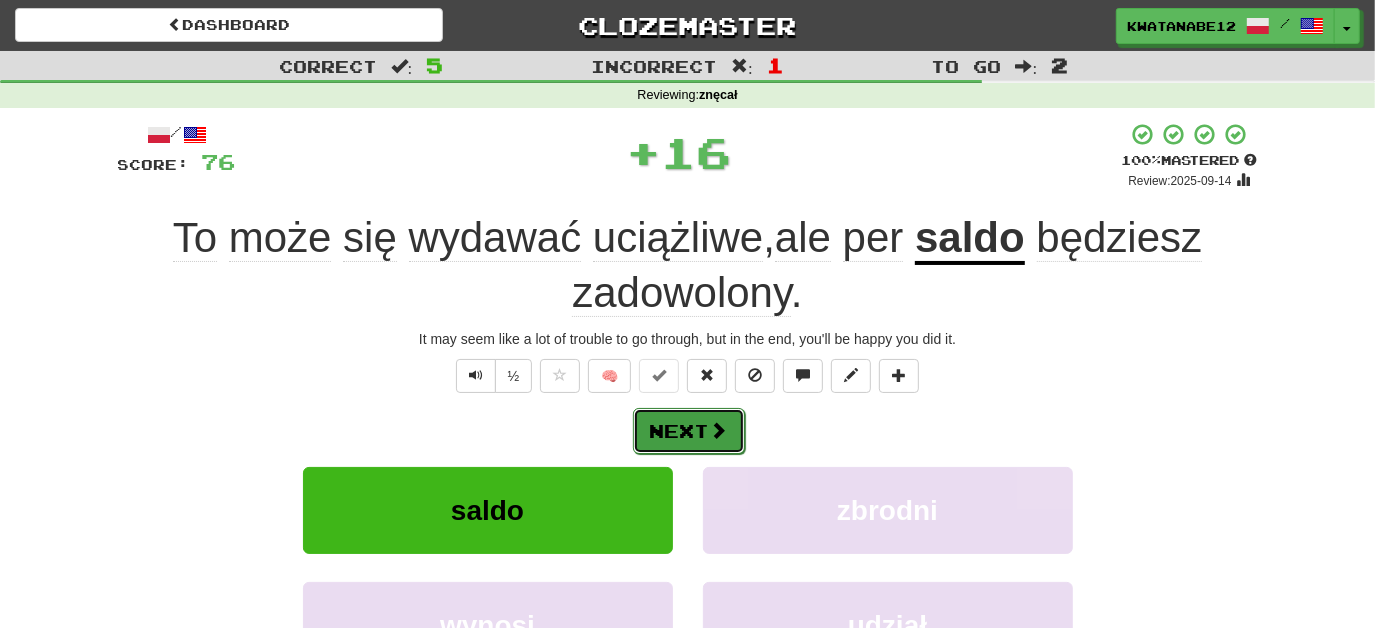 click on "Next" at bounding box center [689, 431] 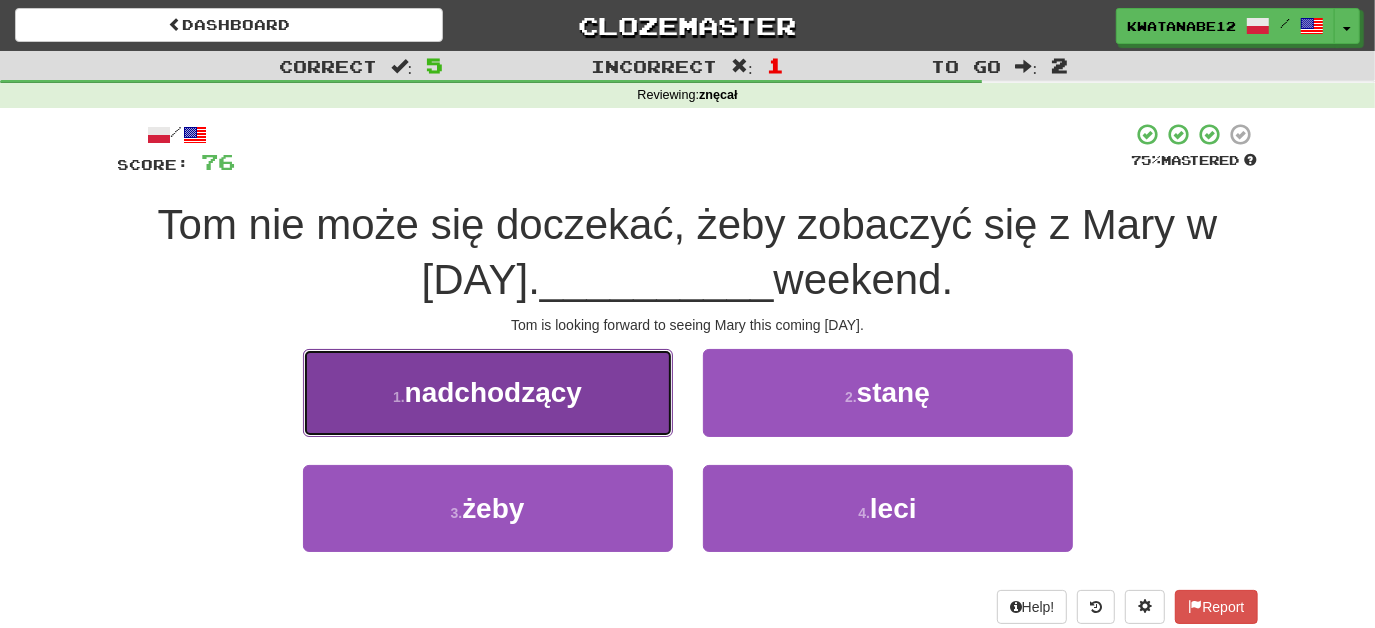 click on "1 .  nadchodzący" at bounding box center (488, 392) 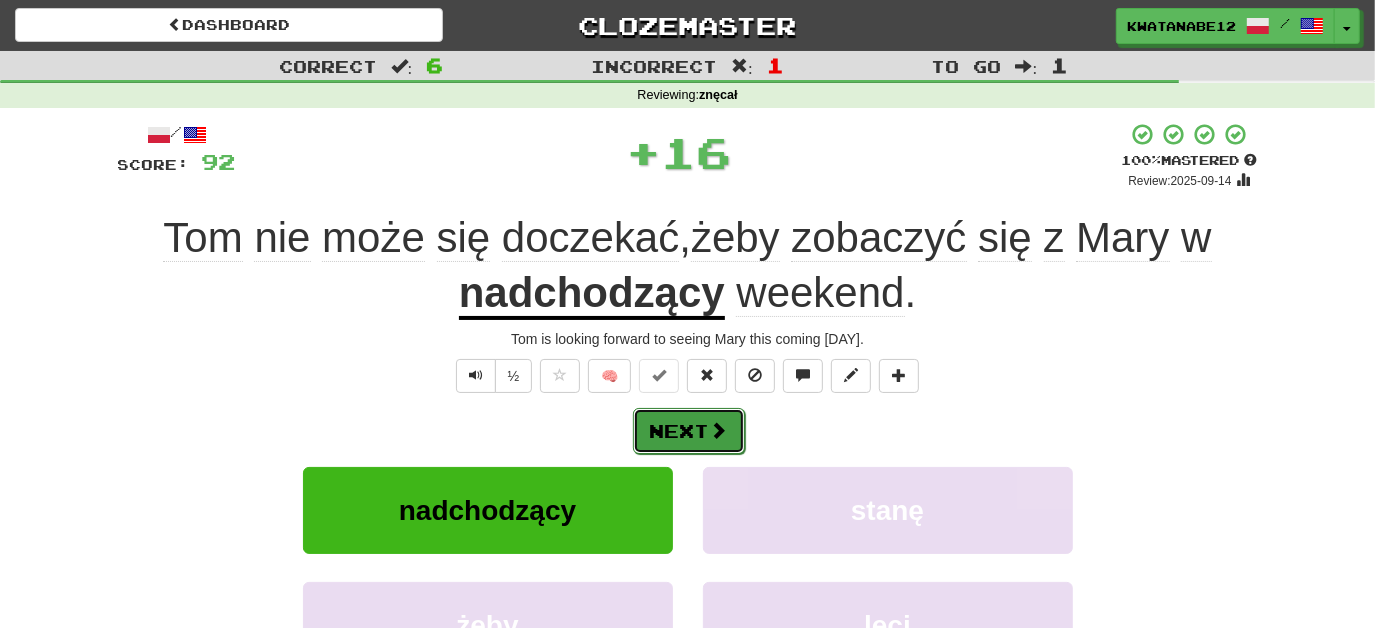 drag, startPoint x: 726, startPoint y: 423, endPoint x: 710, endPoint y: 424, distance: 16.03122 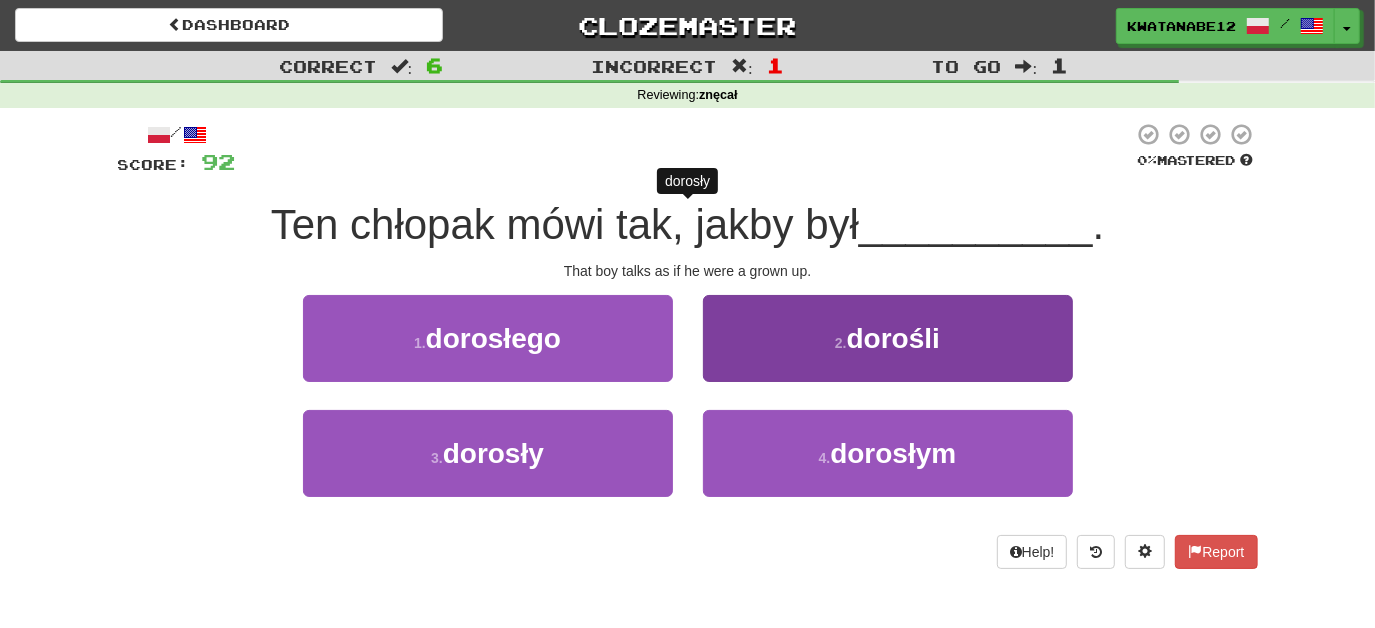 drag, startPoint x: 694, startPoint y: 316, endPoint x: 704, endPoint y: 332, distance: 18.867962 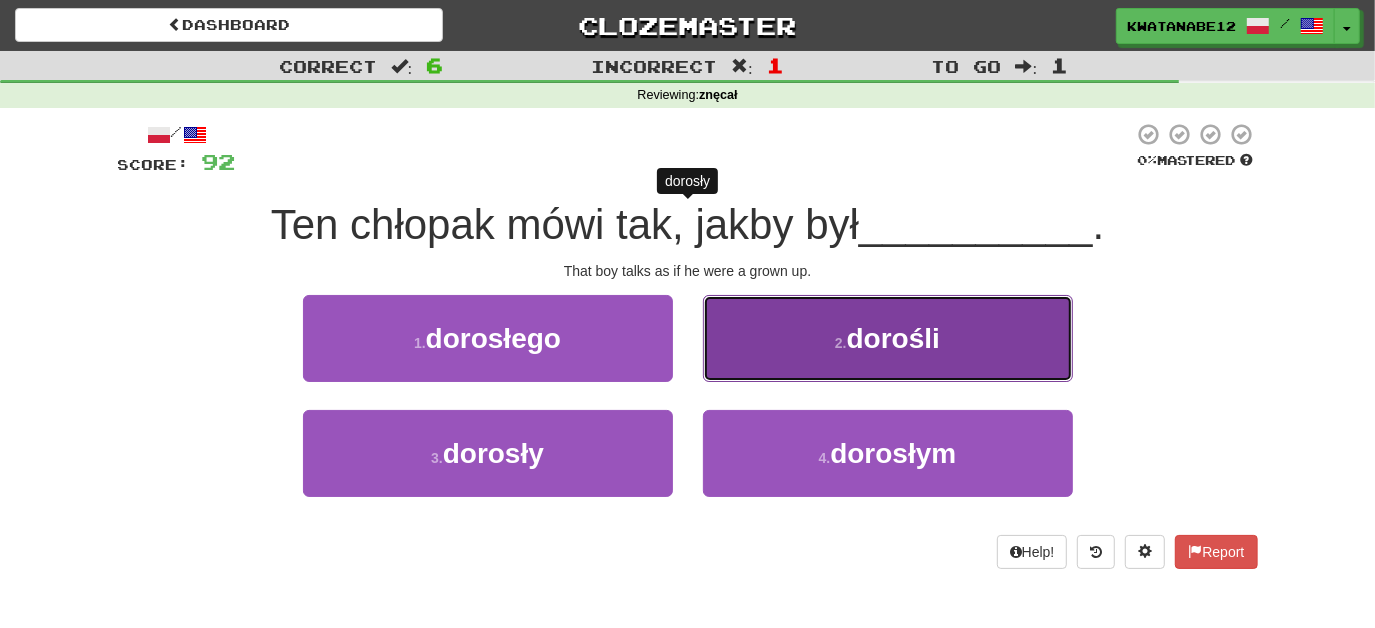 click on "2 .  dorośli" at bounding box center (888, 338) 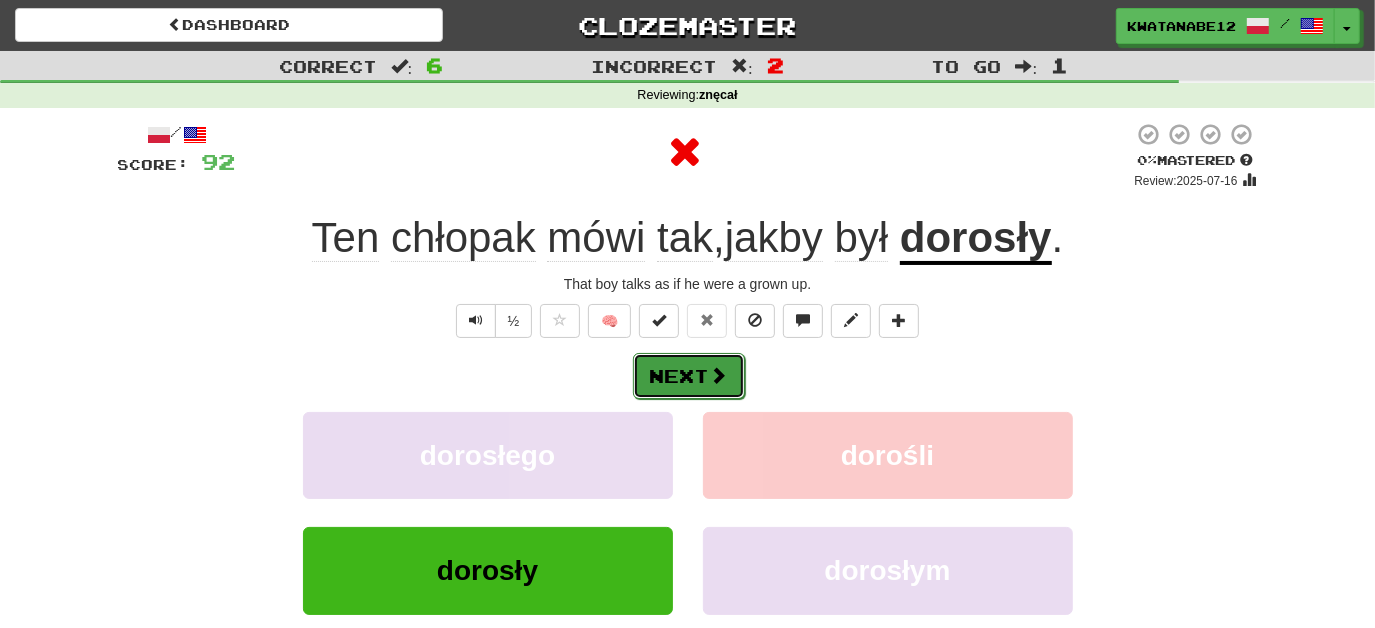 click at bounding box center (719, 375) 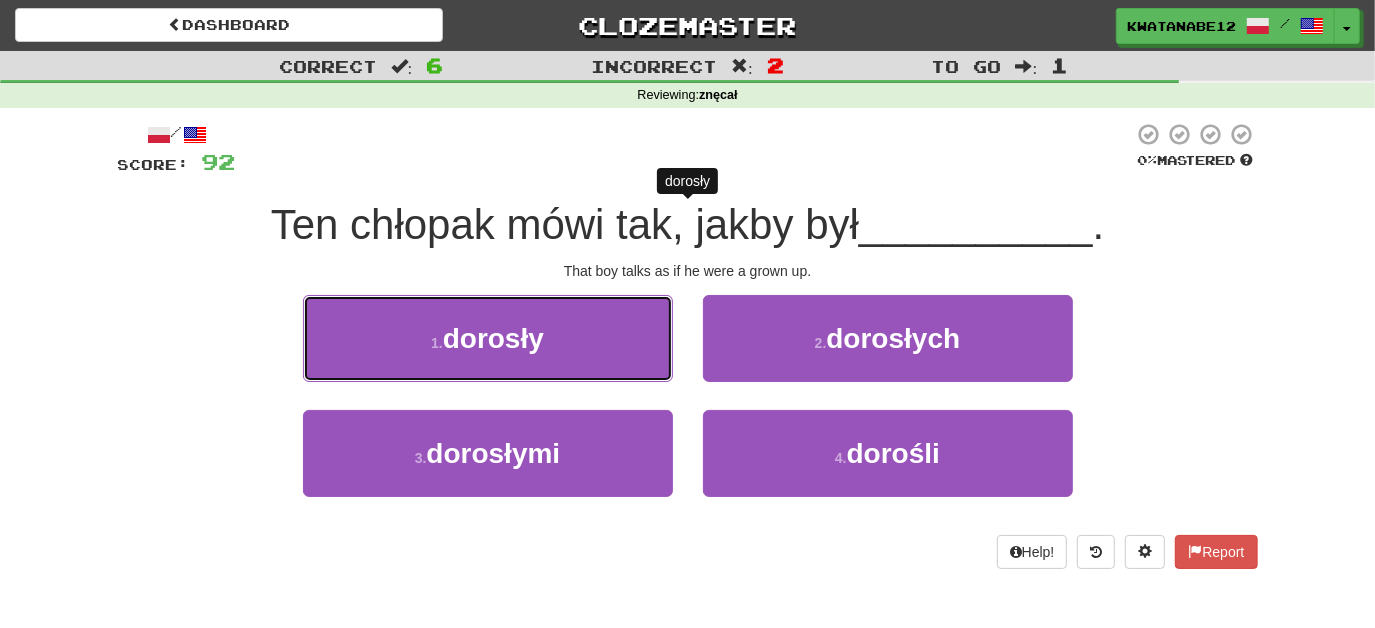 drag, startPoint x: 551, startPoint y: 354, endPoint x: 642, endPoint y: 350, distance: 91.08787 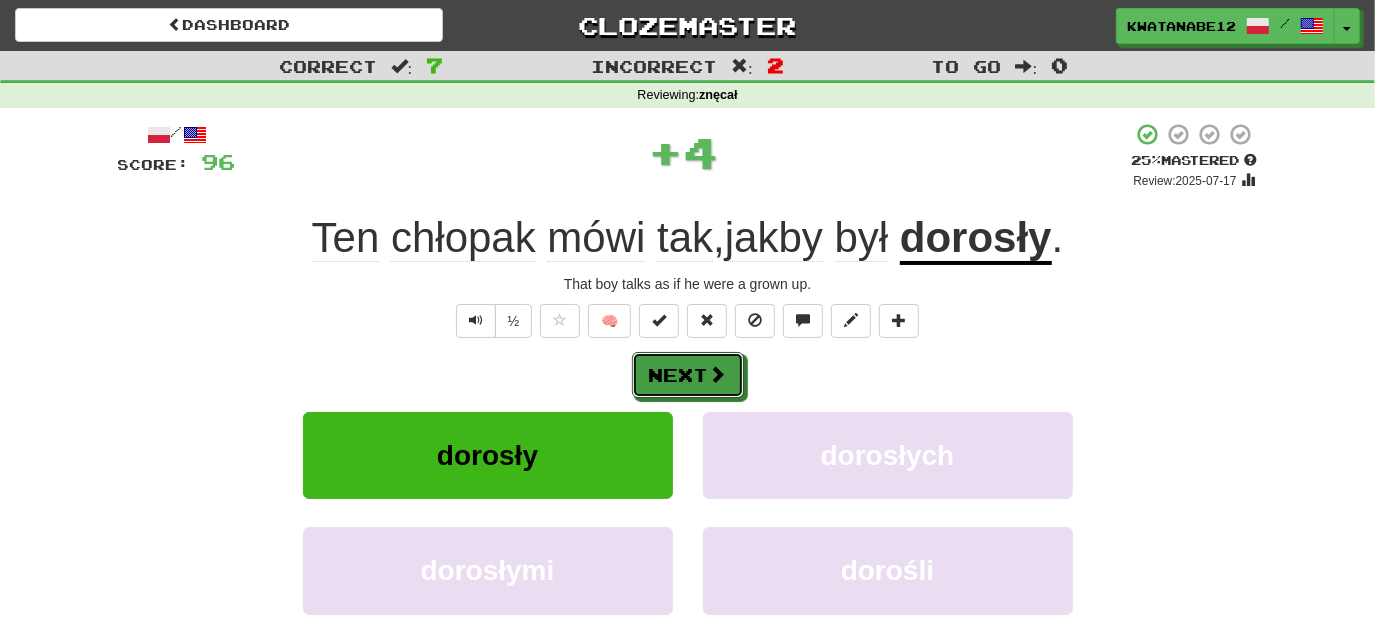 click on "Next" at bounding box center (688, 375) 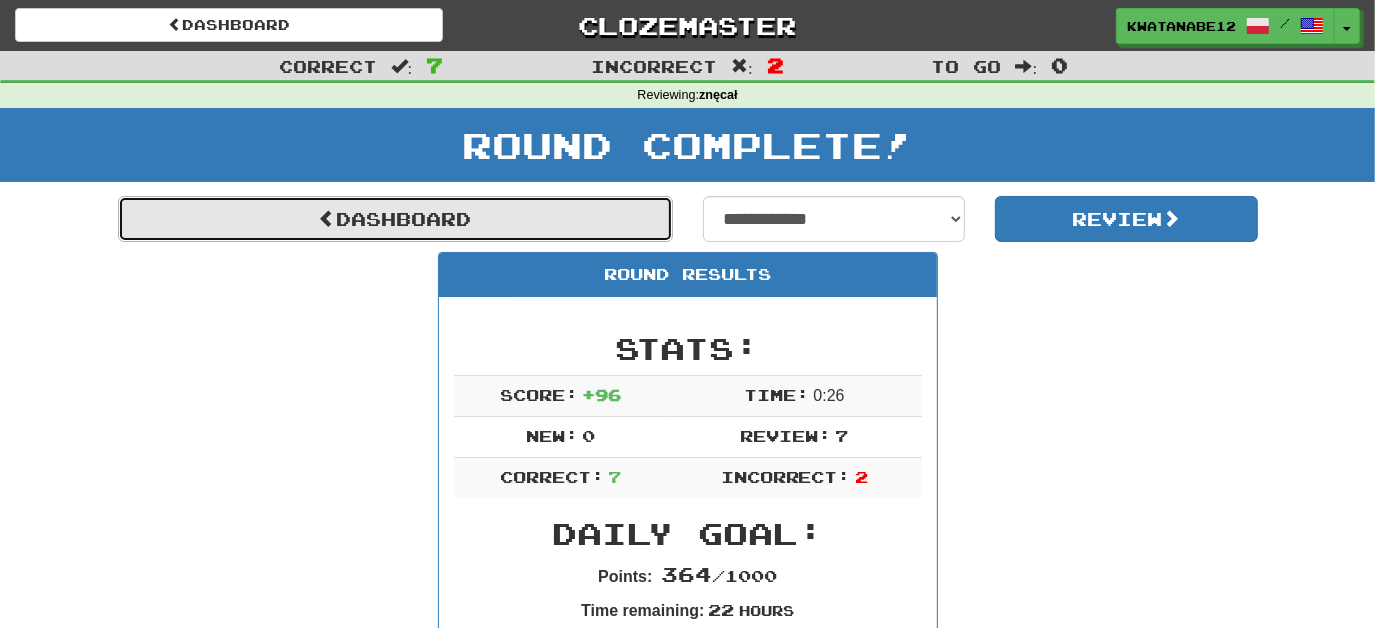 click on "Dashboard" at bounding box center [395, 219] 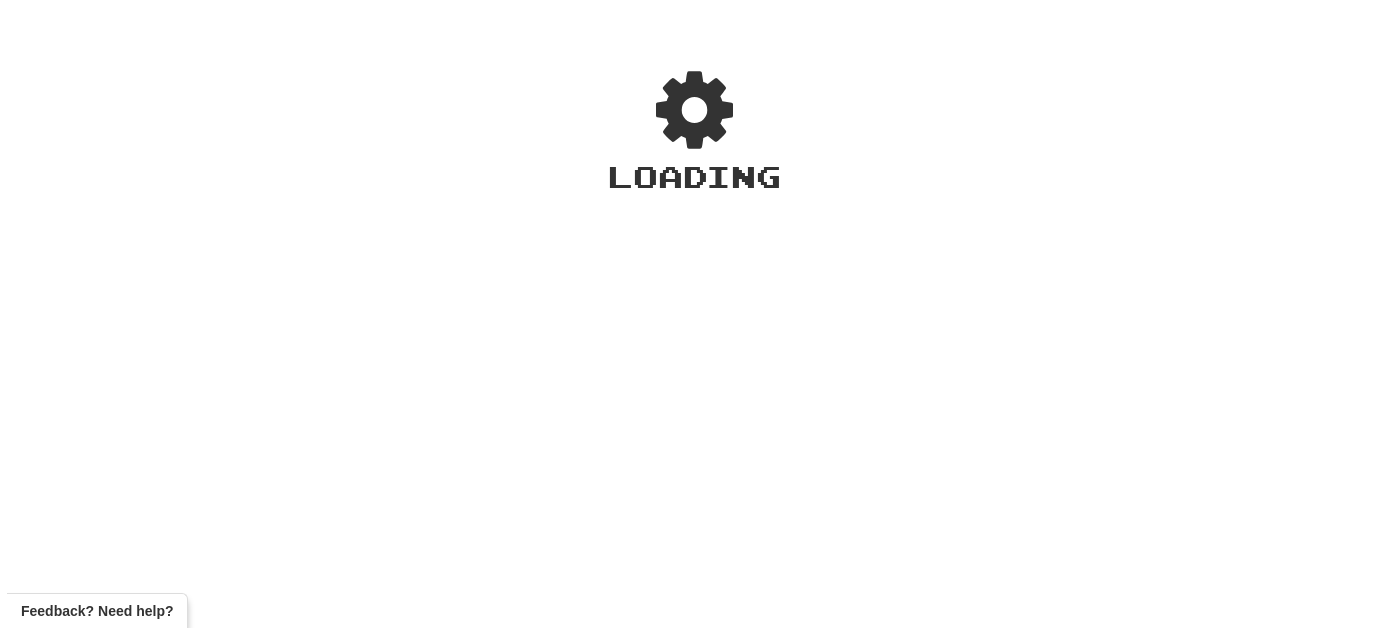 scroll, scrollTop: 0, scrollLeft: 0, axis: both 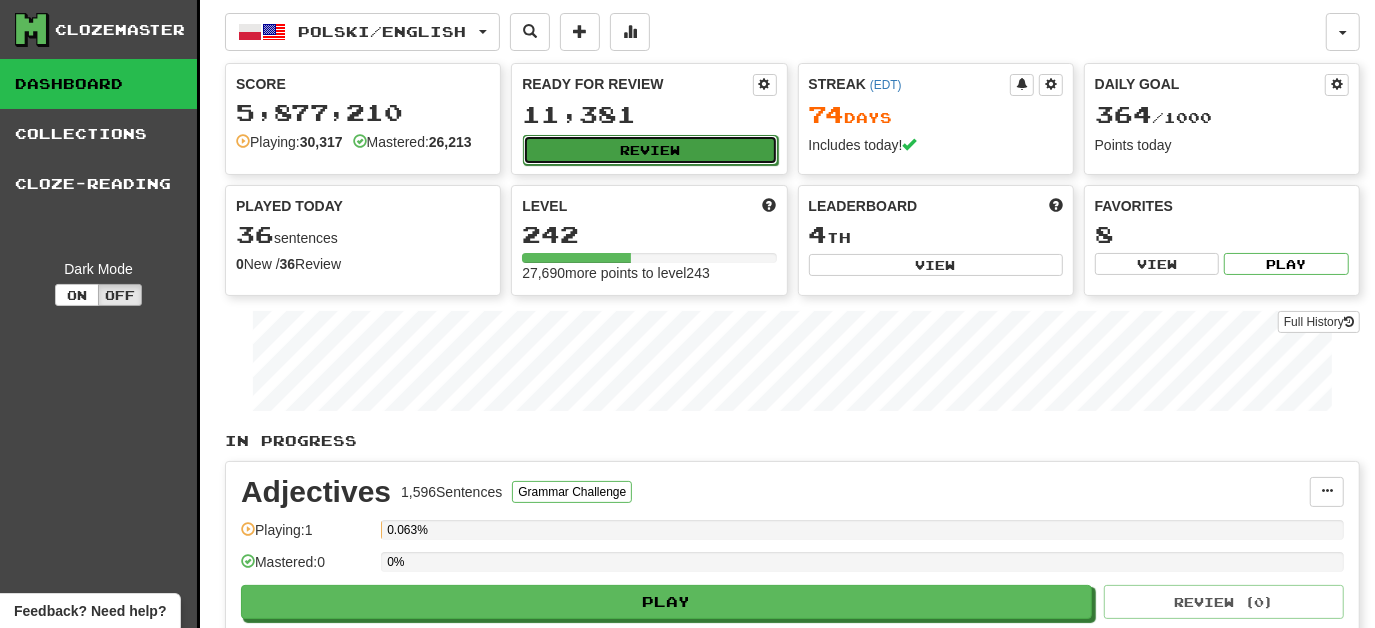 click on "Review" at bounding box center (650, 150) 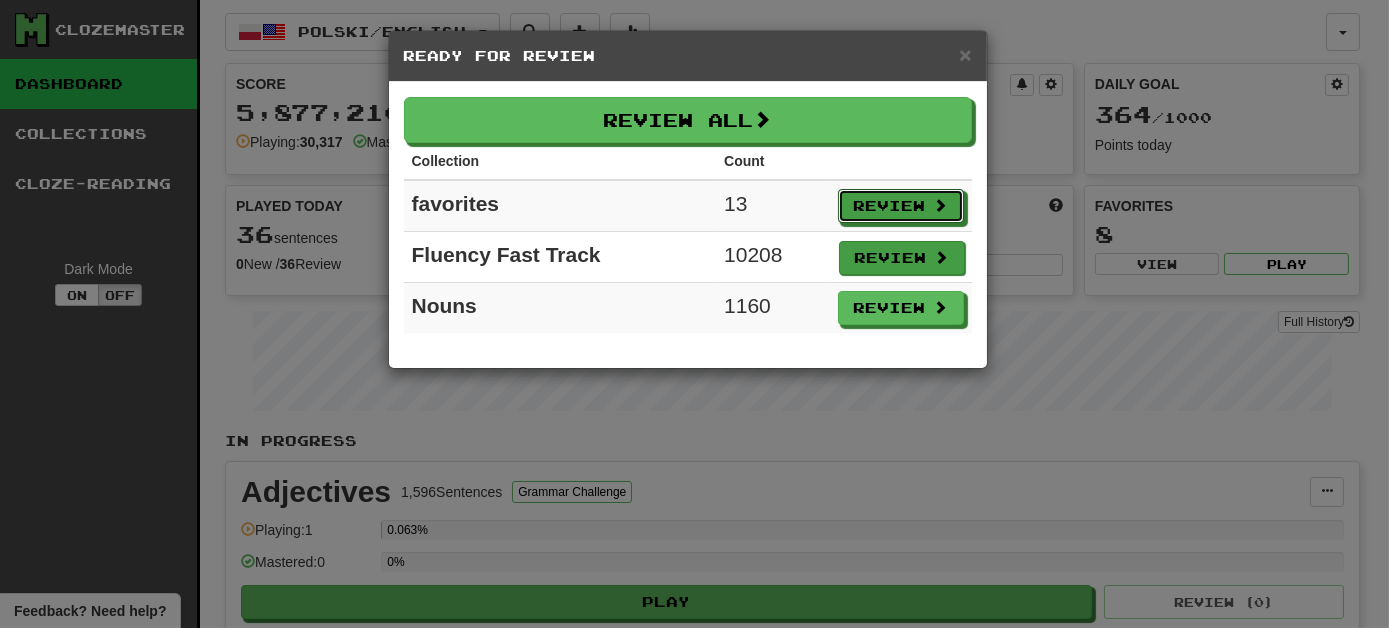 drag, startPoint x: 889, startPoint y: 210, endPoint x: 844, endPoint y: 205, distance: 45.276924 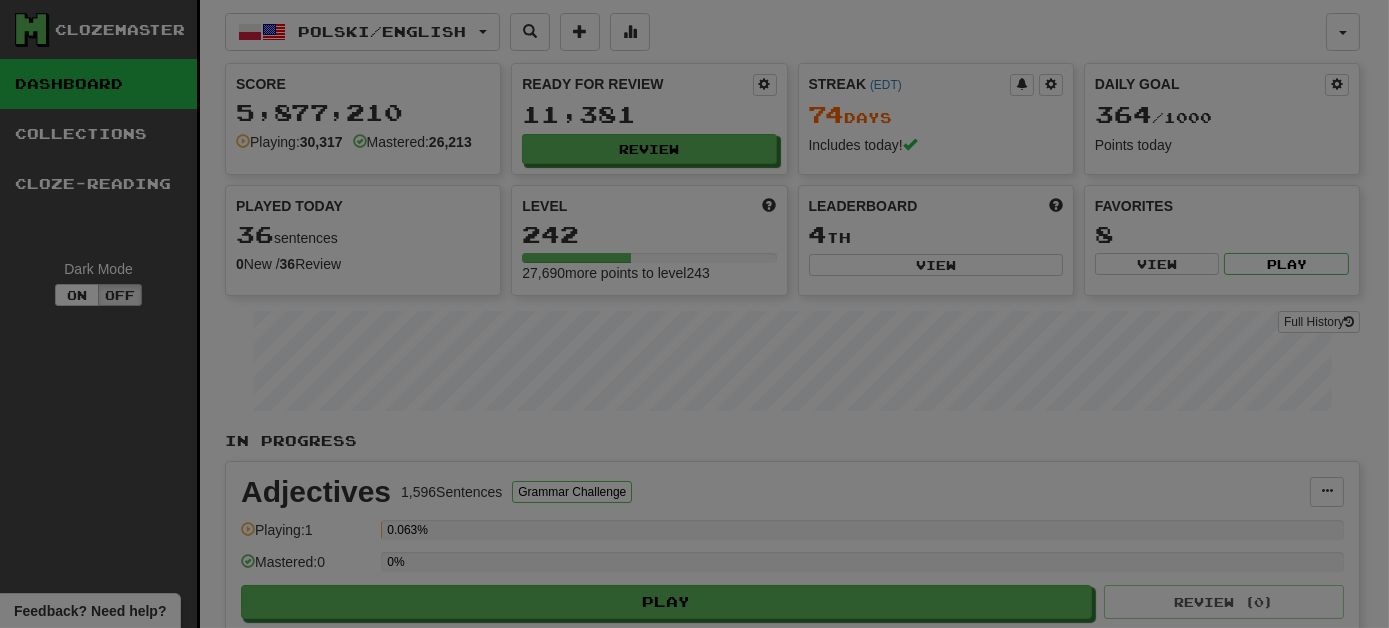 select on "***" 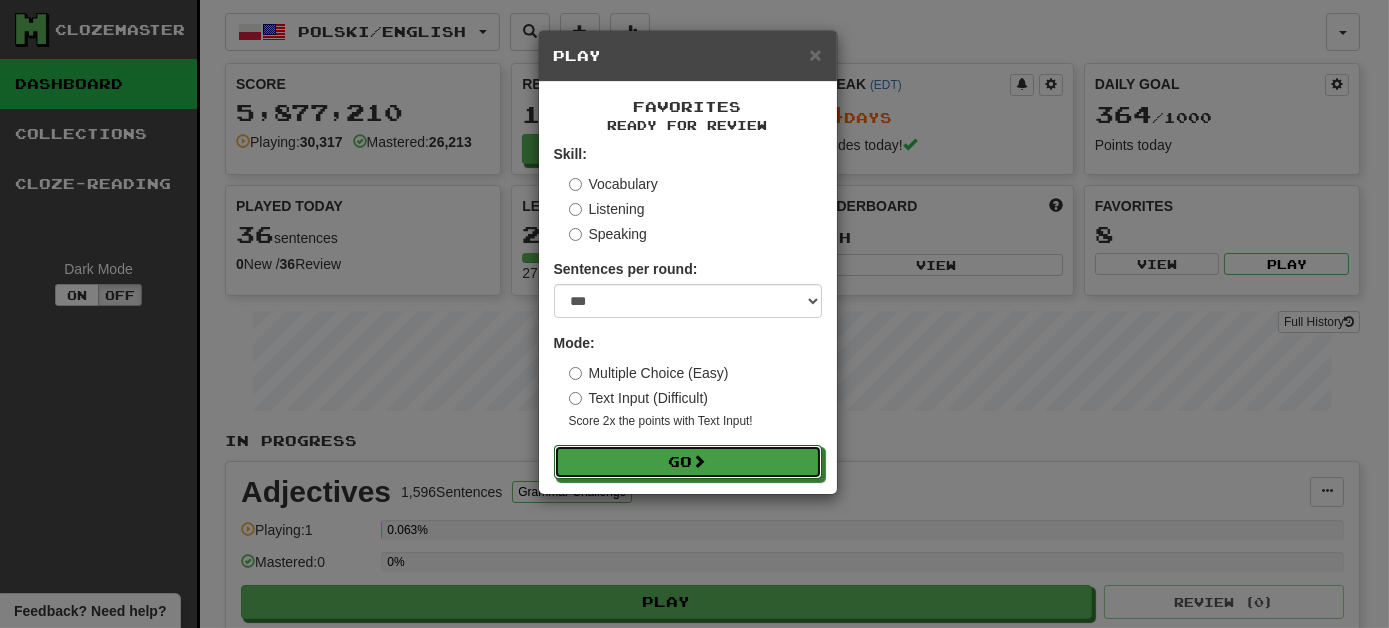 drag, startPoint x: 778, startPoint y: 452, endPoint x: 757, endPoint y: 415, distance: 42.544094 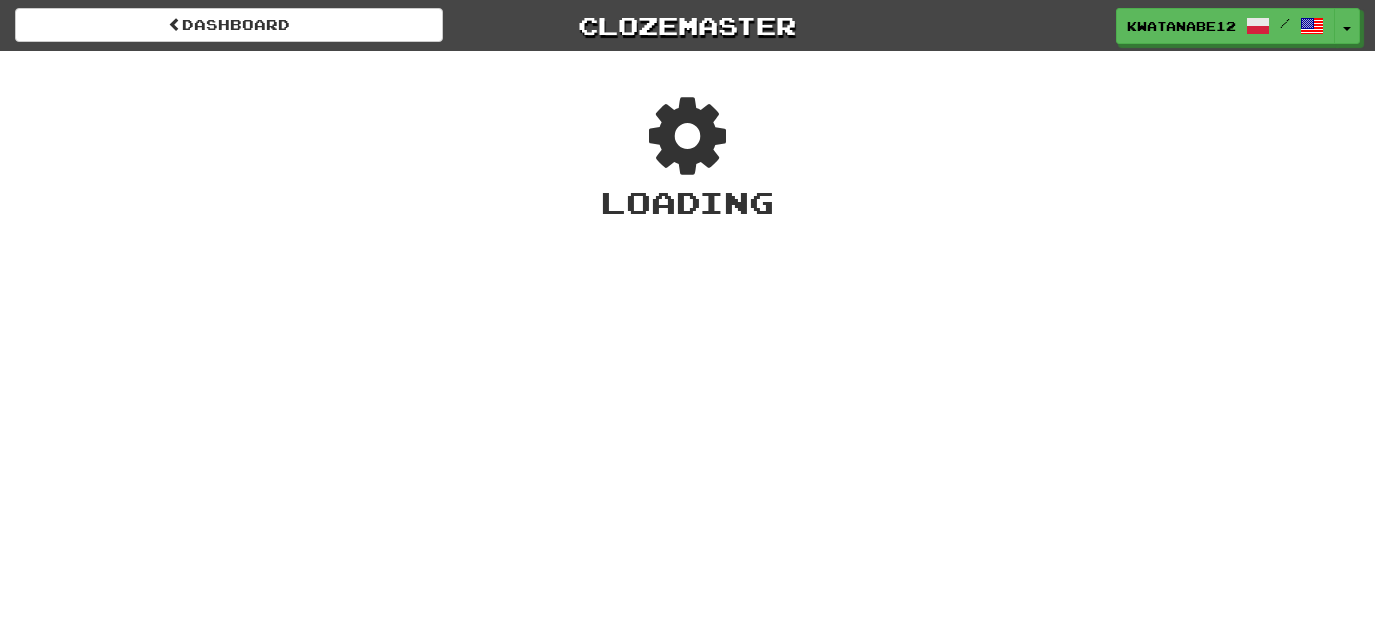 scroll, scrollTop: 0, scrollLeft: 0, axis: both 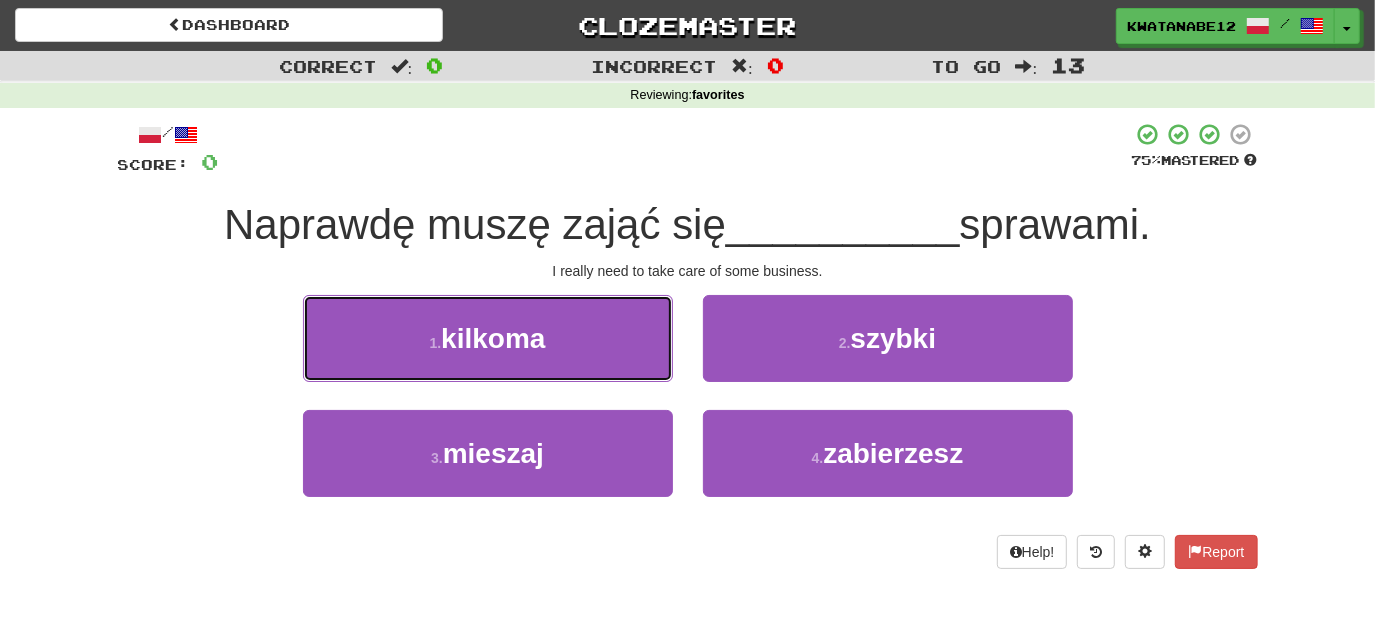 click on "1 .  kilkoma" at bounding box center (488, 338) 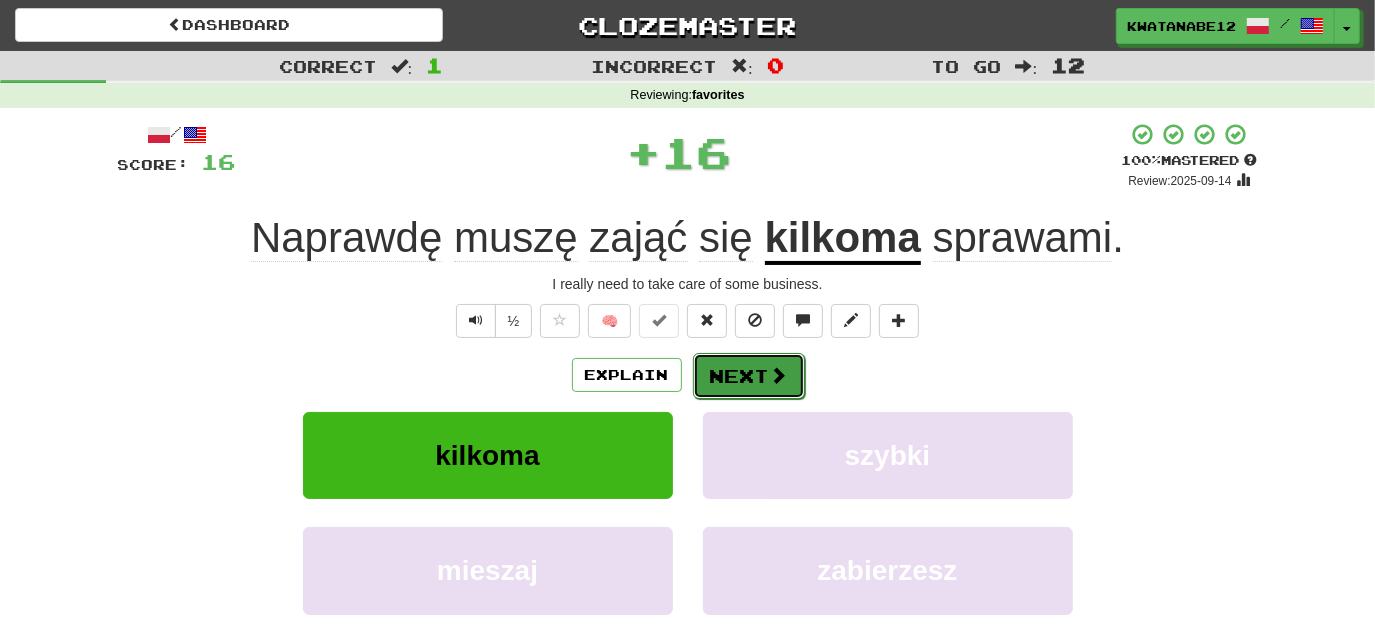 click on "Next" at bounding box center (749, 376) 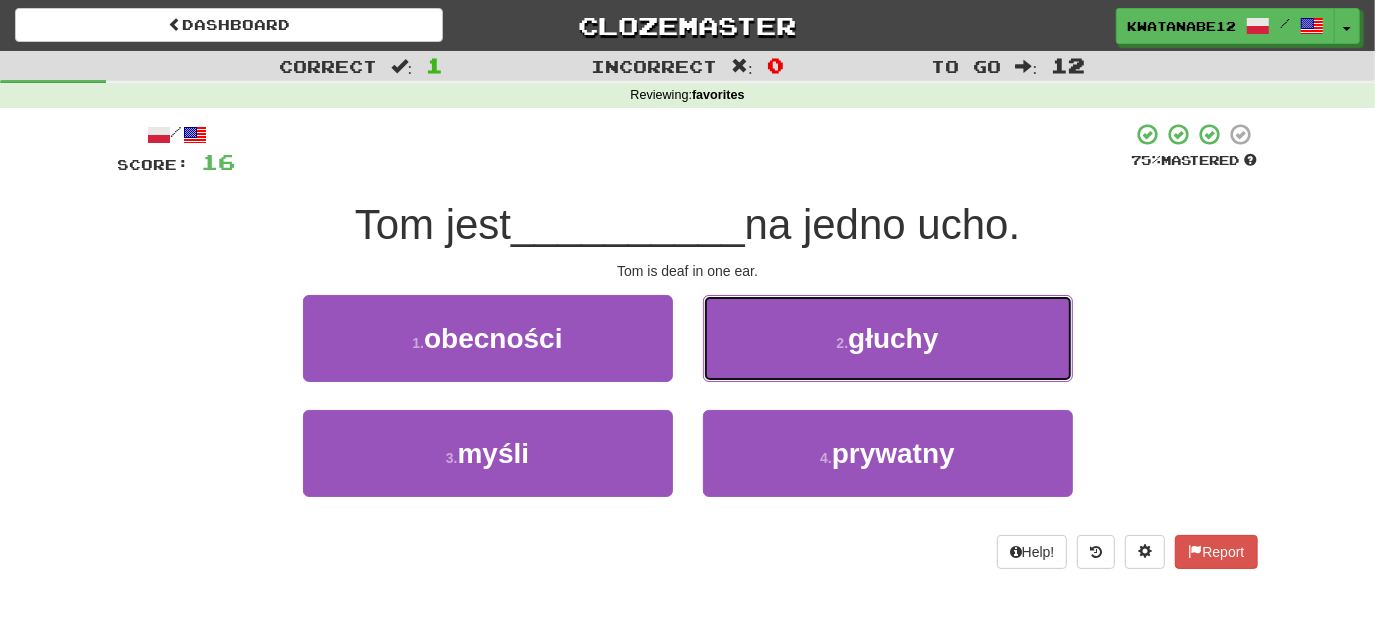 drag, startPoint x: 747, startPoint y: 332, endPoint x: 731, endPoint y: 346, distance: 21.260292 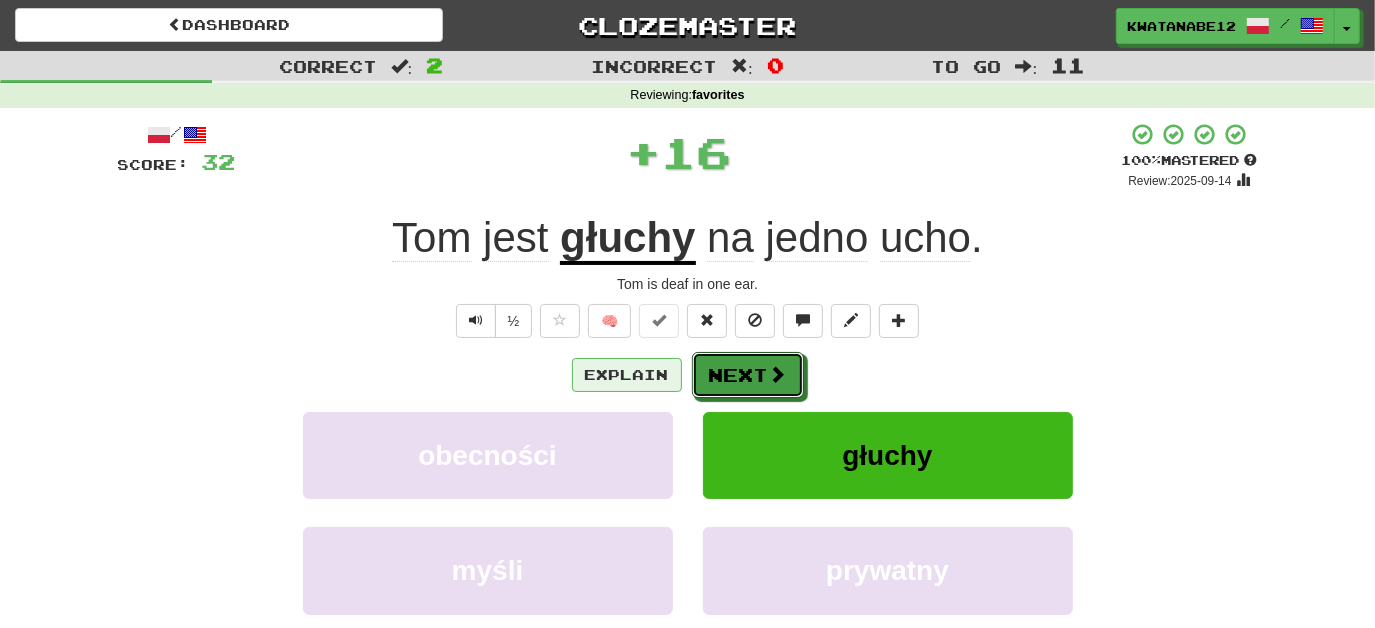drag, startPoint x: 695, startPoint y: 364, endPoint x: 680, endPoint y: 359, distance: 15.811388 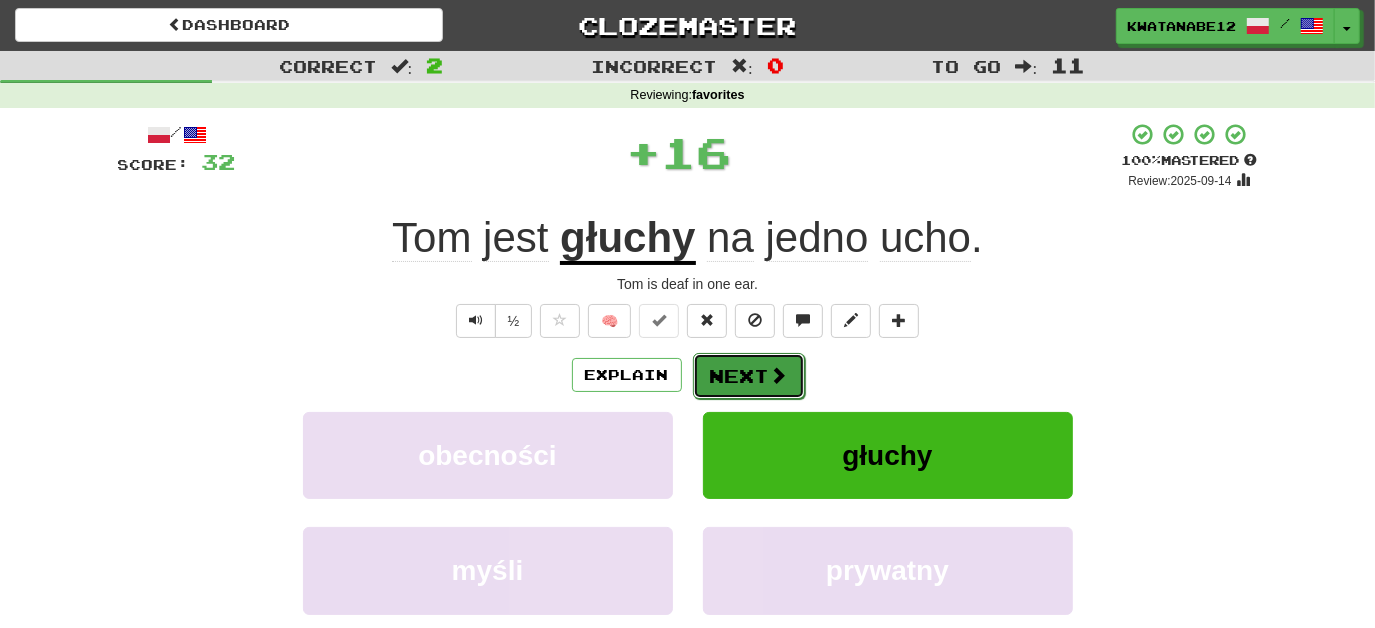 click on "Next" at bounding box center (749, 376) 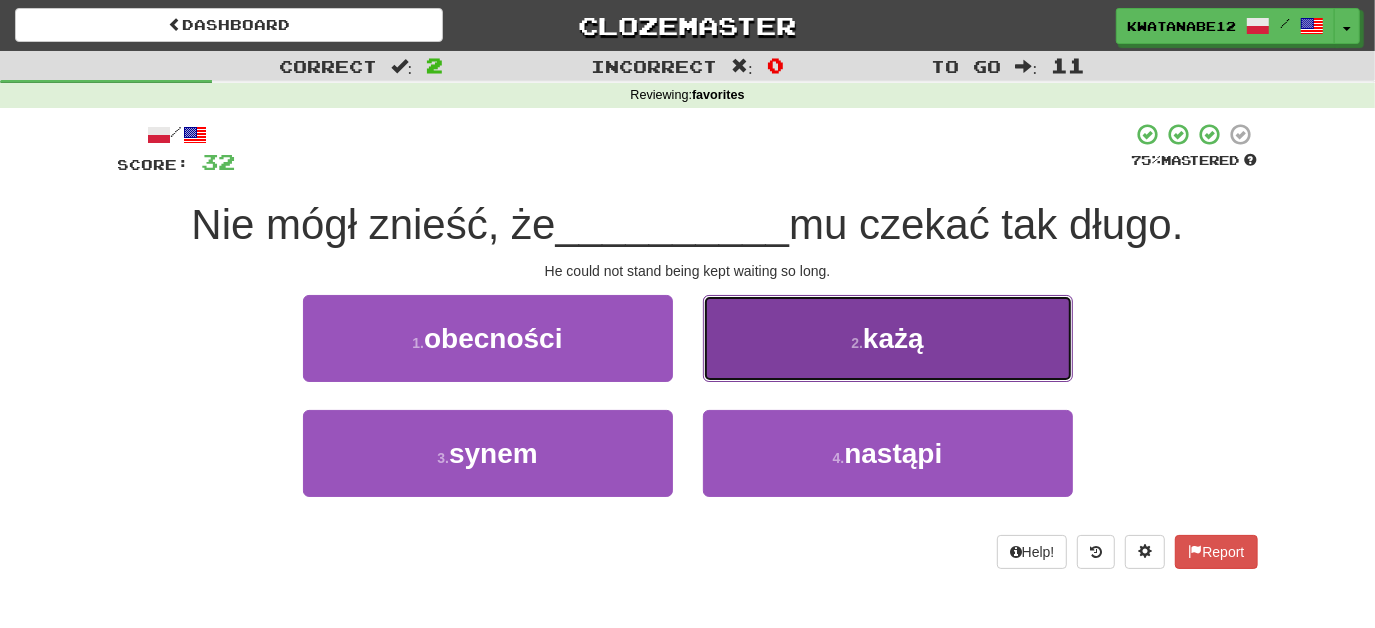 click on "2 .  każą" at bounding box center [888, 338] 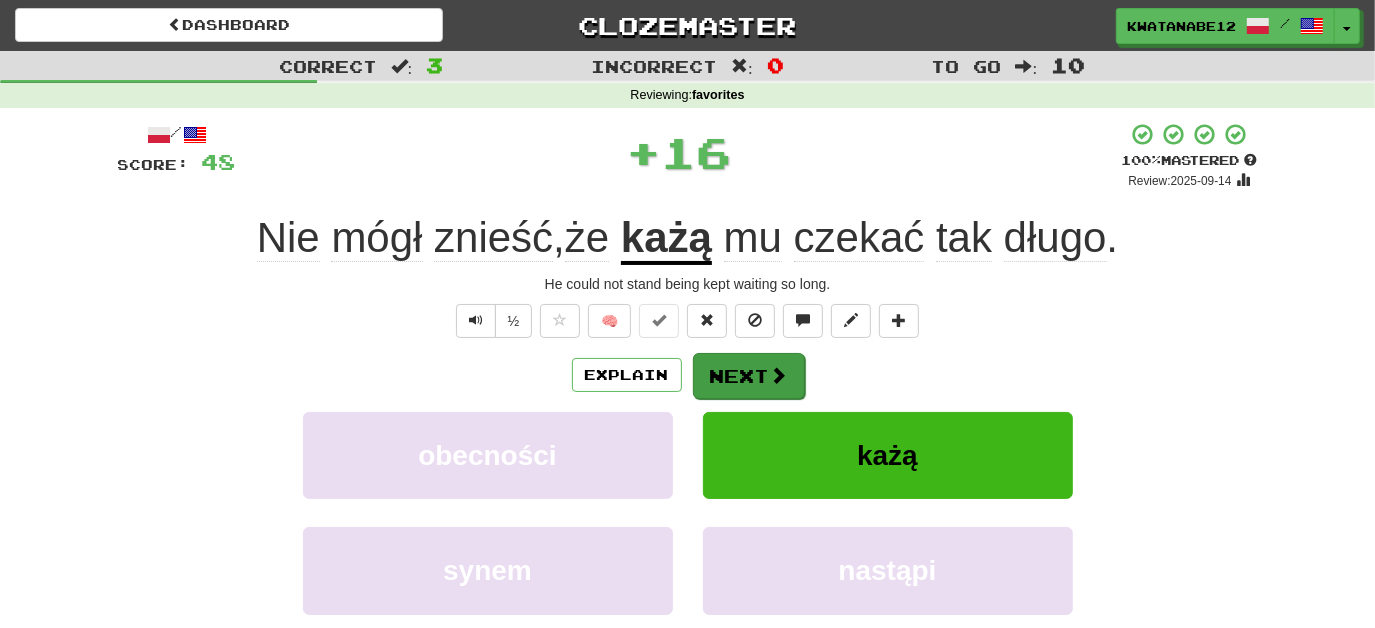 drag, startPoint x: 748, startPoint y: 346, endPoint x: 741, endPoint y: 360, distance: 15.652476 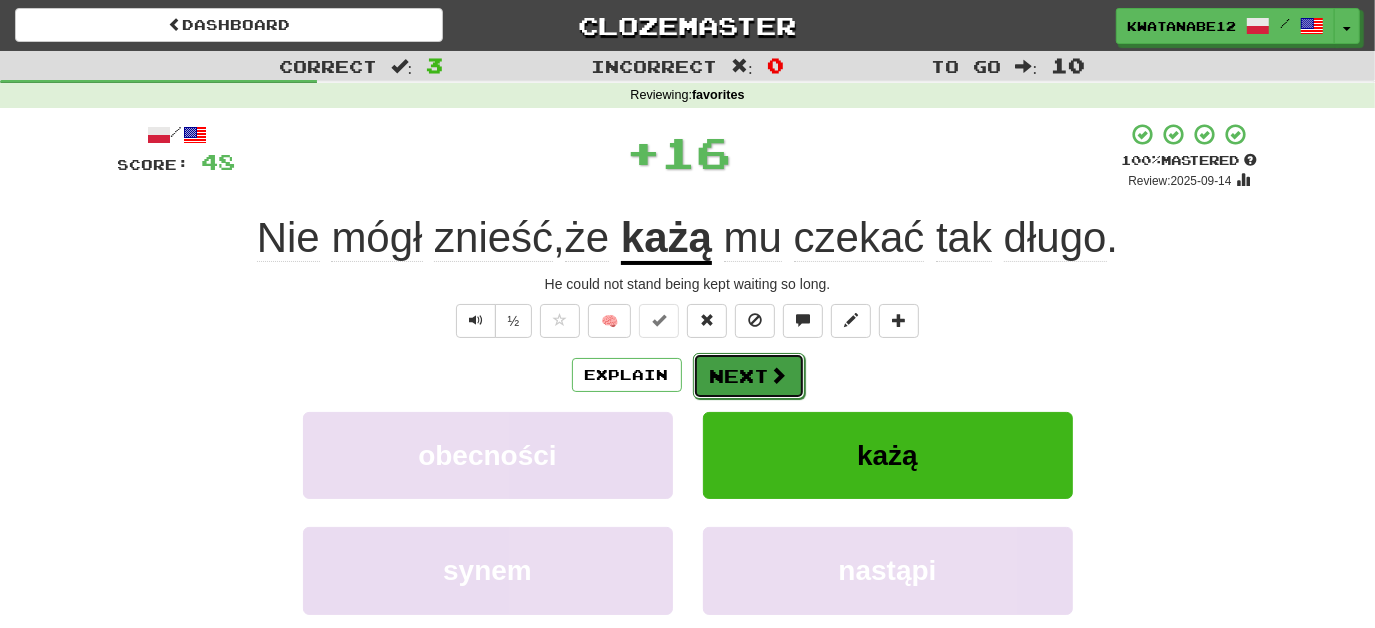 click on "Next" at bounding box center (749, 376) 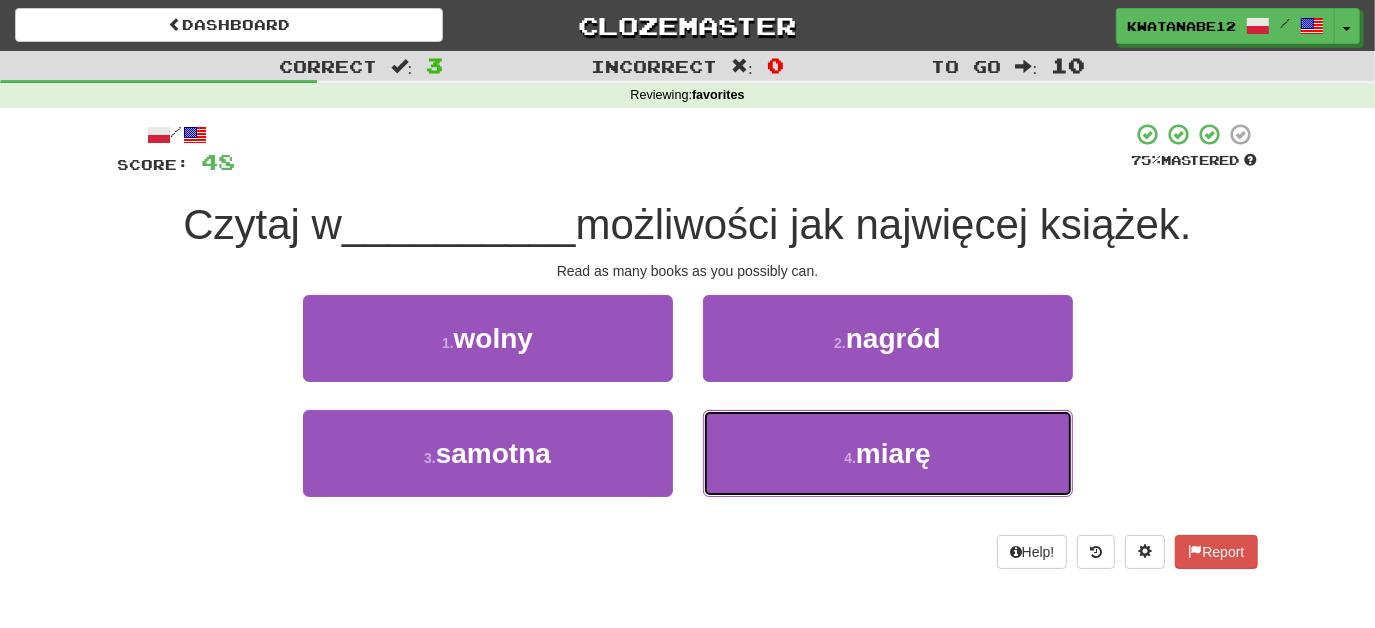 drag, startPoint x: 792, startPoint y: 421, endPoint x: 785, endPoint y: 405, distance: 17.464249 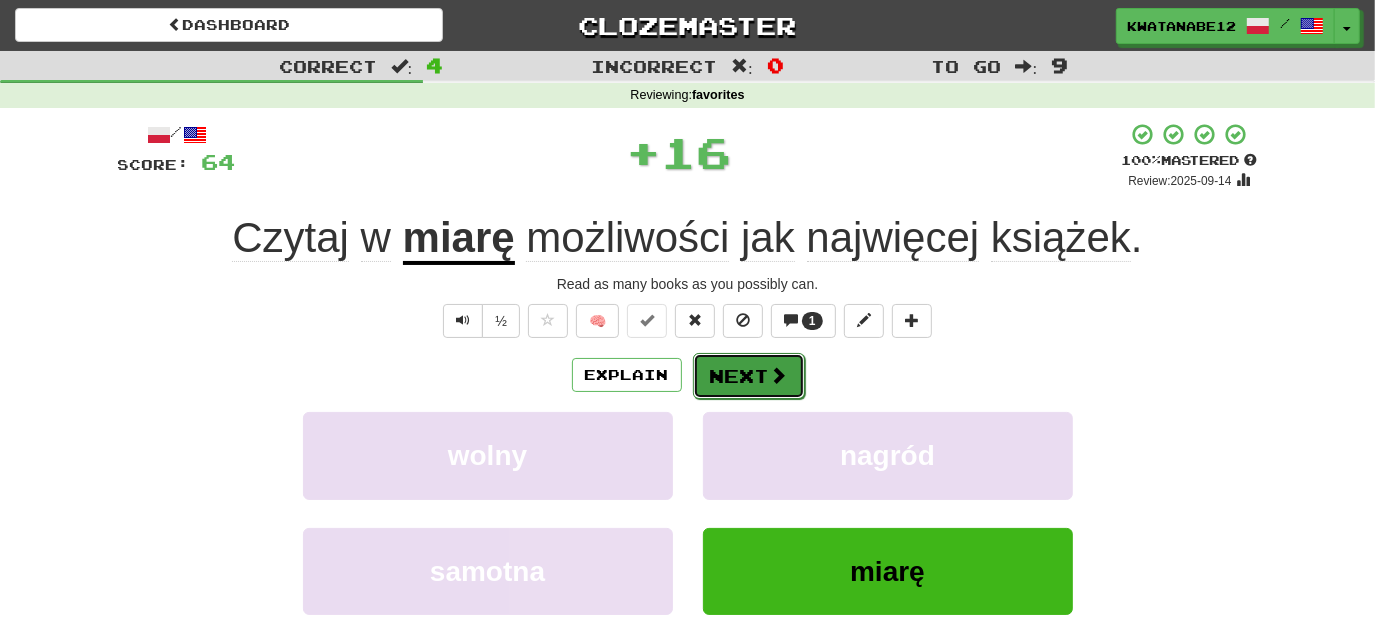 click on "Next" at bounding box center [749, 376] 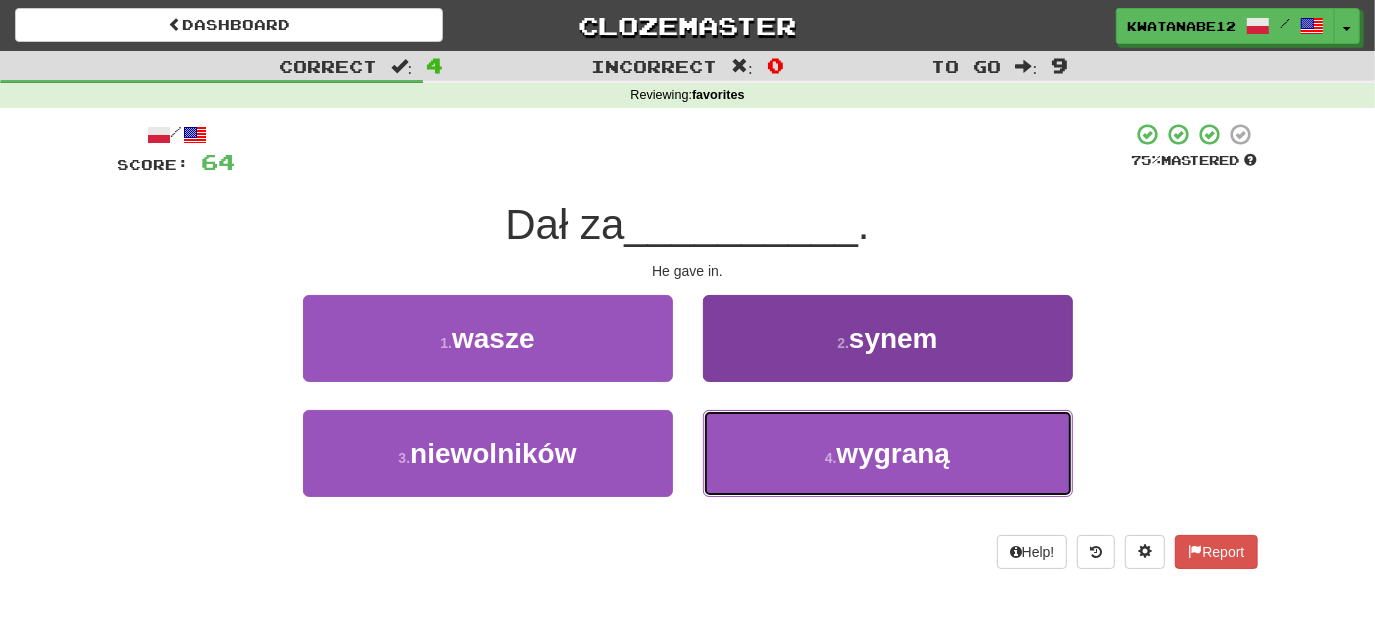 drag, startPoint x: 777, startPoint y: 447, endPoint x: 752, endPoint y: 415, distance: 40.60788 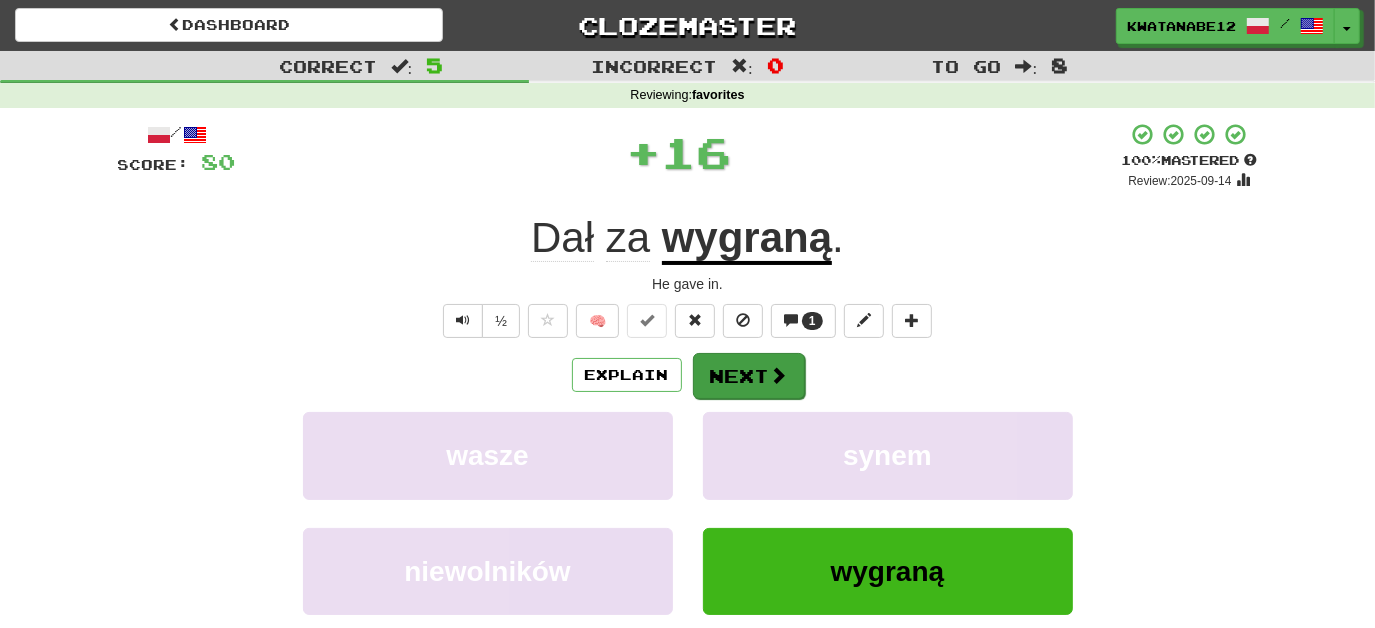 drag, startPoint x: 741, startPoint y: 399, endPoint x: 692, endPoint y: 359, distance: 63.25346 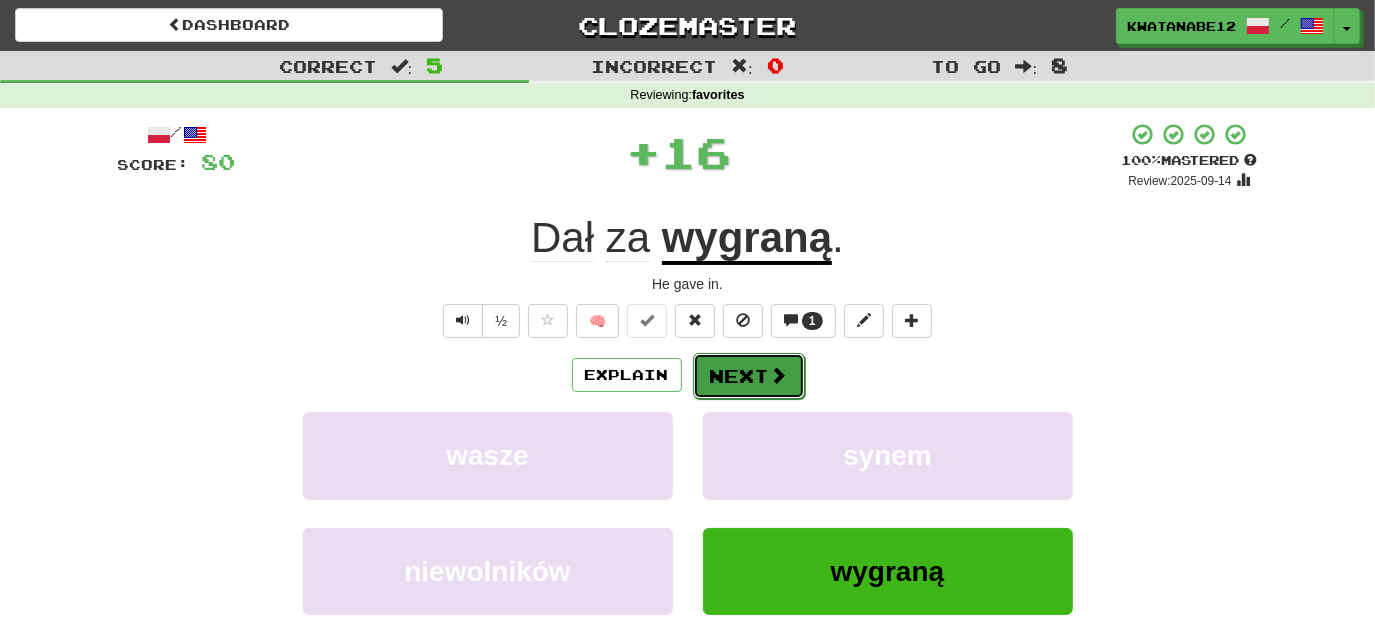 click on "Next" at bounding box center [749, 376] 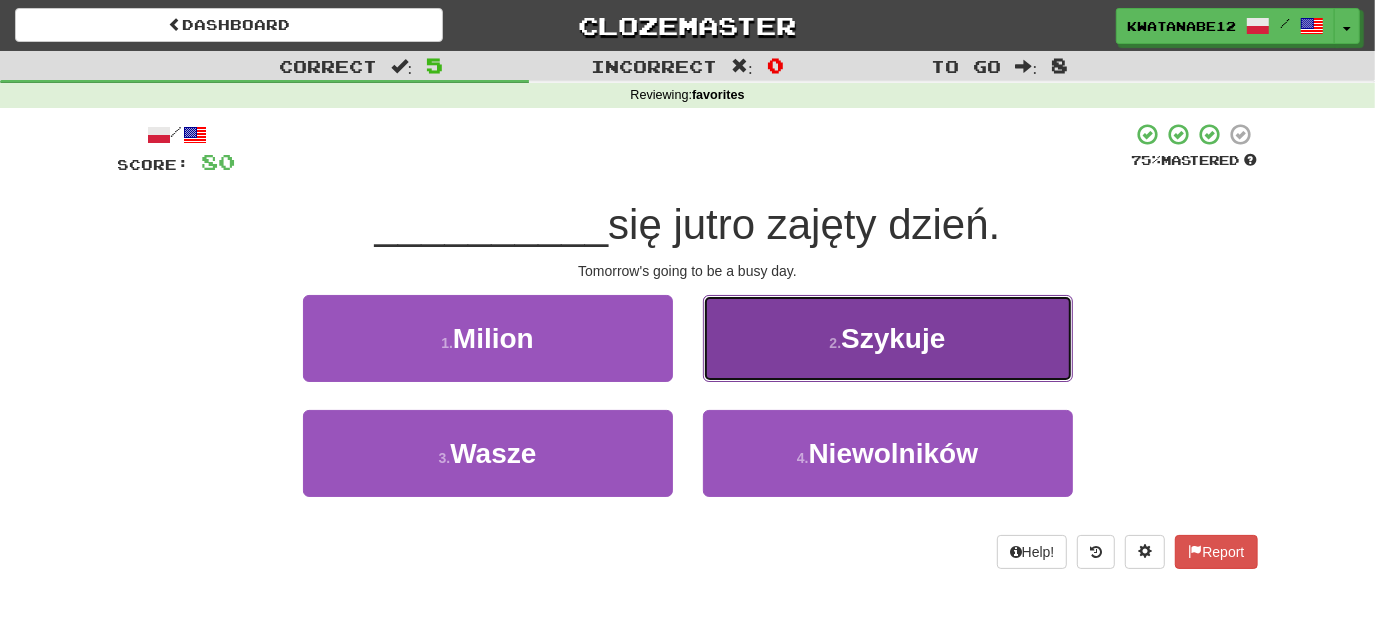 click on "2 .  Szykuje" at bounding box center (888, 338) 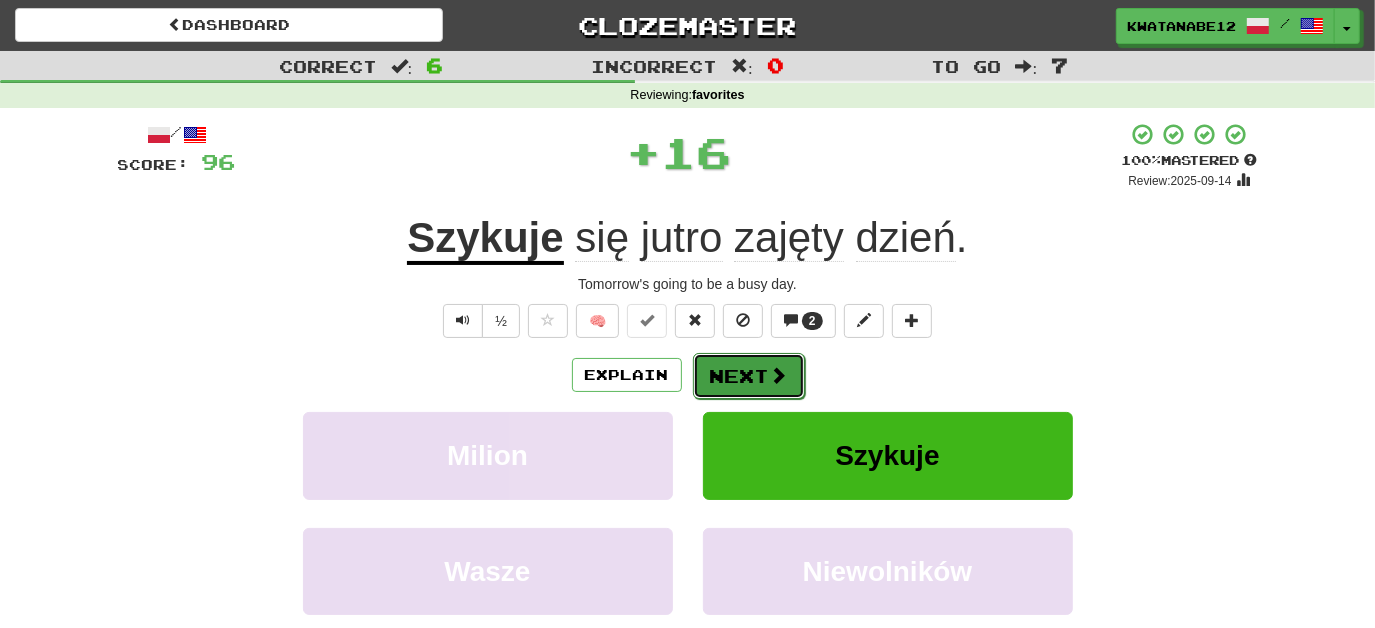 click on "Next" at bounding box center [749, 376] 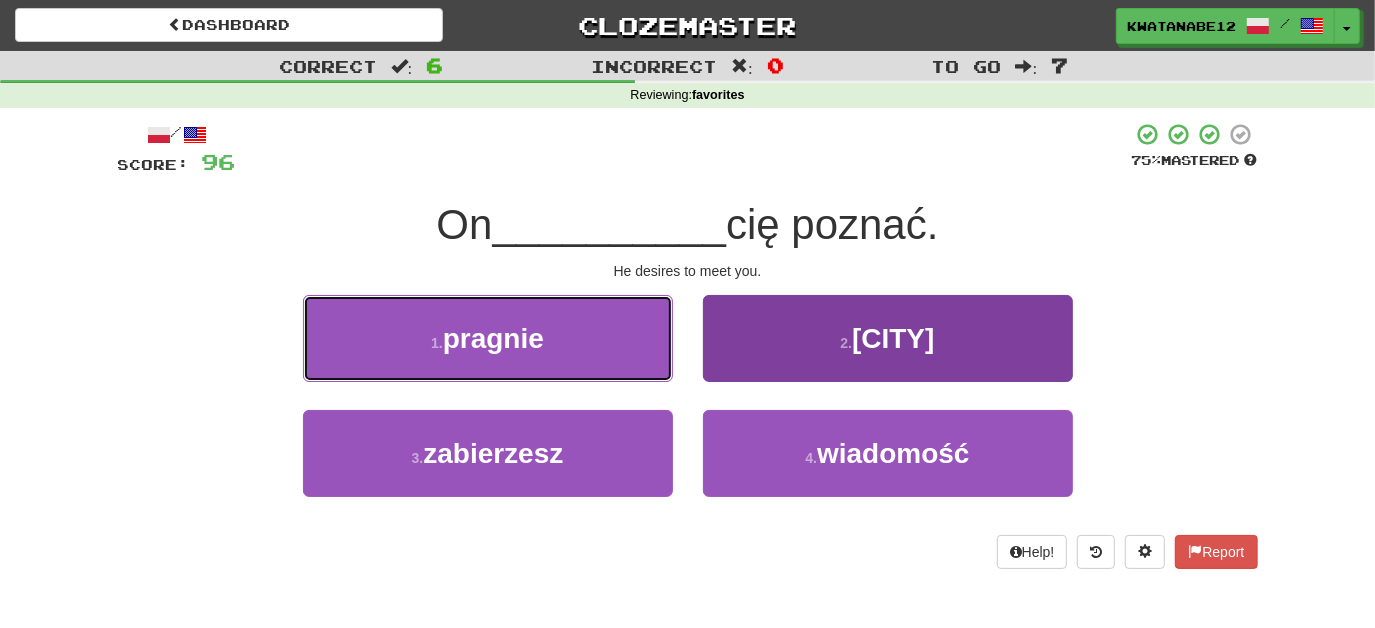 drag, startPoint x: 606, startPoint y: 360, endPoint x: 736, endPoint y: 372, distance: 130.55267 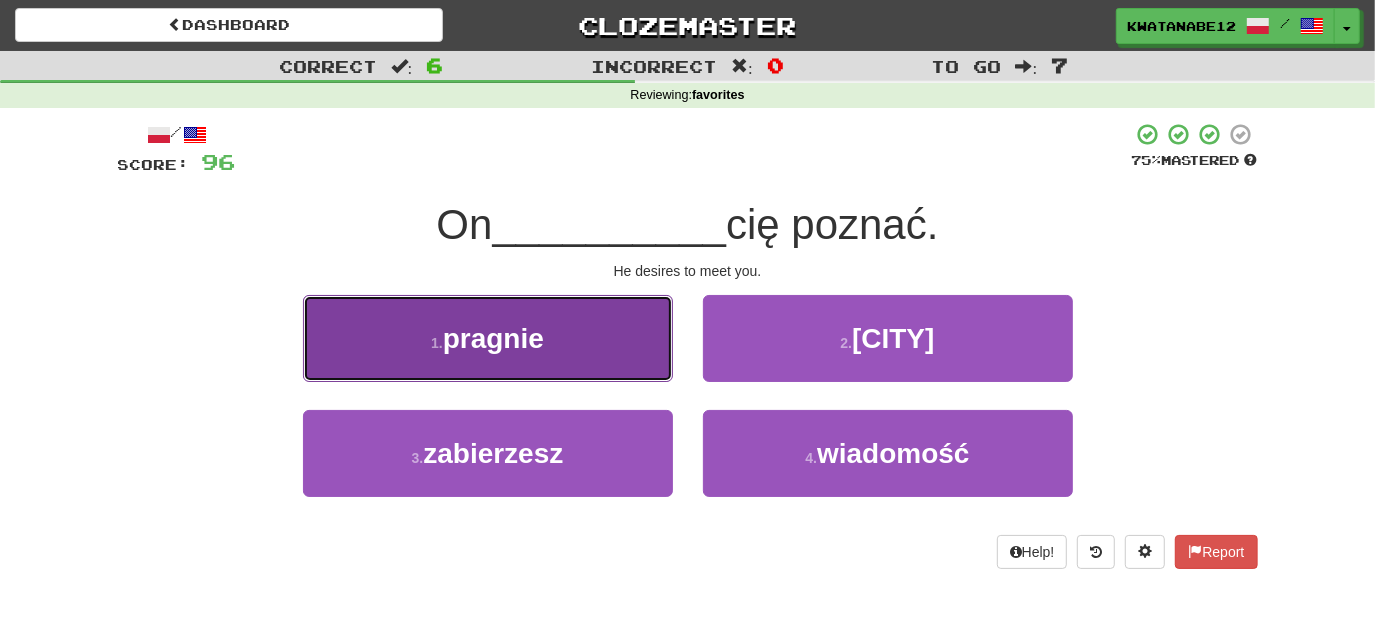 click on "1 .  pragnie" at bounding box center (488, 338) 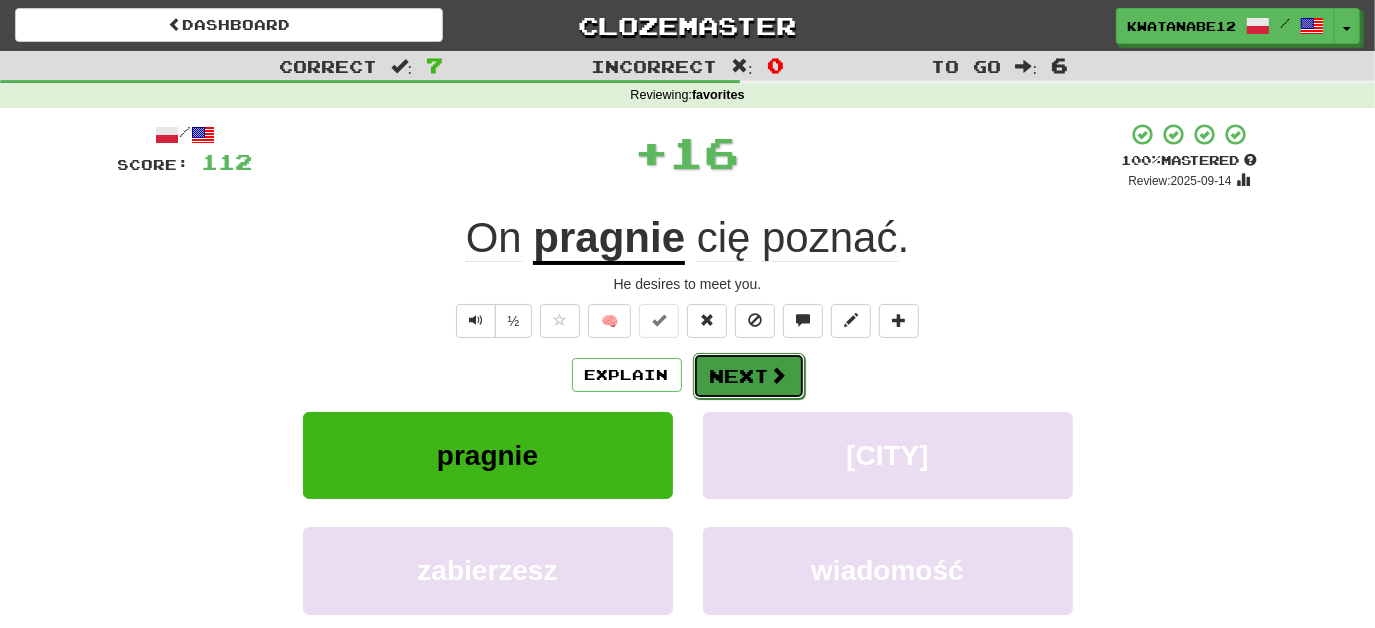 click on "Next" at bounding box center [749, 376] 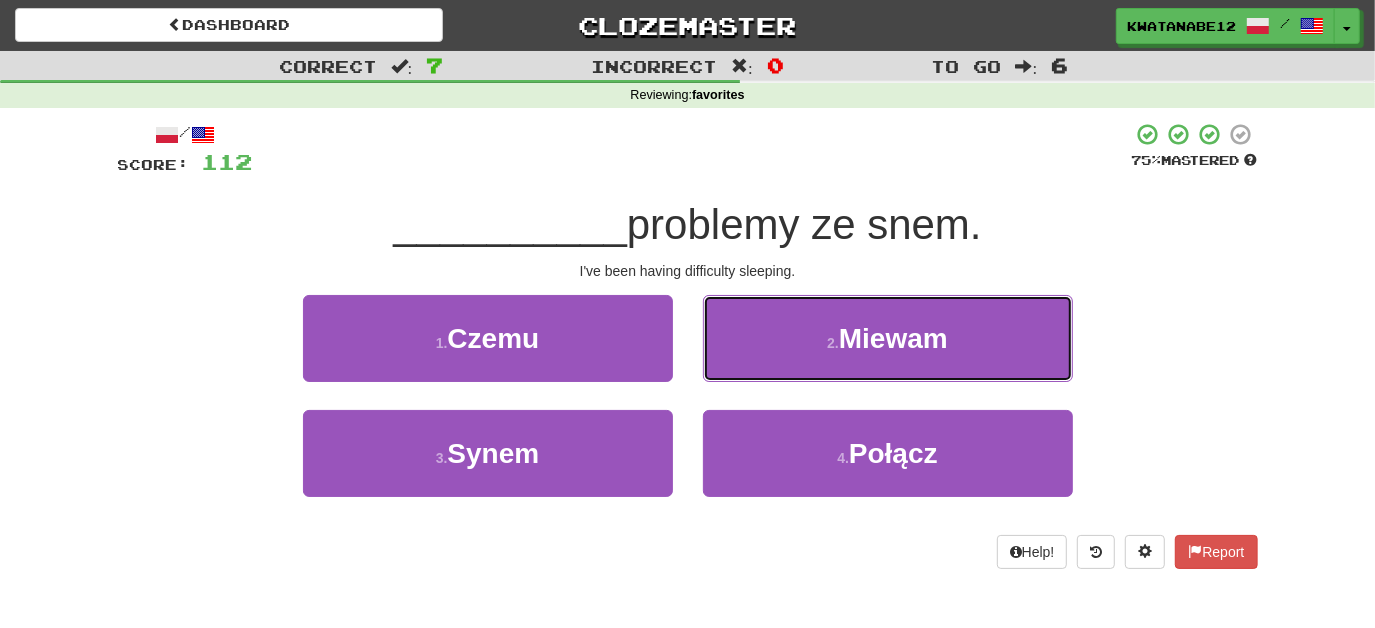 click on "2 .  Miewam" at bounding box center [888, 338] 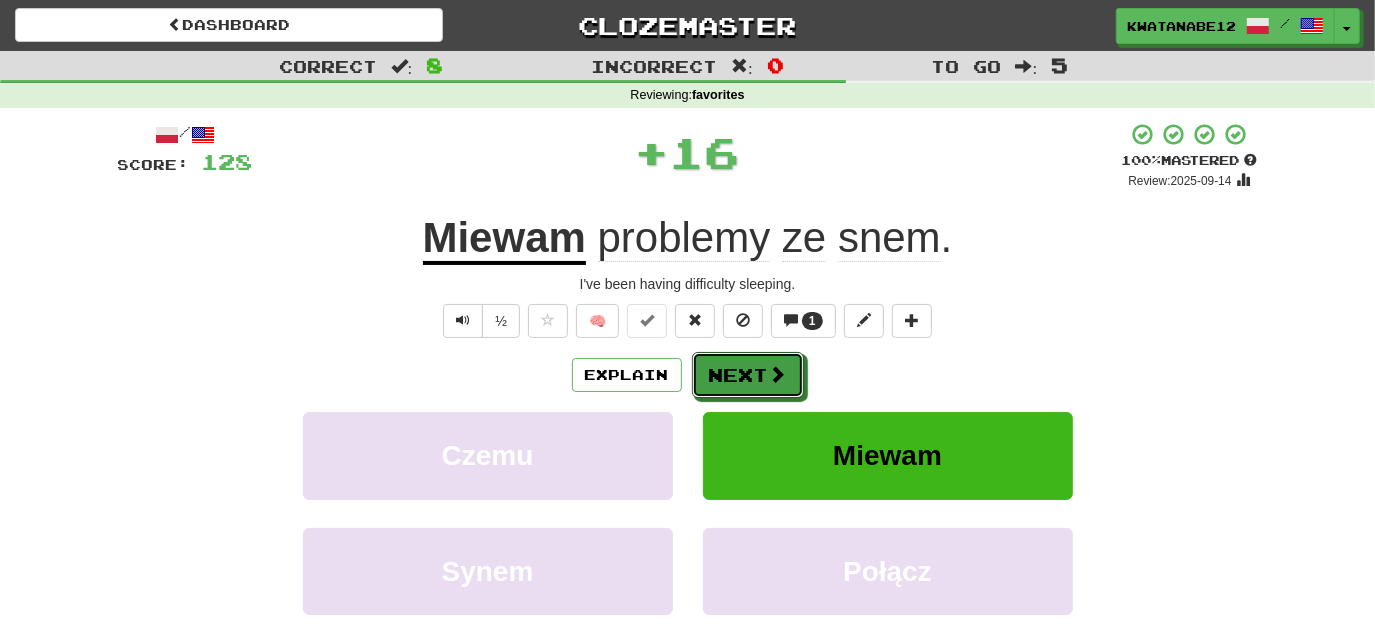 drag, startPoint x: 739, startPoint y: 366, endPoint x: 678, endPoint y: 337, distance: 67.54258 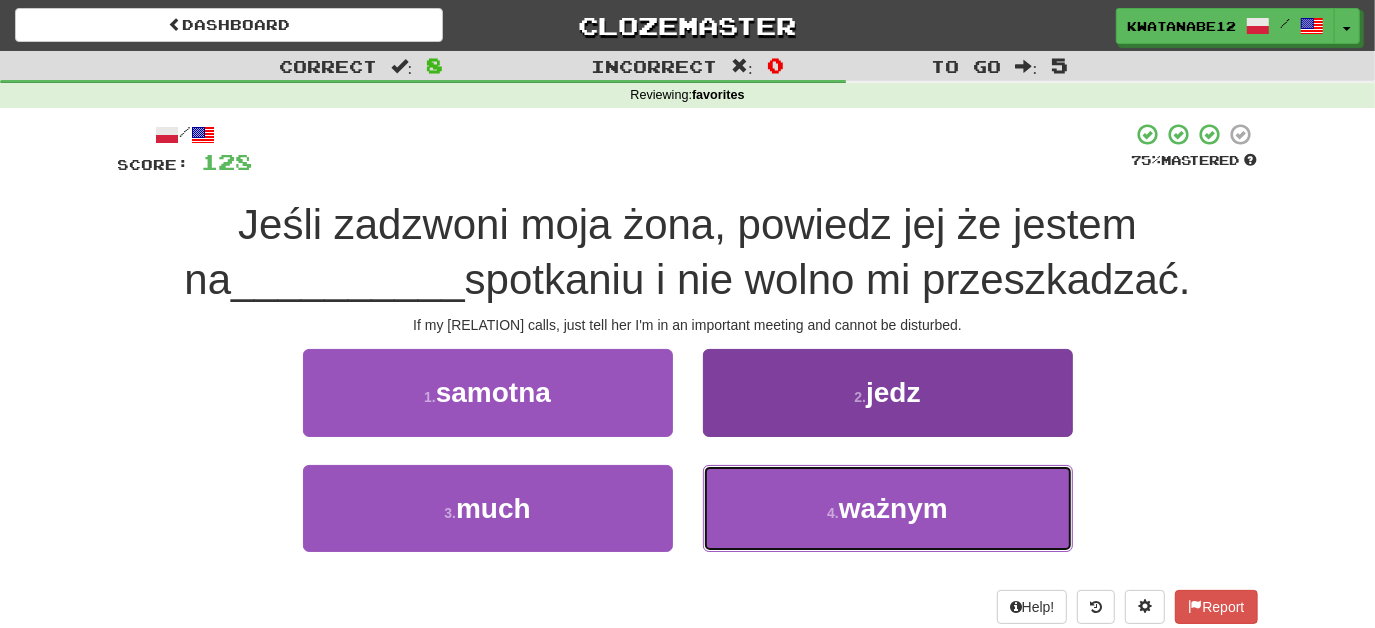 click on "4 .  ważnym" at bounding box center [888, 508] 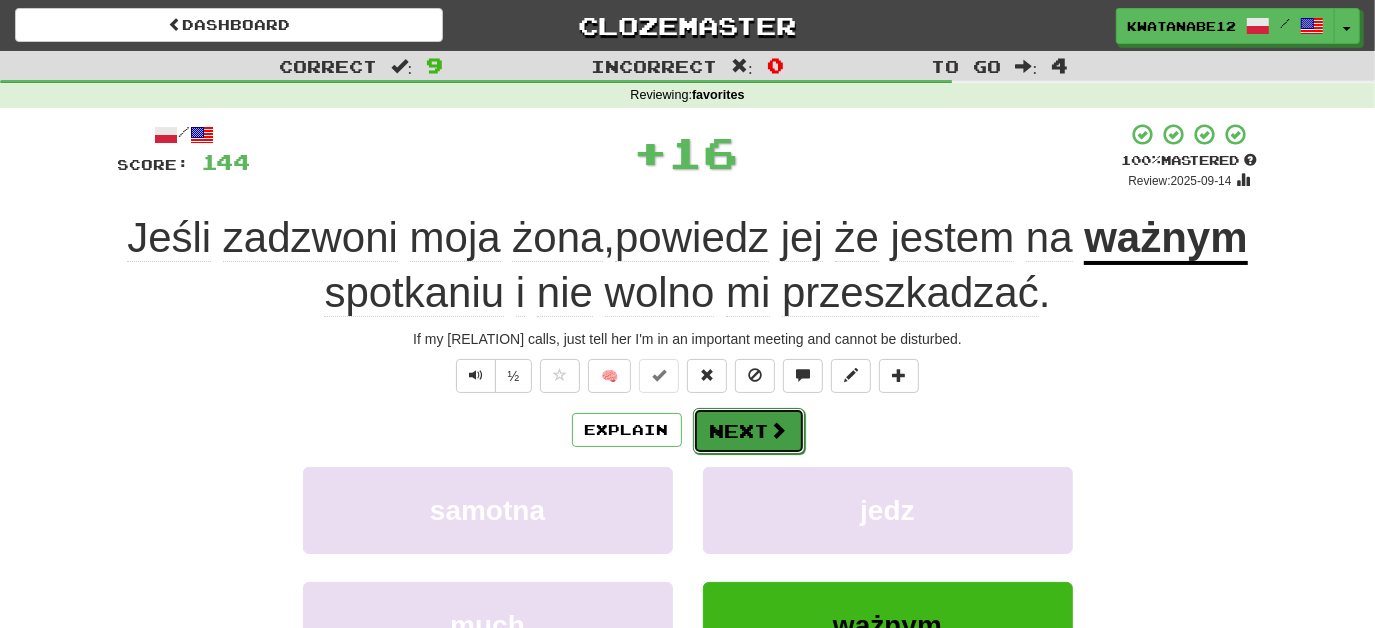 click at bounding box center [779, 430] 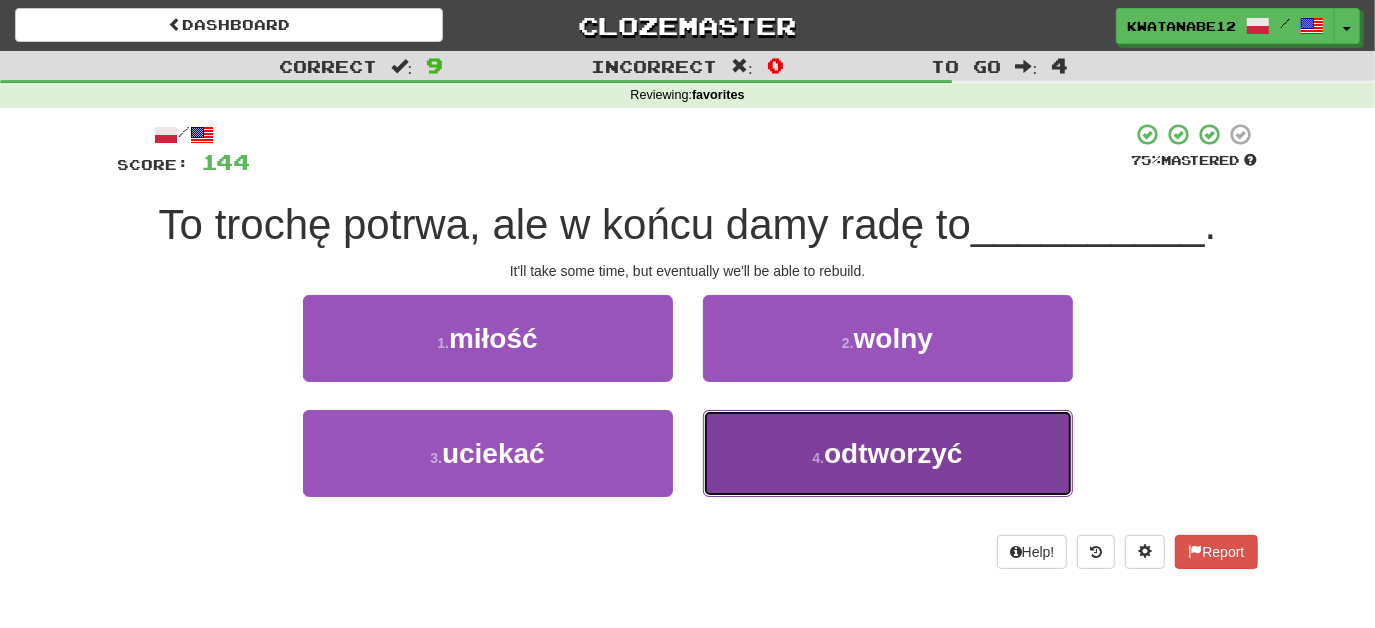 drag, startPoint x: 787, startPoint y: 442, endPoint x: 778, endPoint y: 420, distance: 23.769728 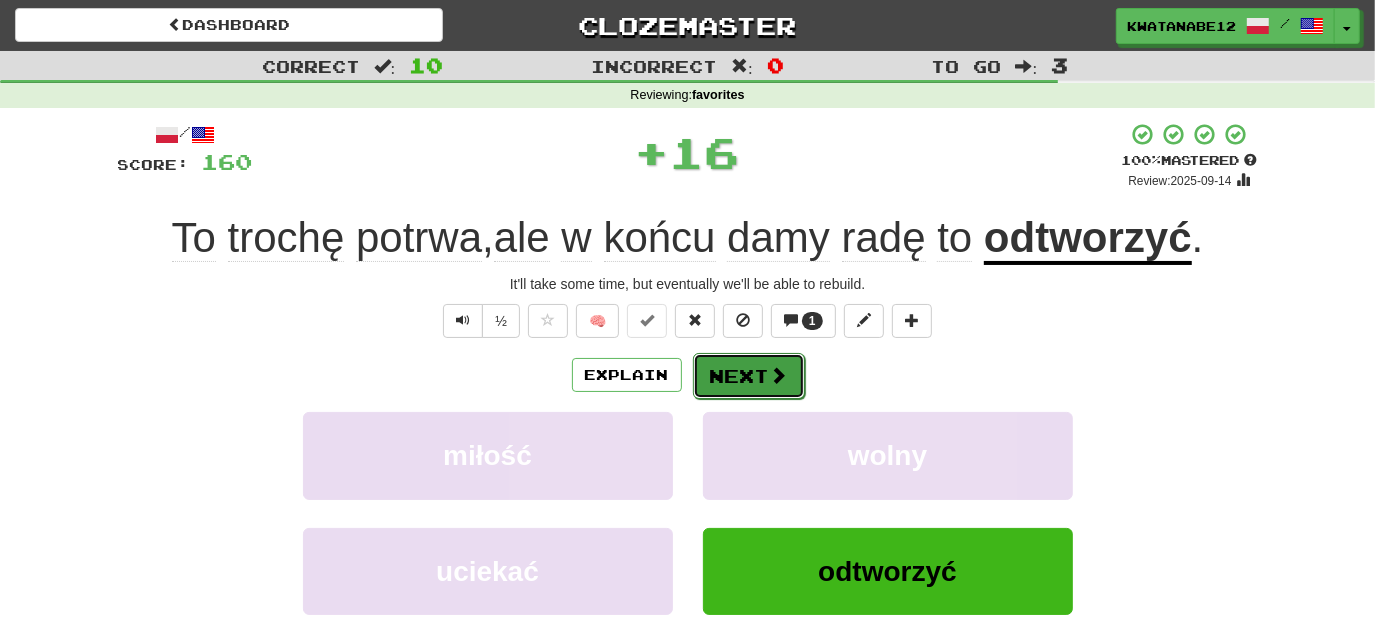 click on "Next" at bounding box center (749, 376) 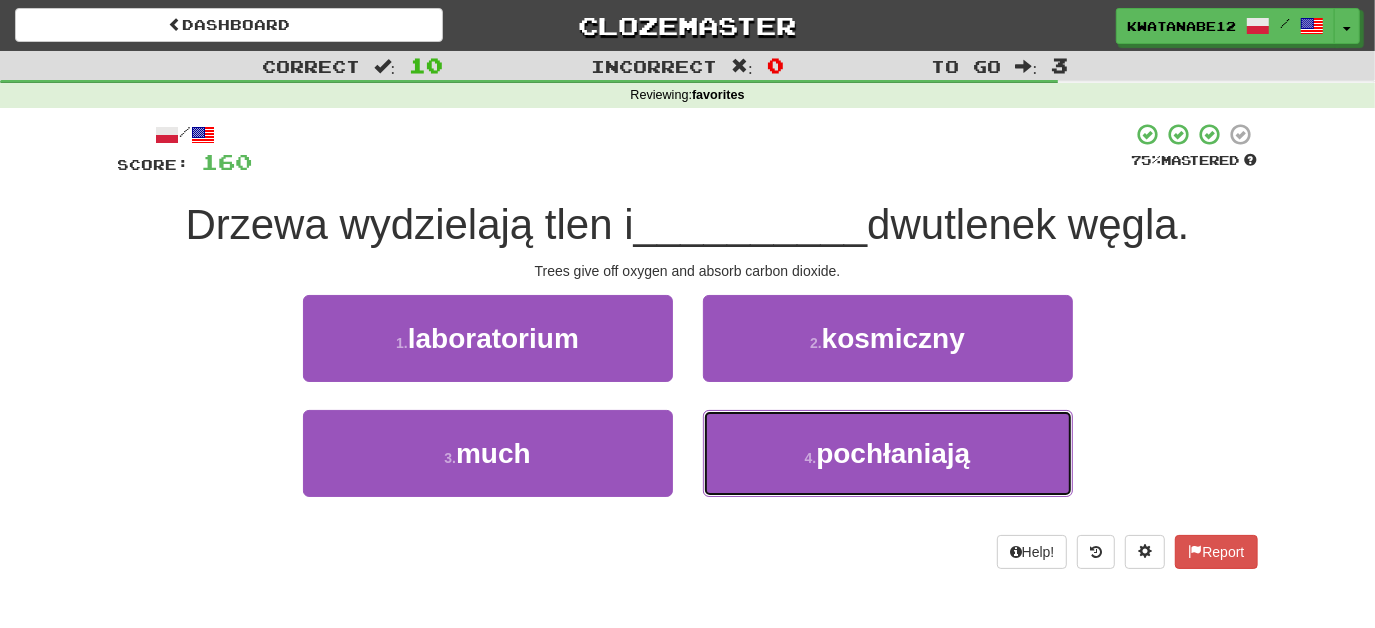 drag, startPoint x: 775, startPoint y: 430, endPoint x: 754, endPoint y: 409, distance: 29.698484 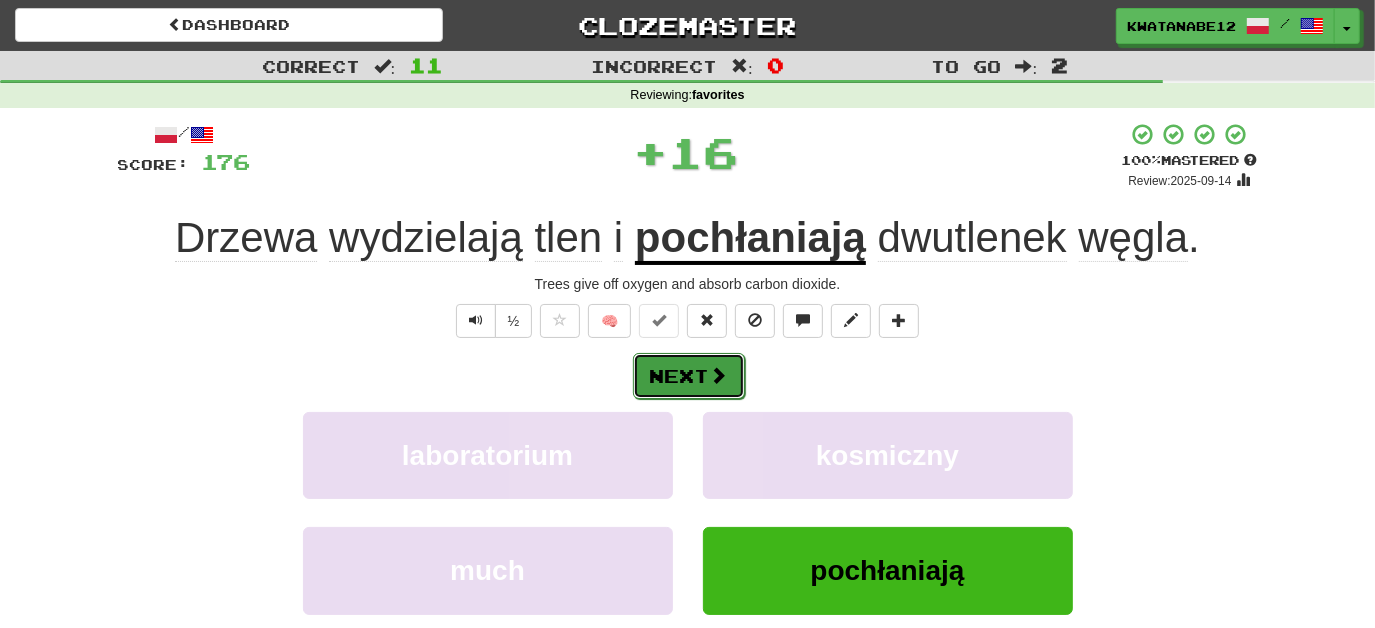 click on "Next" at bounding box center (689, 376) 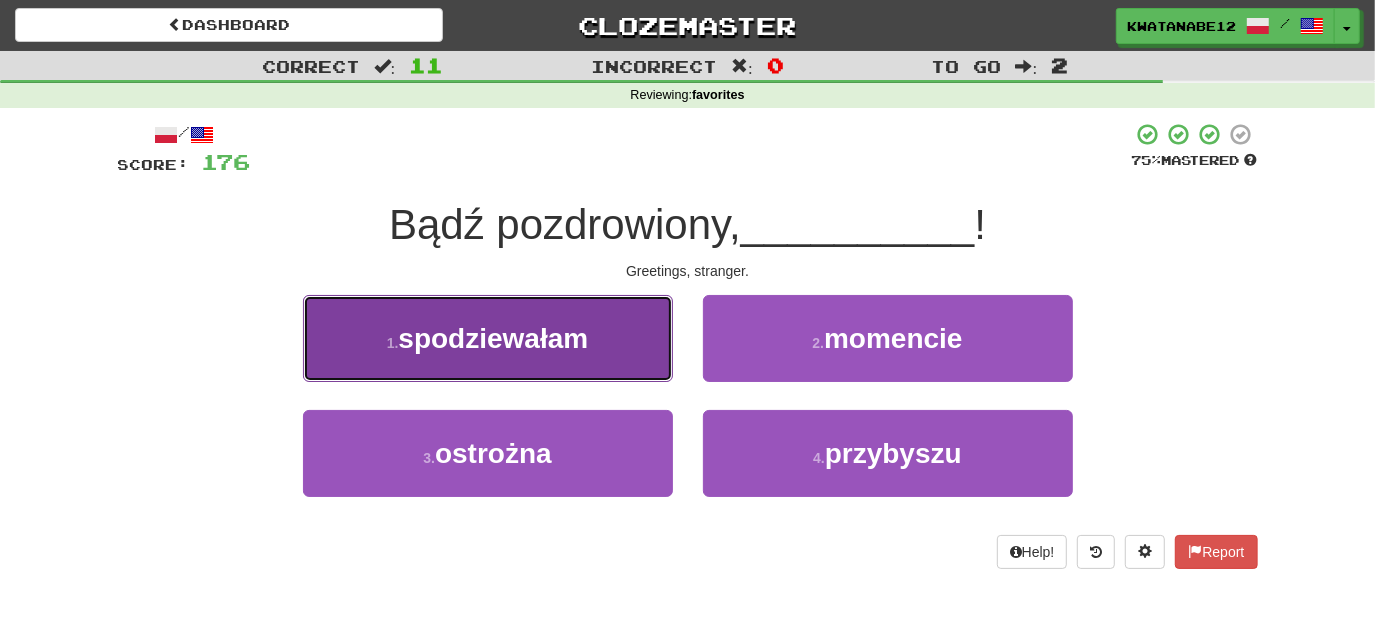 drag, startPoint x: 585, startPoint y: 356, endPoint x: 600, endPoint y: 356, distance: 15 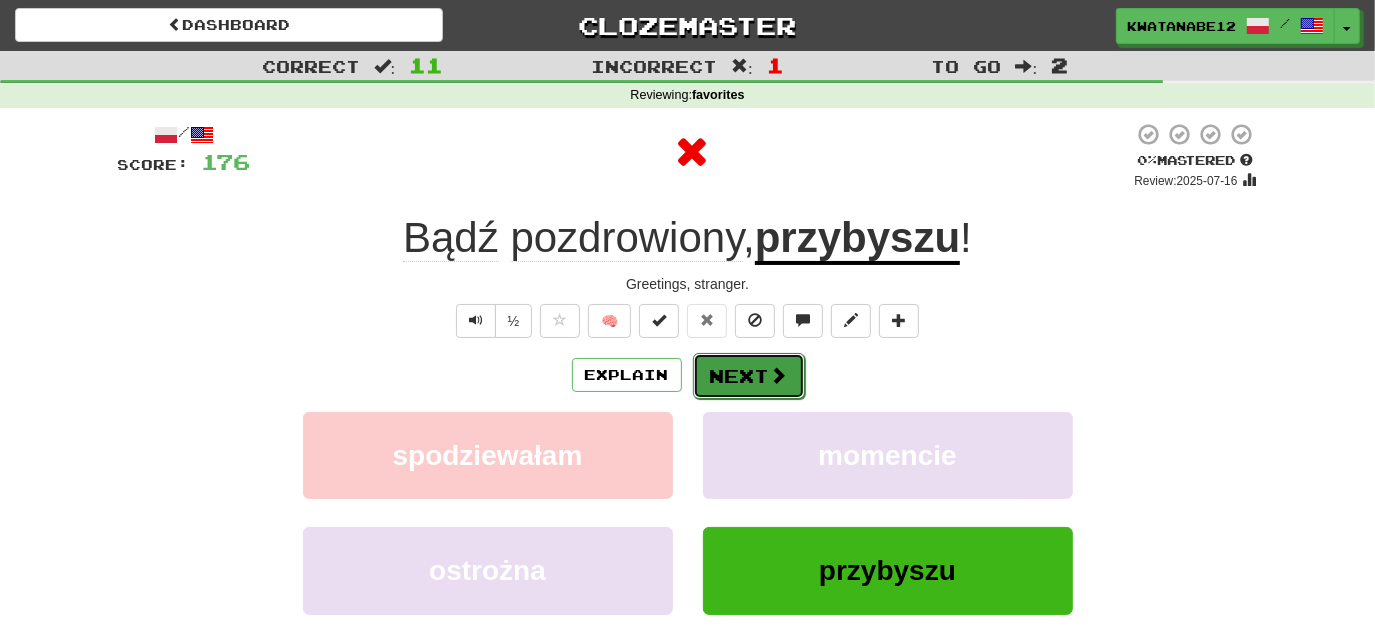 click on "Next" at bounding box center (749, 376) 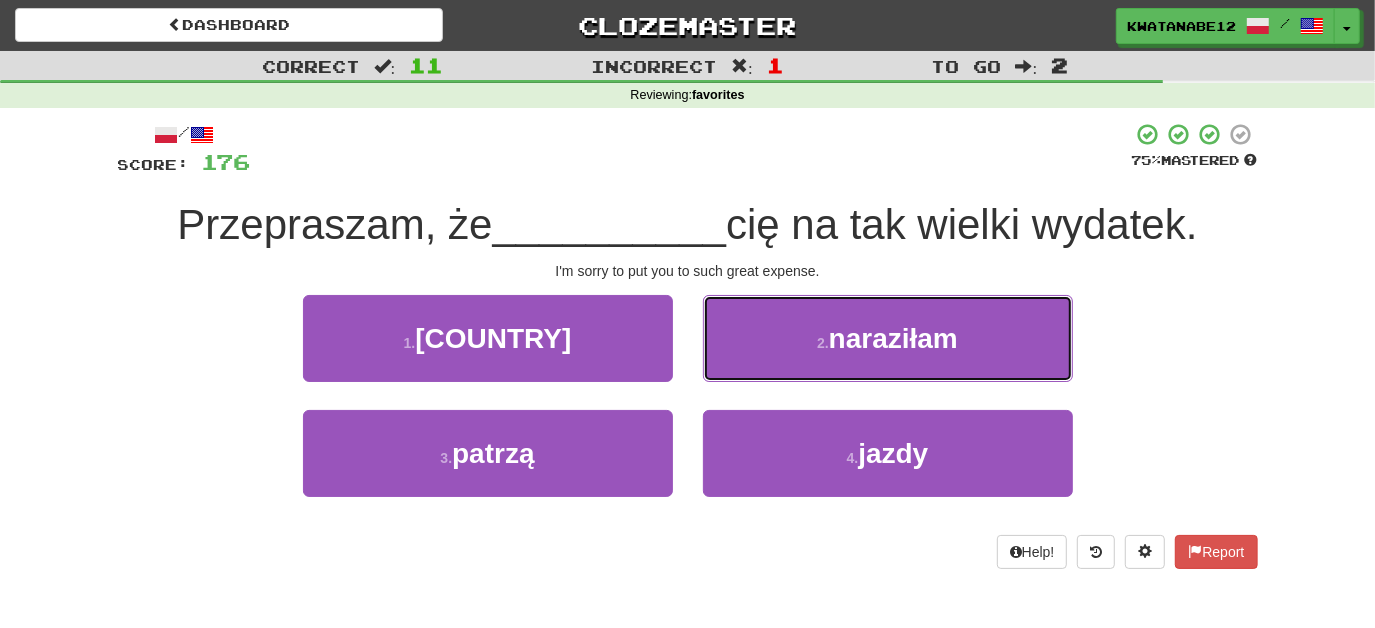 click on "2 .  naraziłam" at bounding box center (888, 338) 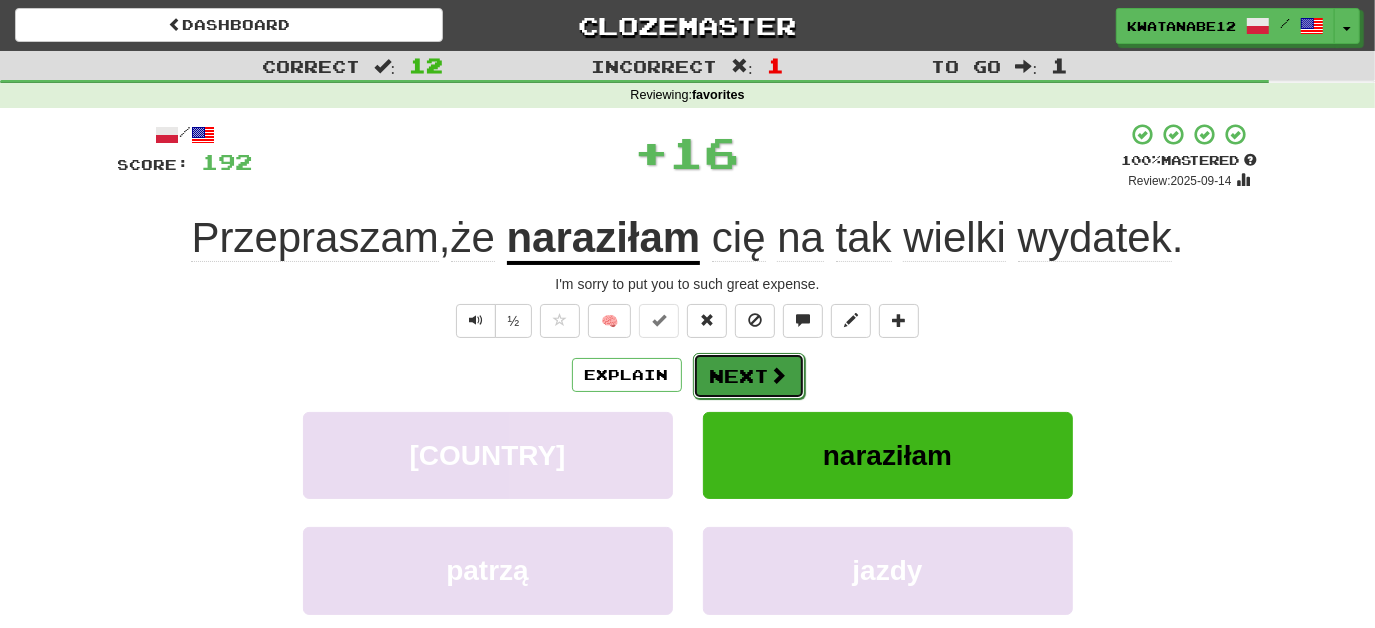 click on "Next" at bounding box center (749, 376) 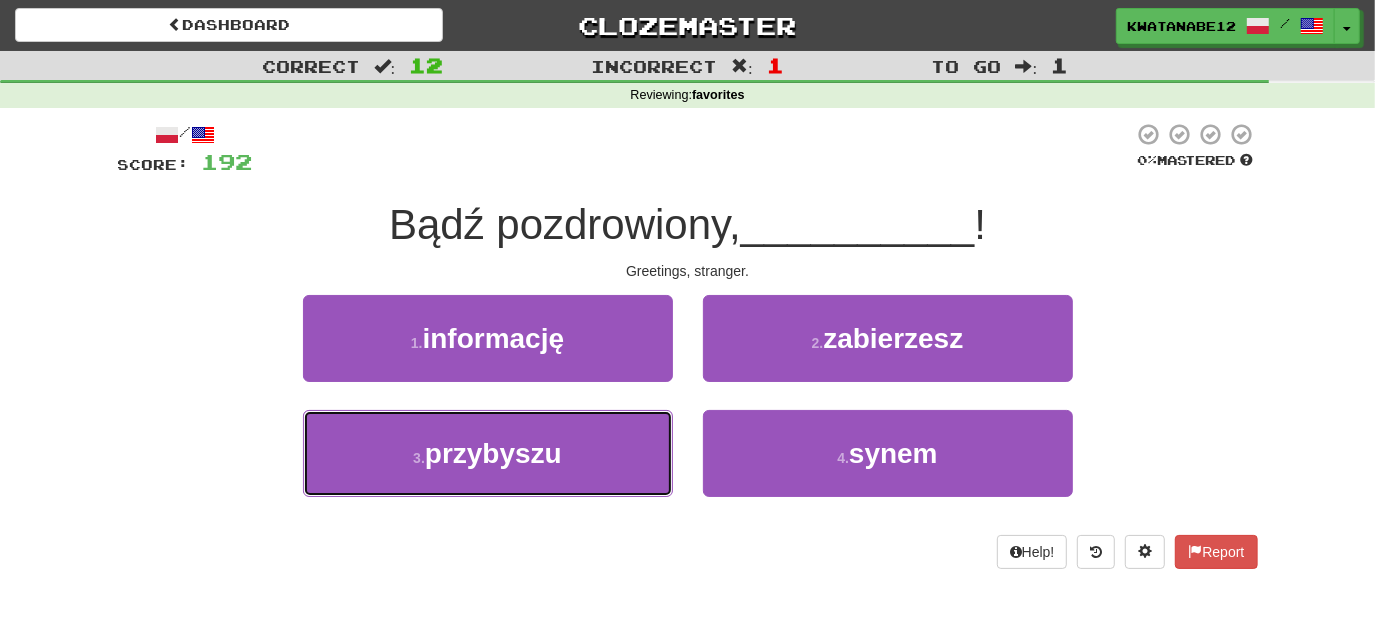drag, startPoint x: 559, startPoint y: 448, endPoint x: 650, endPoint y: 405, distance: 100.6479 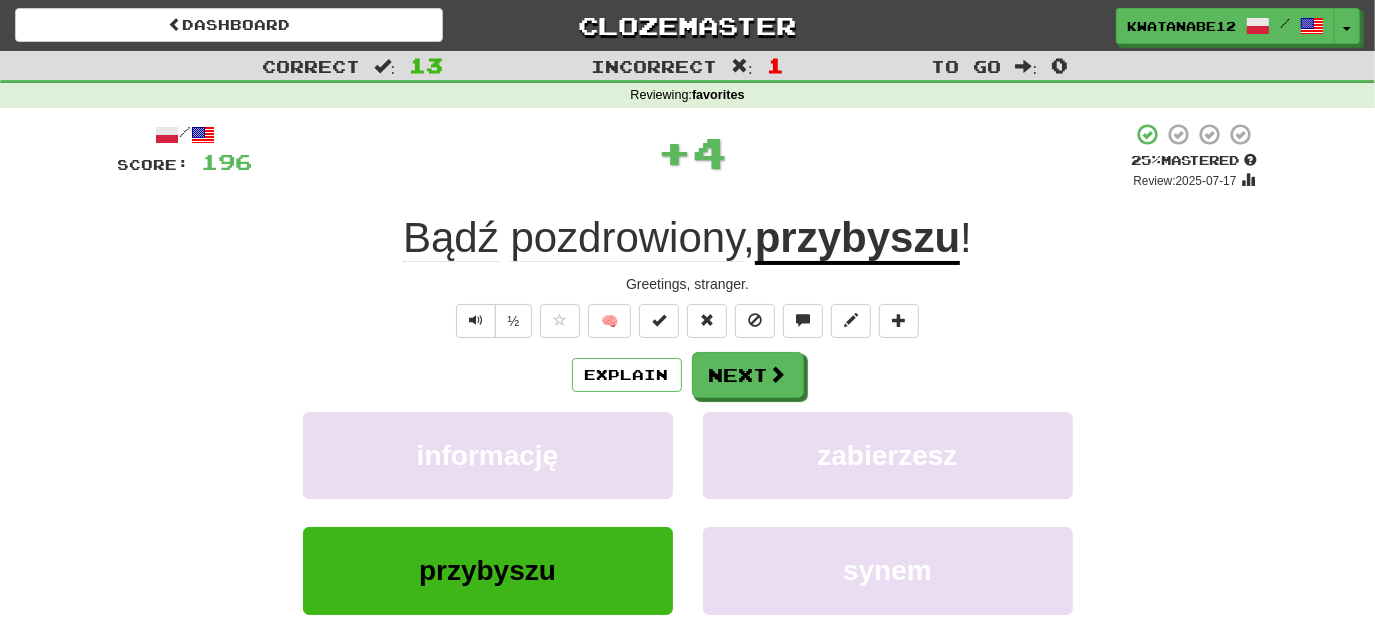 click on "/  Score:   196 + 4 25 %  Mastered Review:  2025-07-17 Bądź   pozdrowiony ,  przybyszu ! Greetings, stranger. ½ 🧠 Explain Next informację zabierzesz przybyszu synem Learn more: informację zabierzesz przybyszu synem  Help!  Report Sentence Source" at bounding box center (688, 435) 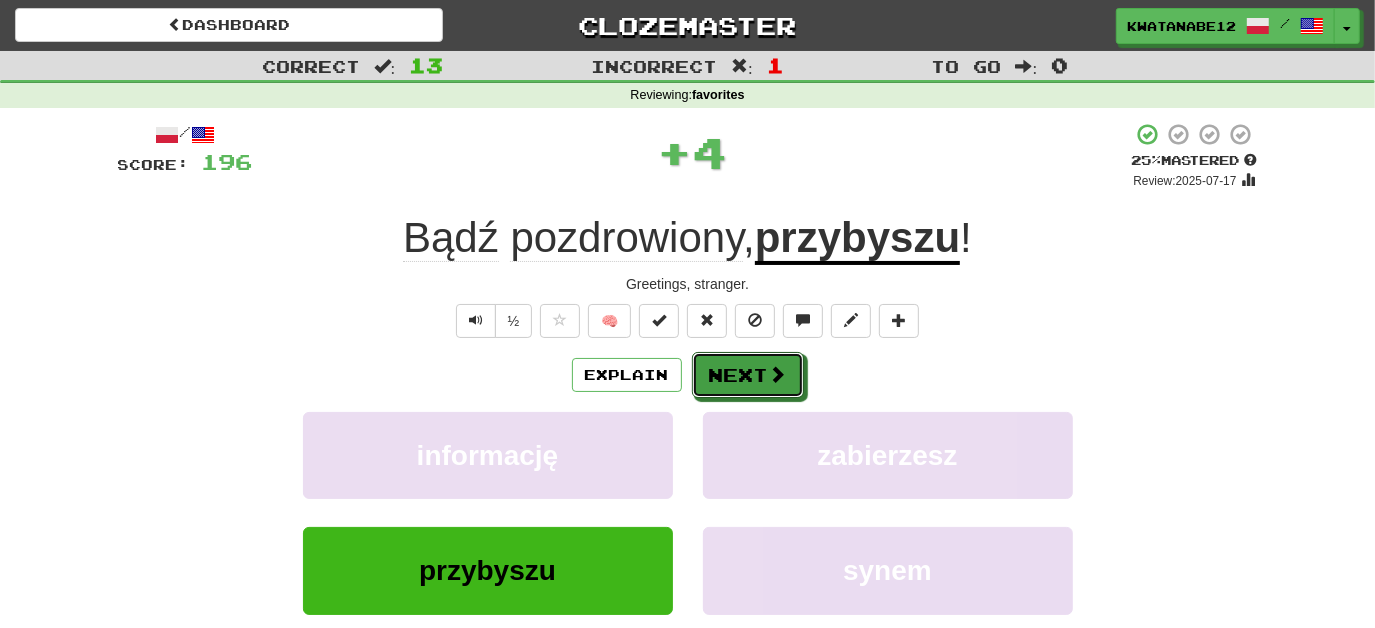 drag, startPoint x: 778, startPoint y: 368, endPoint x: 741, endPoint y: 374, distance: 37.48333 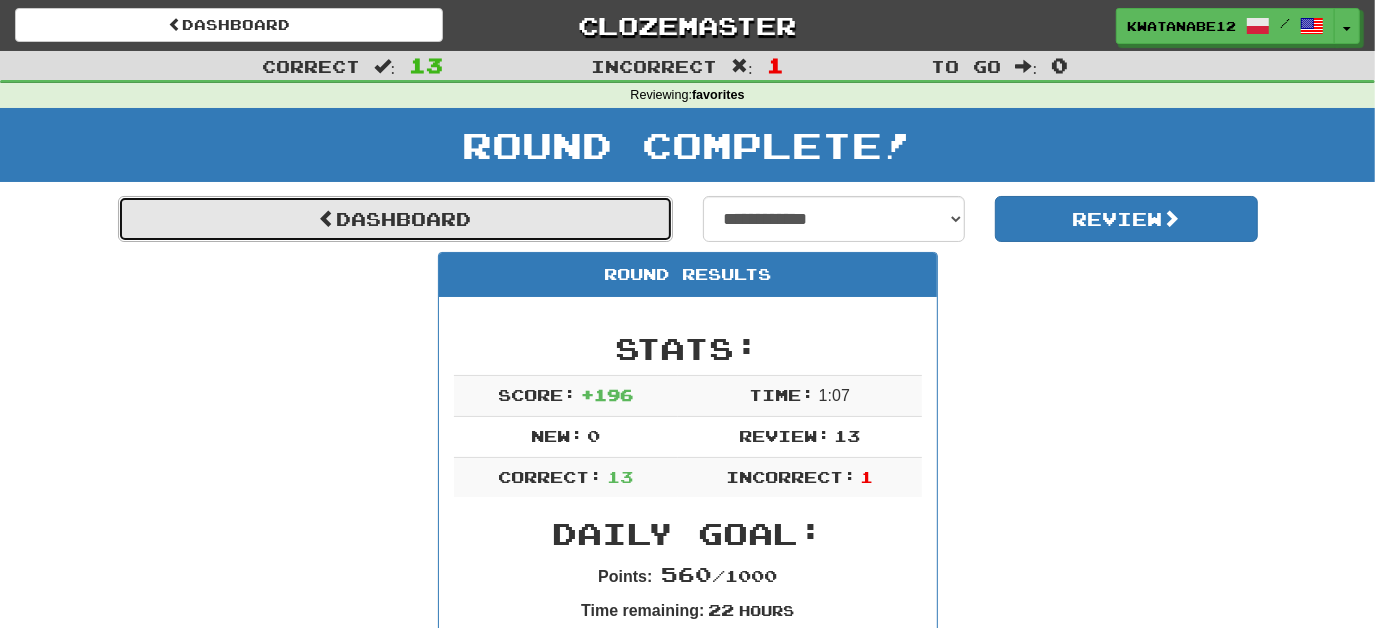 click on "Dashboard" at bounding box center (395, 219) 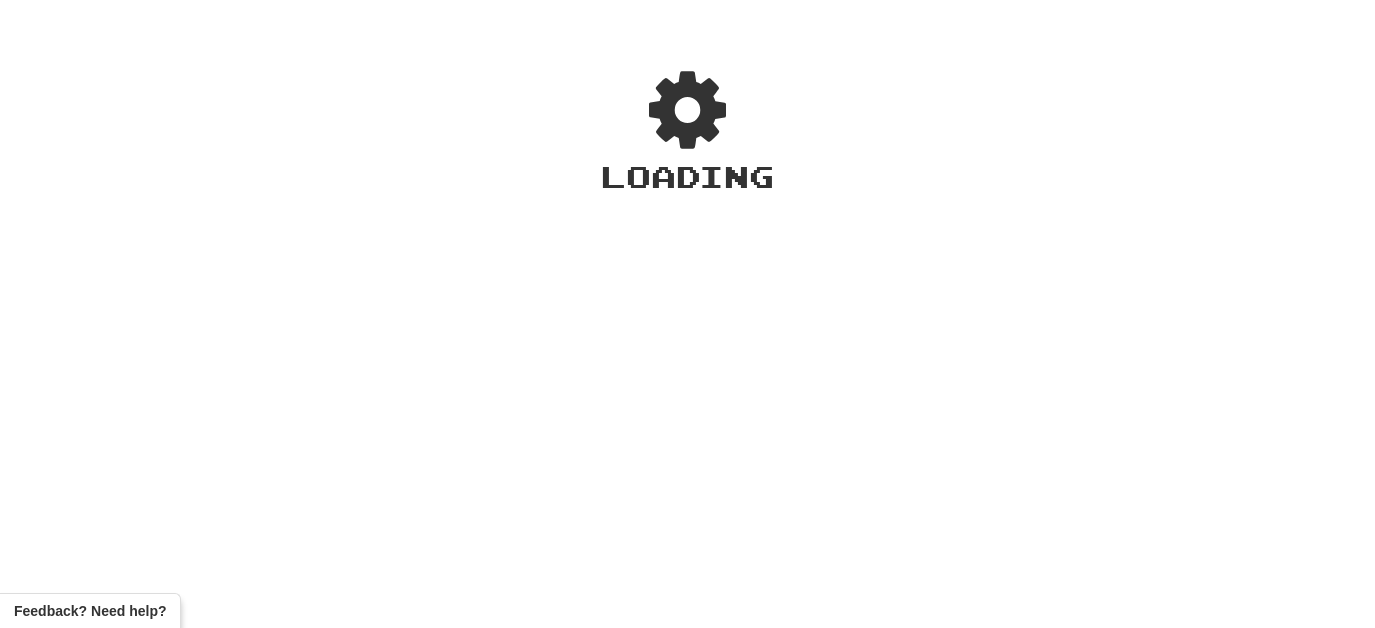 scroll, scrollTop: 0, scrollLeft: 0, axis: both 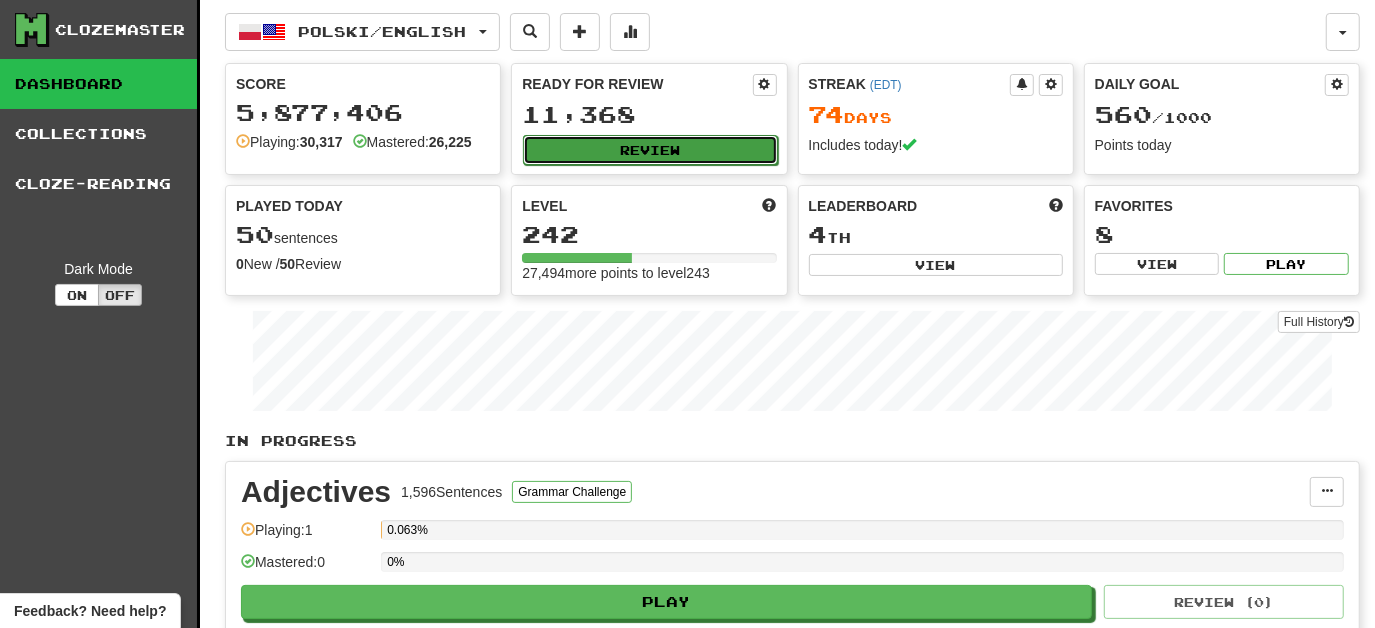 click on "Review" at bounding box center [650, 150] 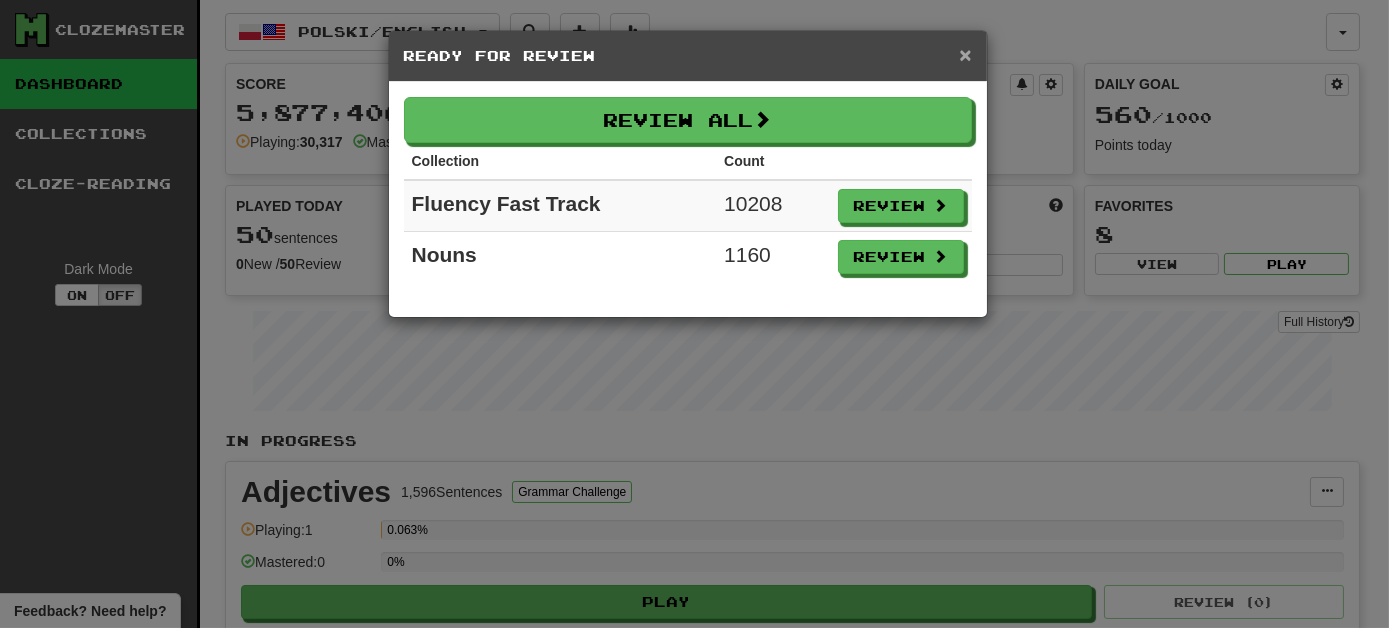click on "×" at bounding box center (965, 54) 